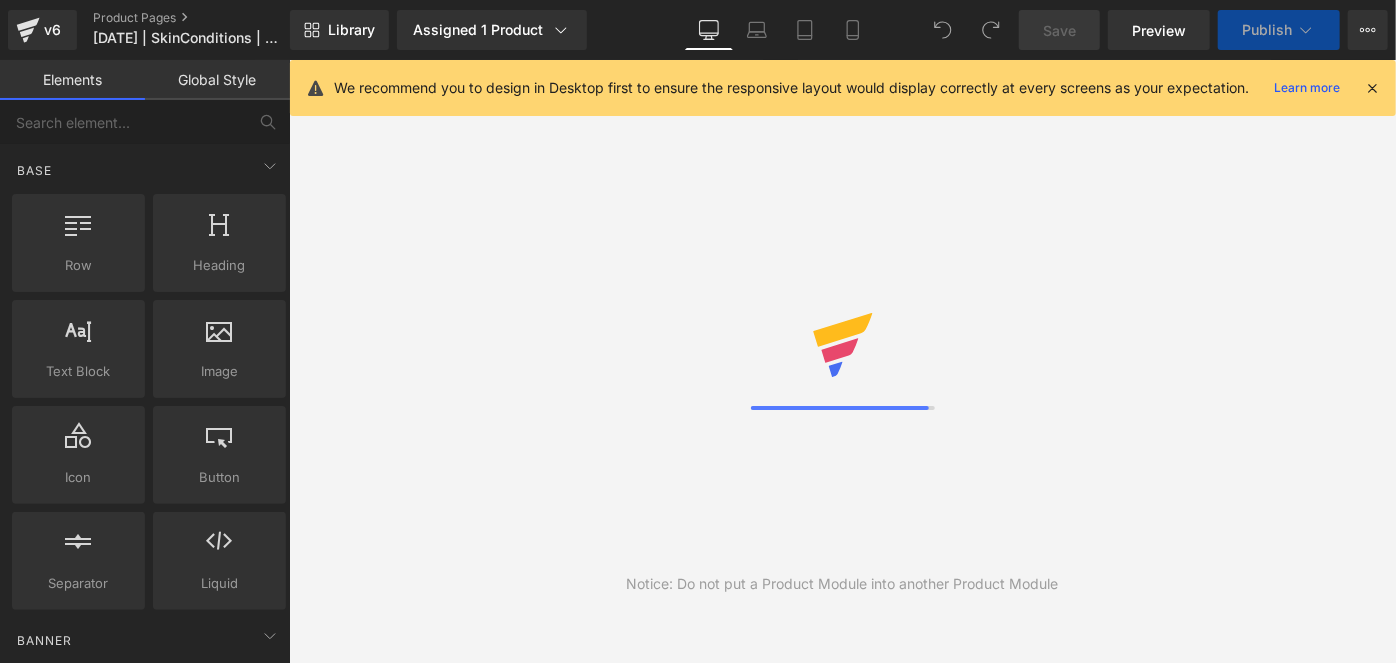 scroll, scrollTop: 0, scrollLeft: 0, axis: both 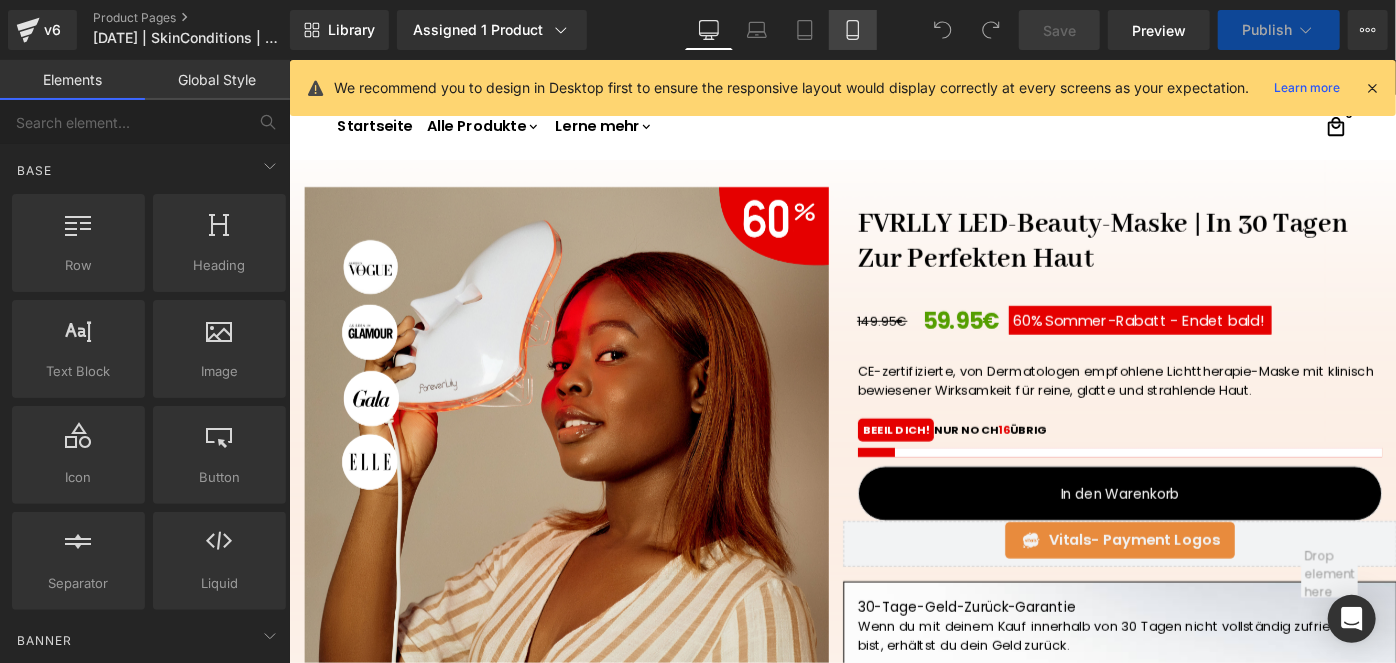 click 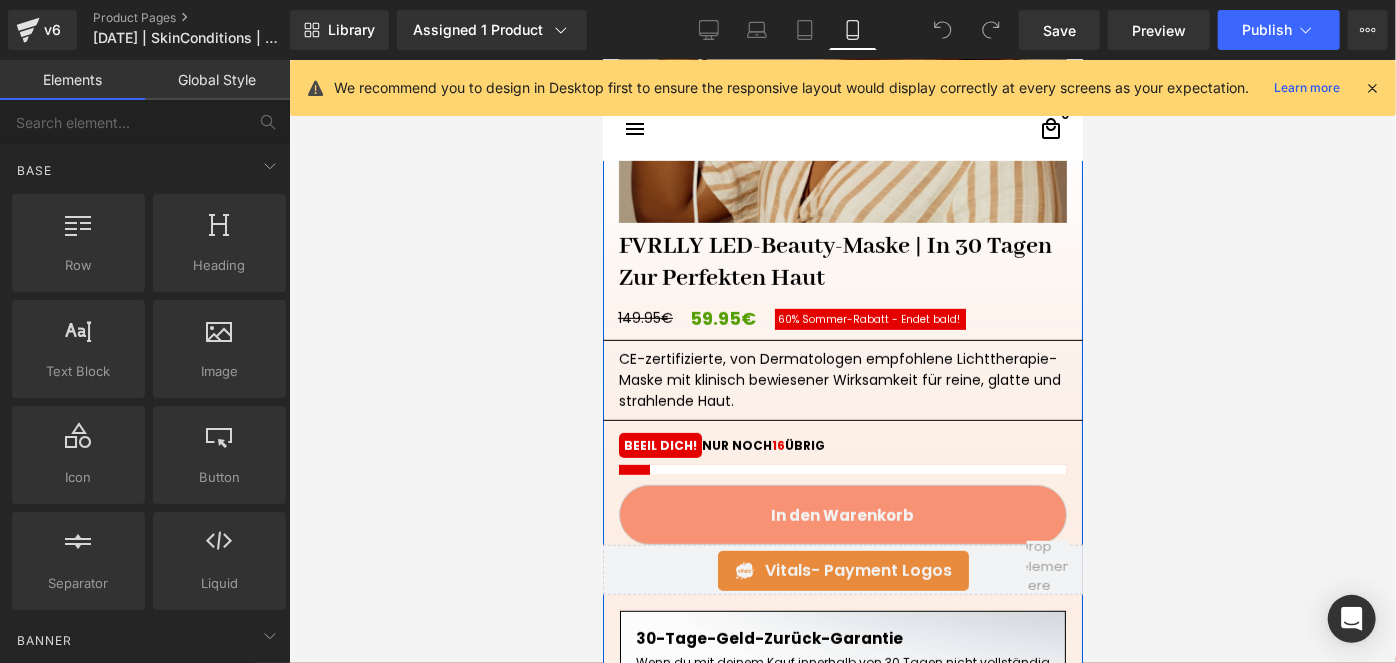scroll, scrollTop: 562, scrollLeft: 0, axis: vertical 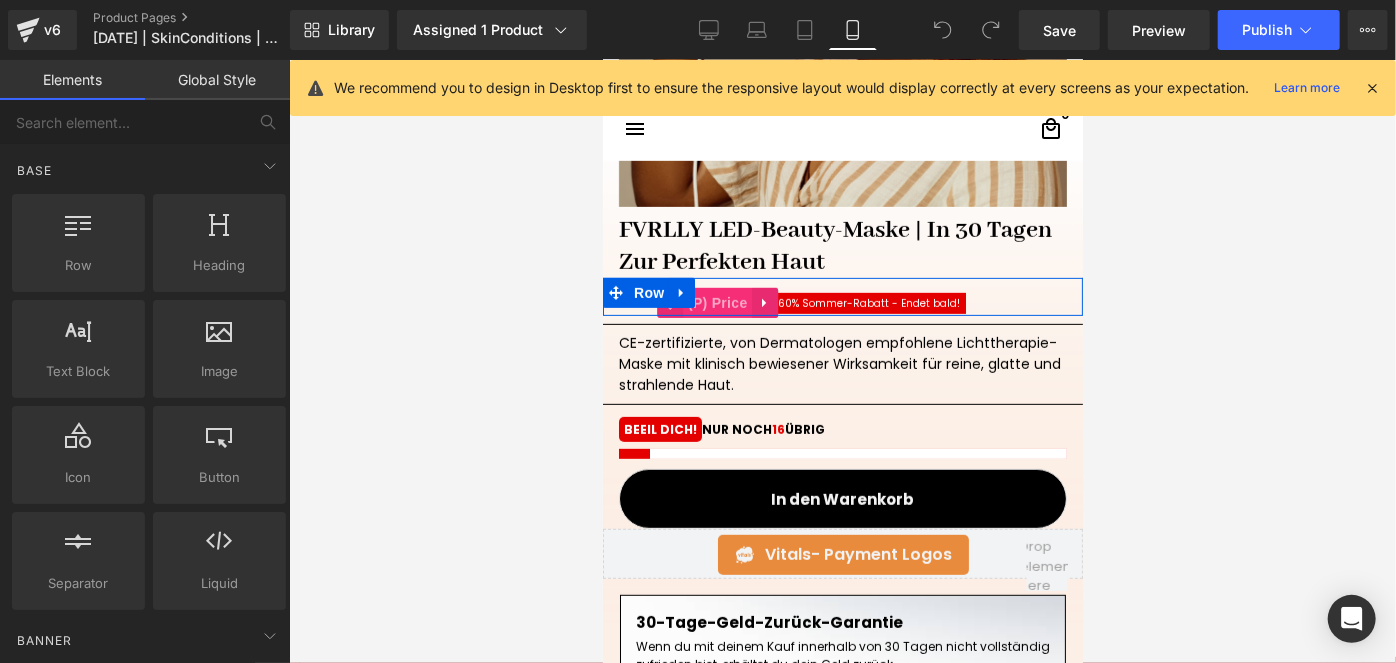 click on "(P) Price" at bounding box center (717, 302) 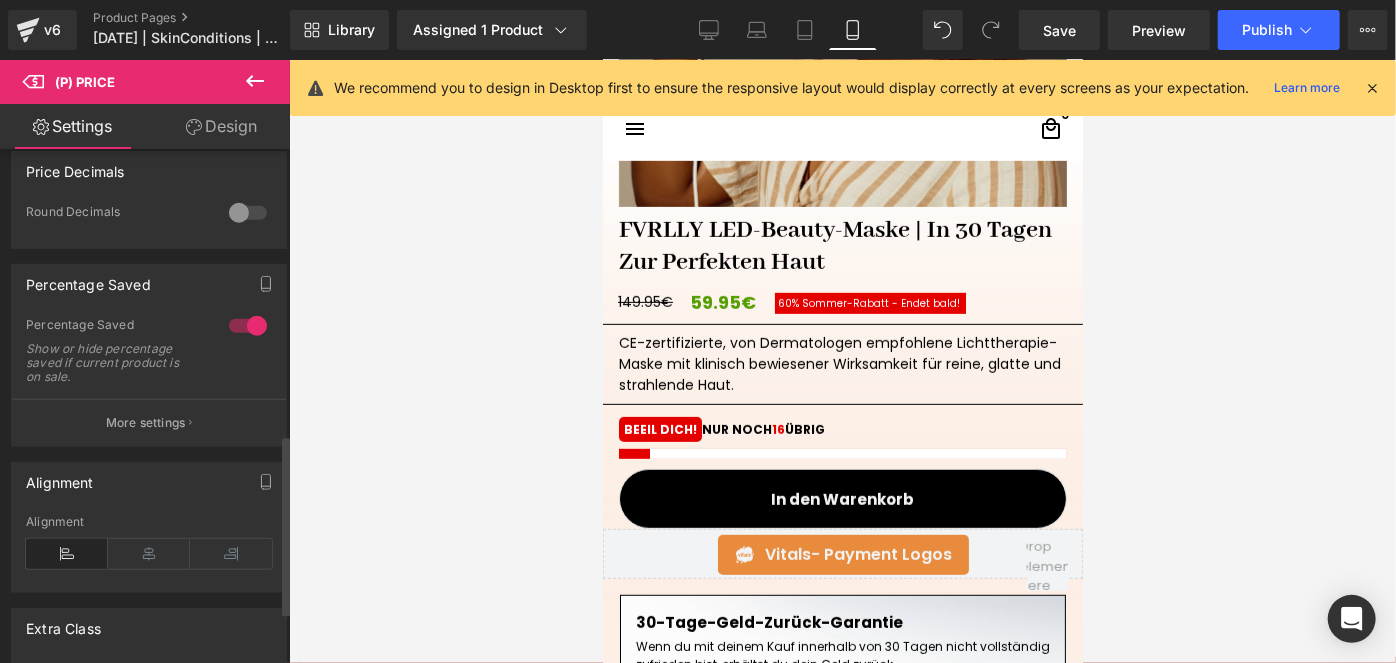 scroll, scrollTop: 818, scrollLeft: 0, axis: vertical 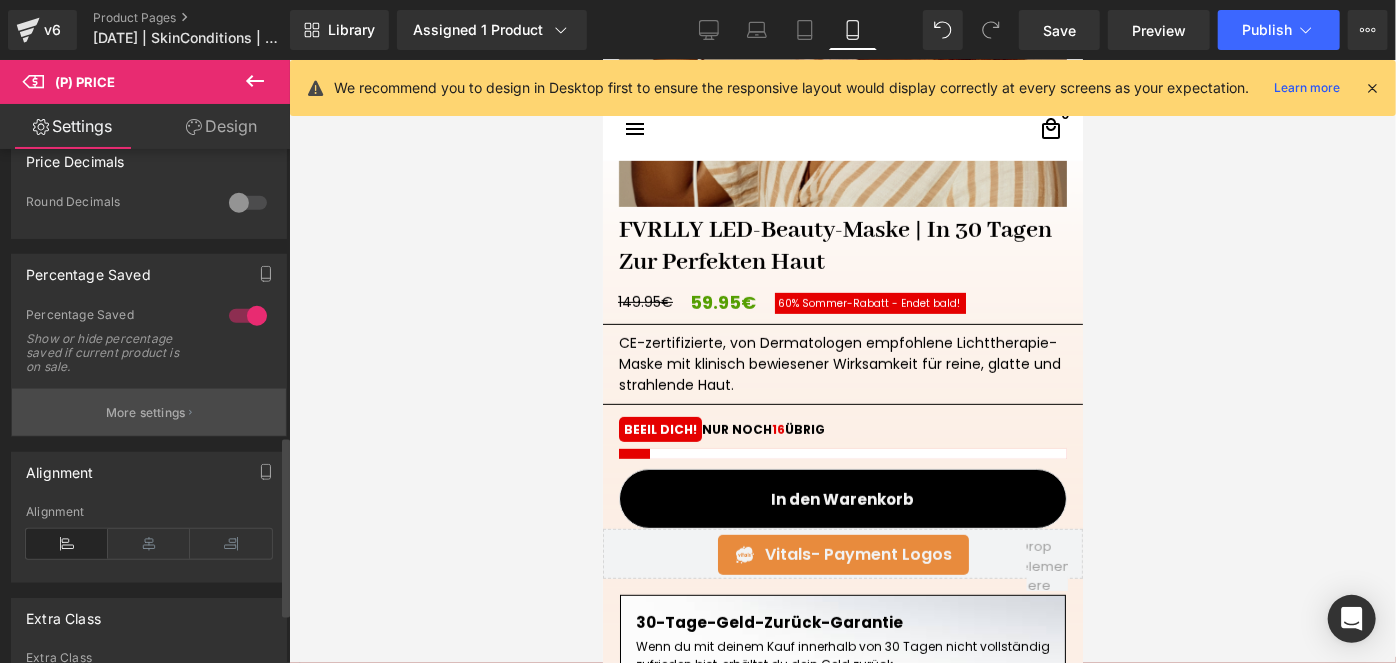 click on "More settings" at bounding box center [149, 412] 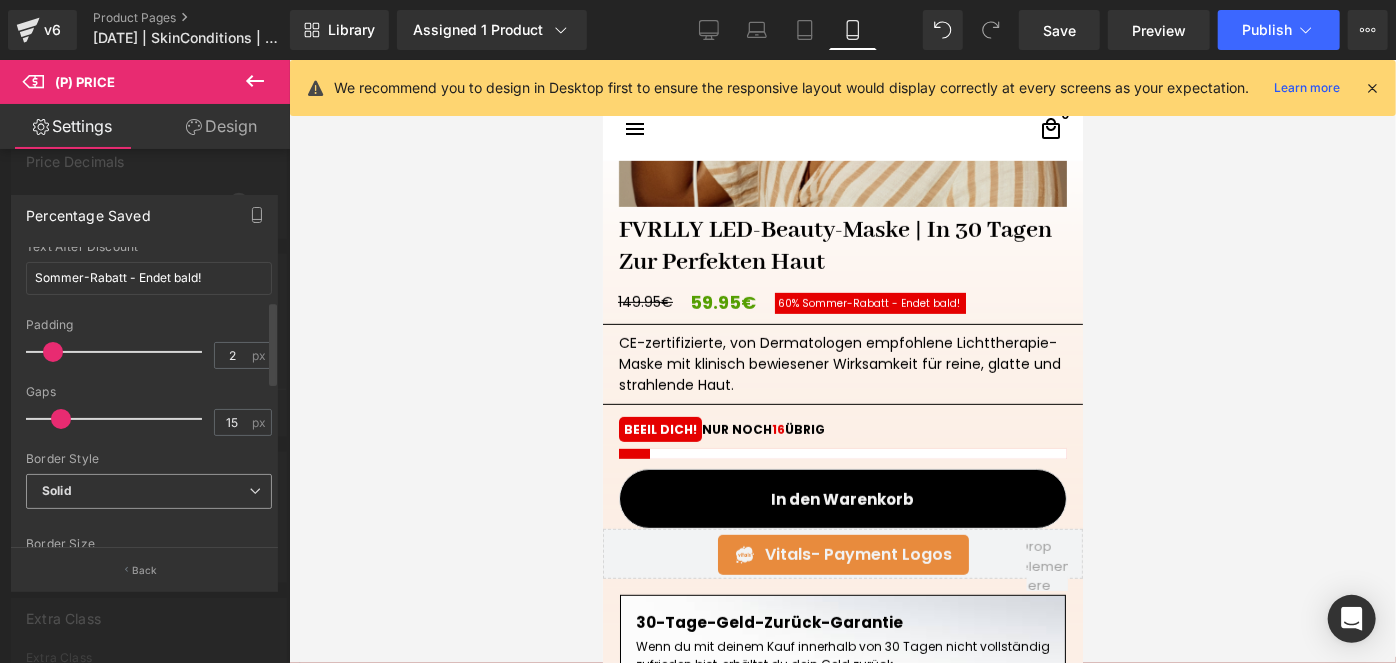 scroll, scrollTop: 181, scrollLeft: 0, axis: vertical 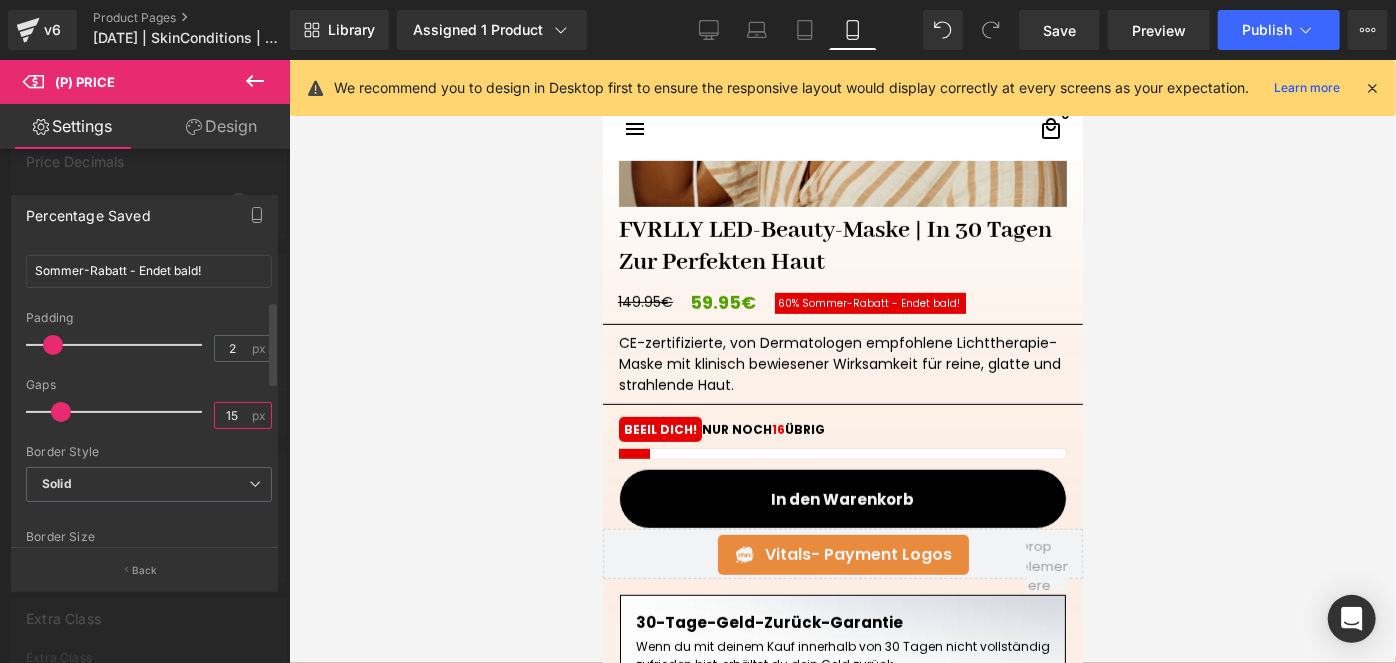 click on "15" at bounding box center [232, 415] 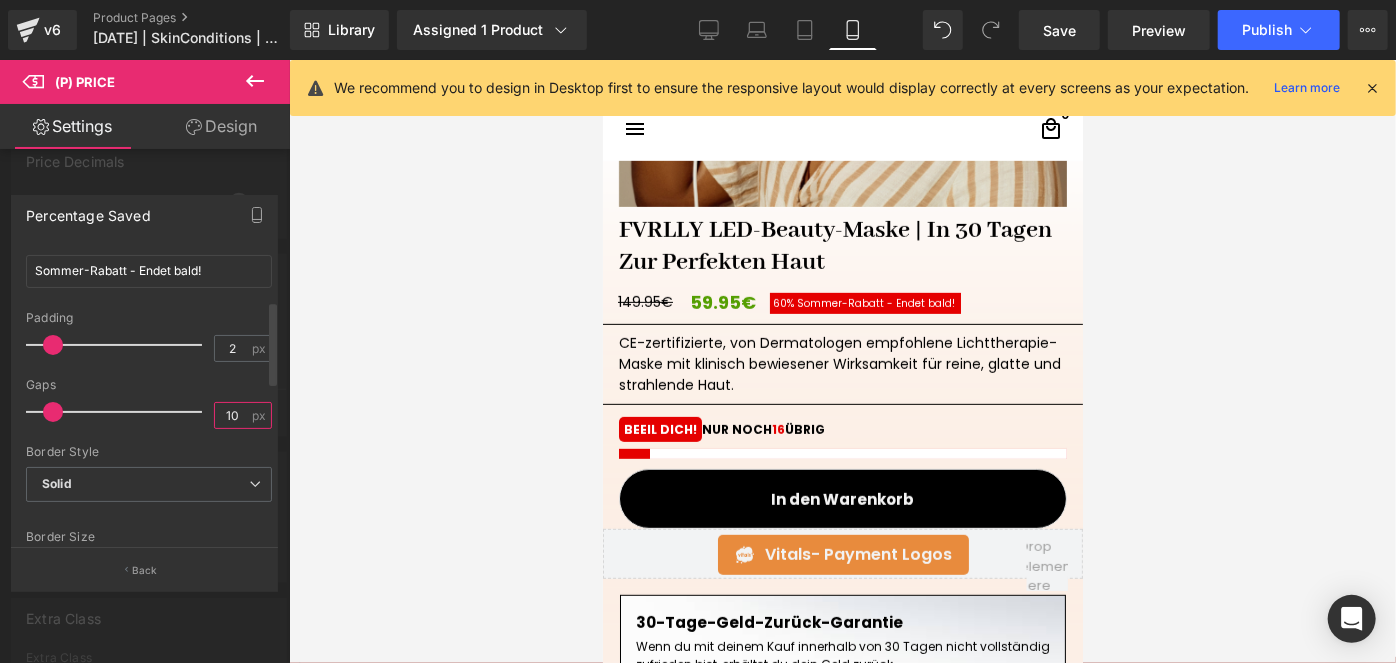 click on "10" at bounding box center [232, 415] 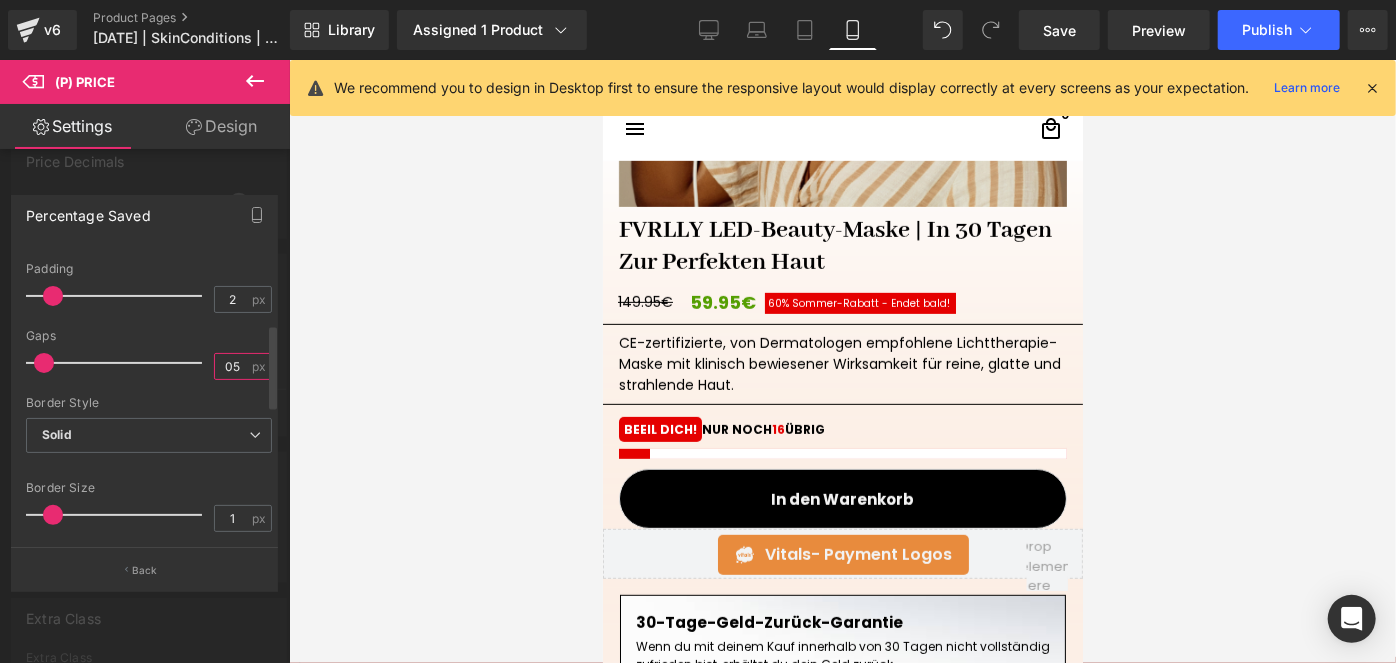 scroll, scrollTop: 272, scrollLeft: 0, axis: vertical 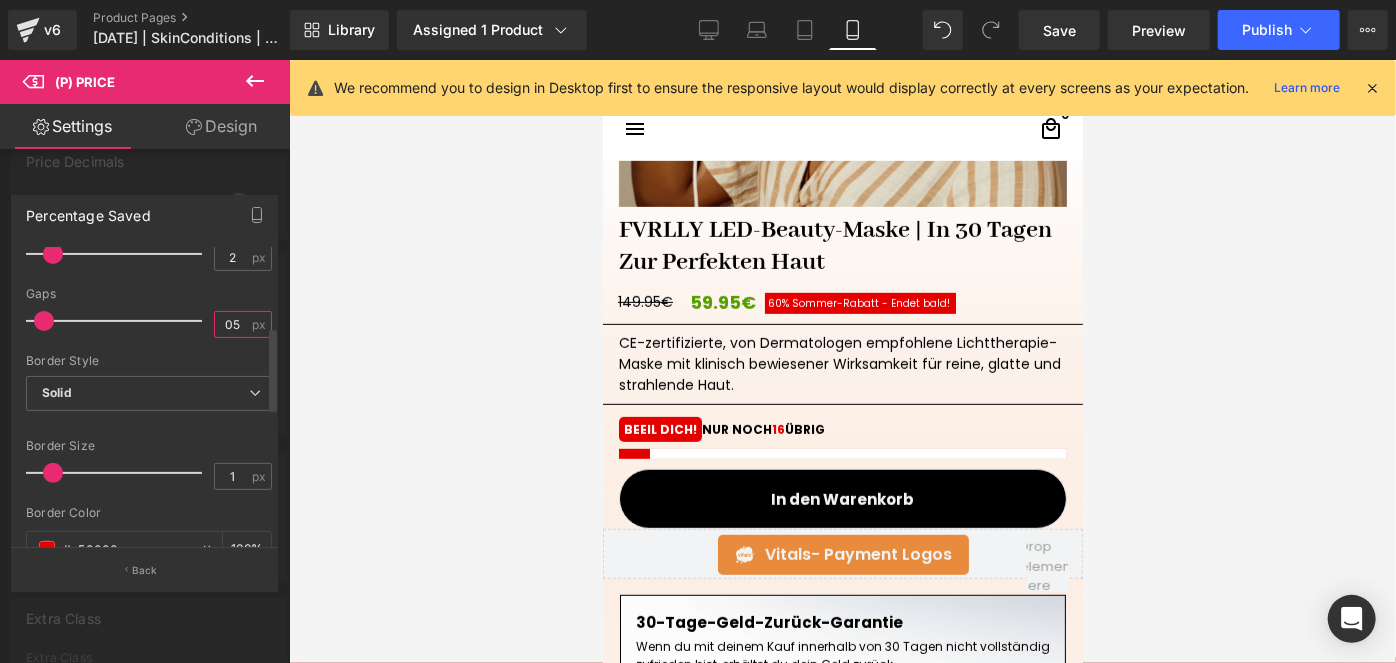 type on "5" 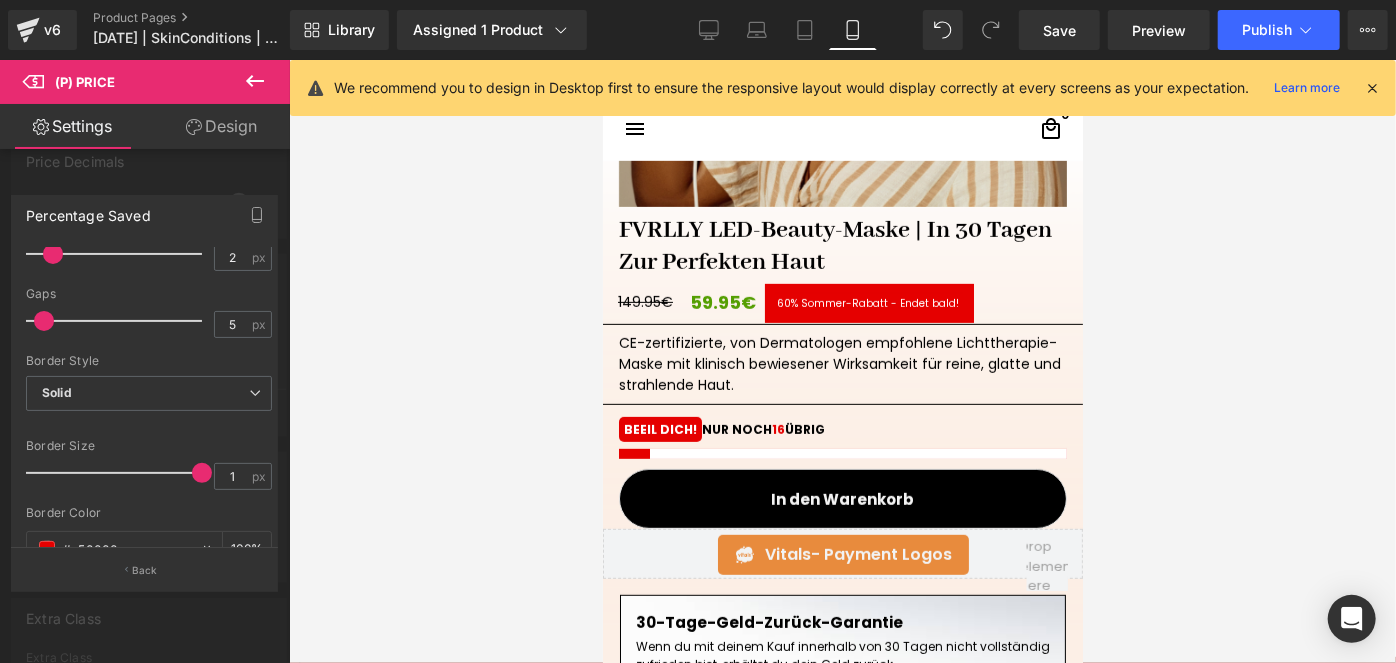 drag, startPoint x: 57, startPoint y: 467, endPoint x: 336, endPoint y: 495, distance: 280.4015 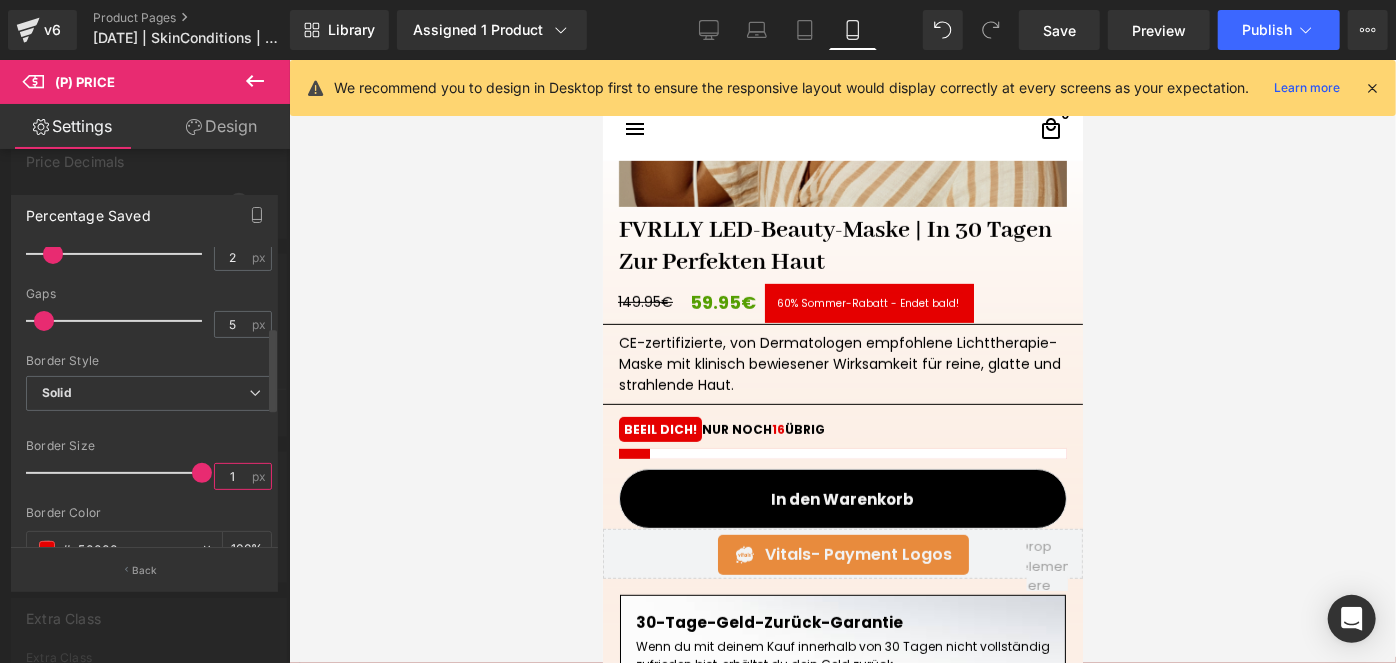 click on "1" at bounding box center (232, 476) 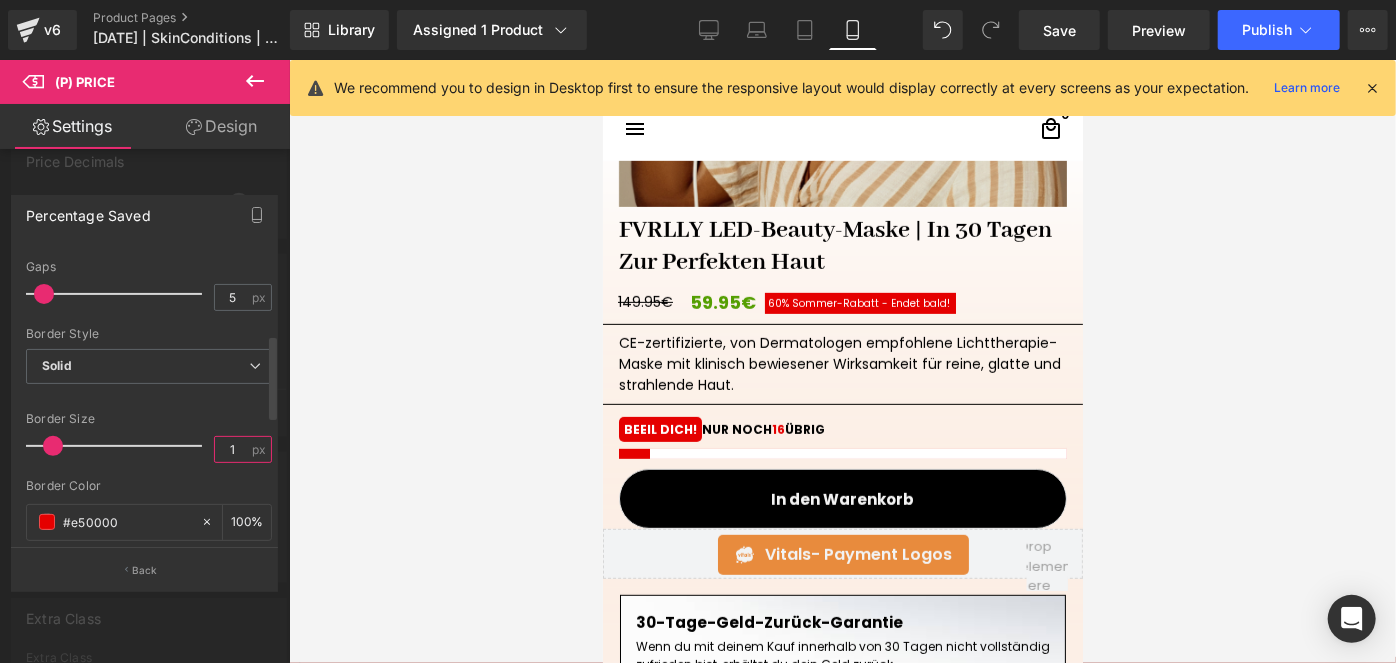 scroll, scrollTop: 272, scrollLeft: 0, axis: vertical 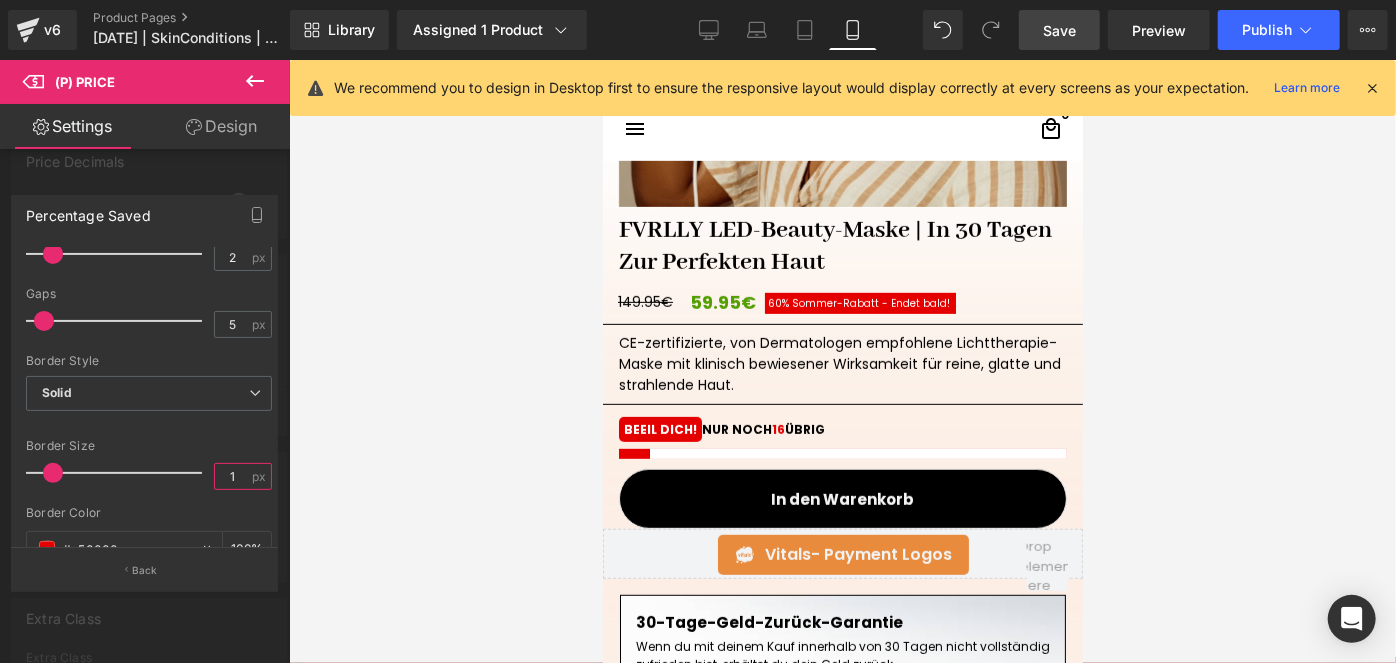type on "1" 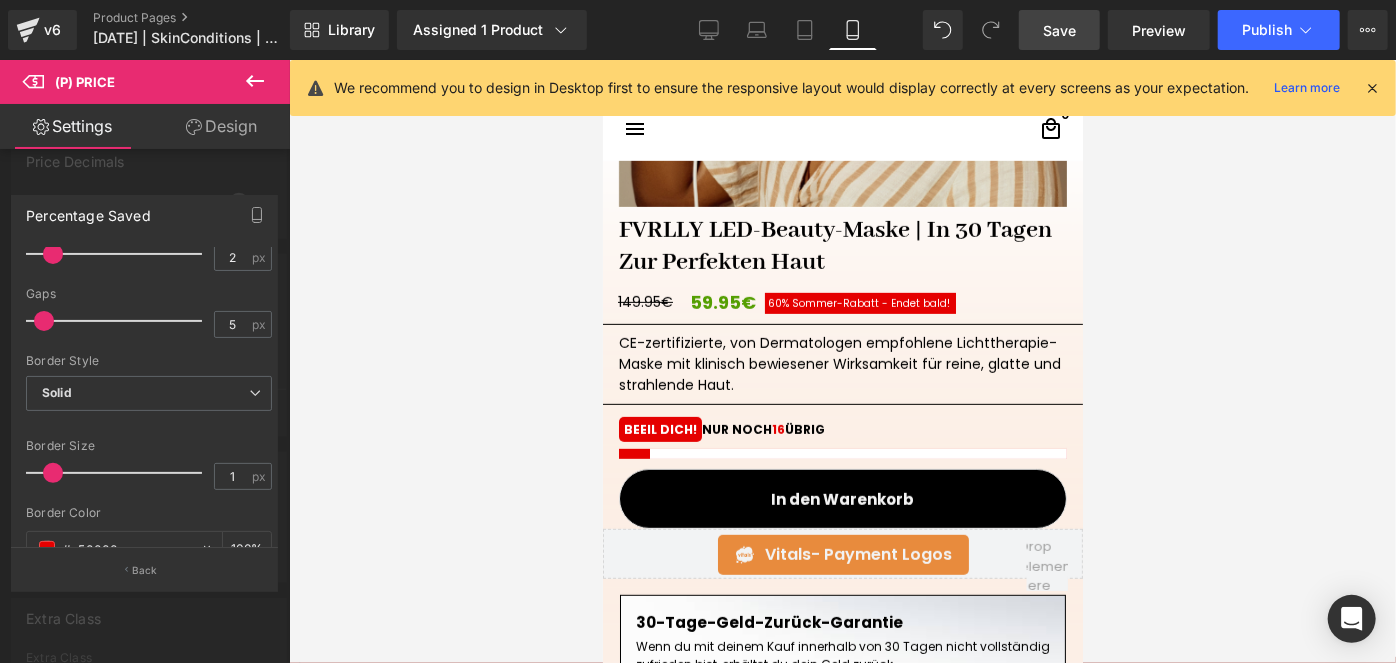 click on "Save" at bounding box center (1059, 30) 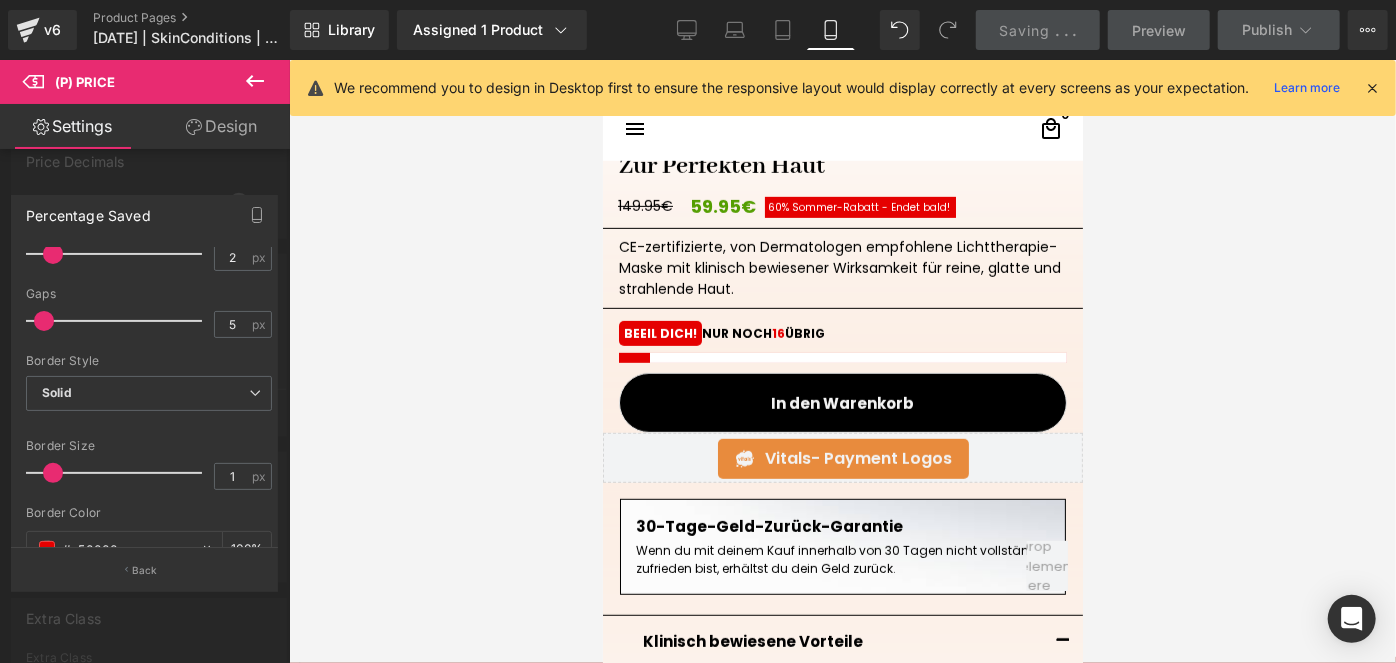 scroll, scrollTop: 562, scrollLeft: 0, axis: vertical 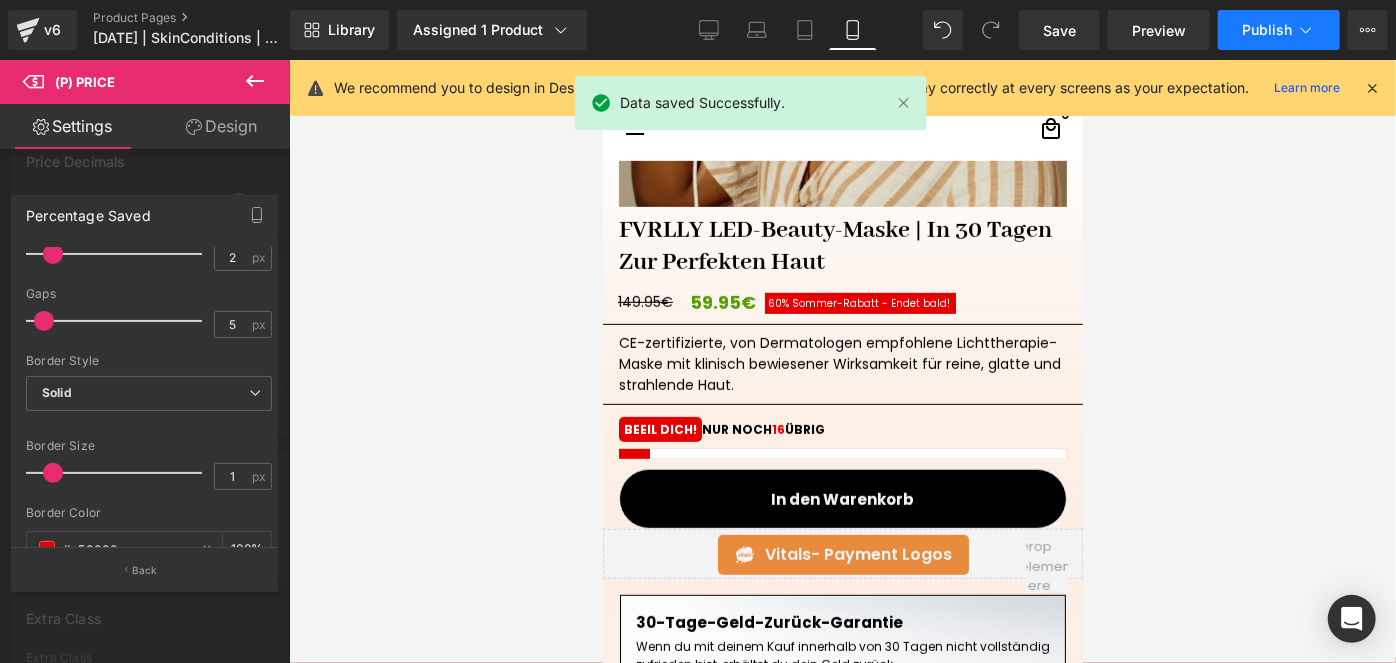 click on "Publish" at bounding box center (1279, 30) 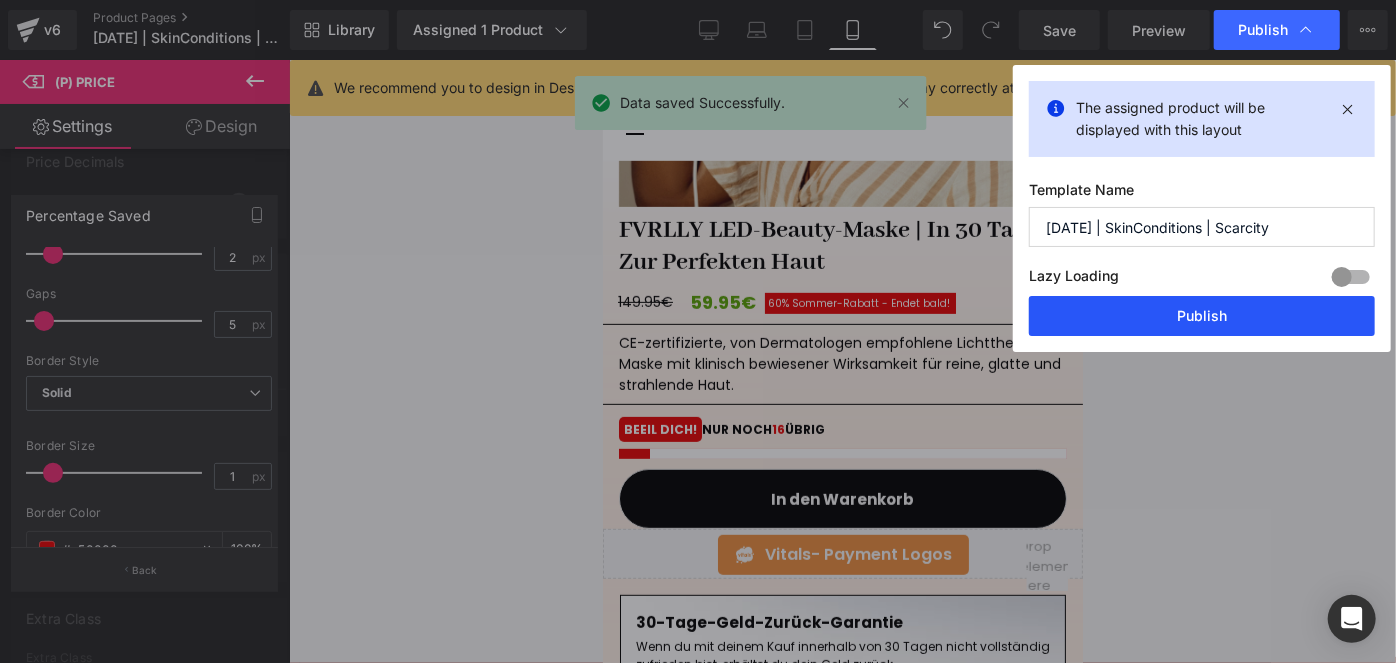 click on "Publish" at bounding box center [1202, 316] 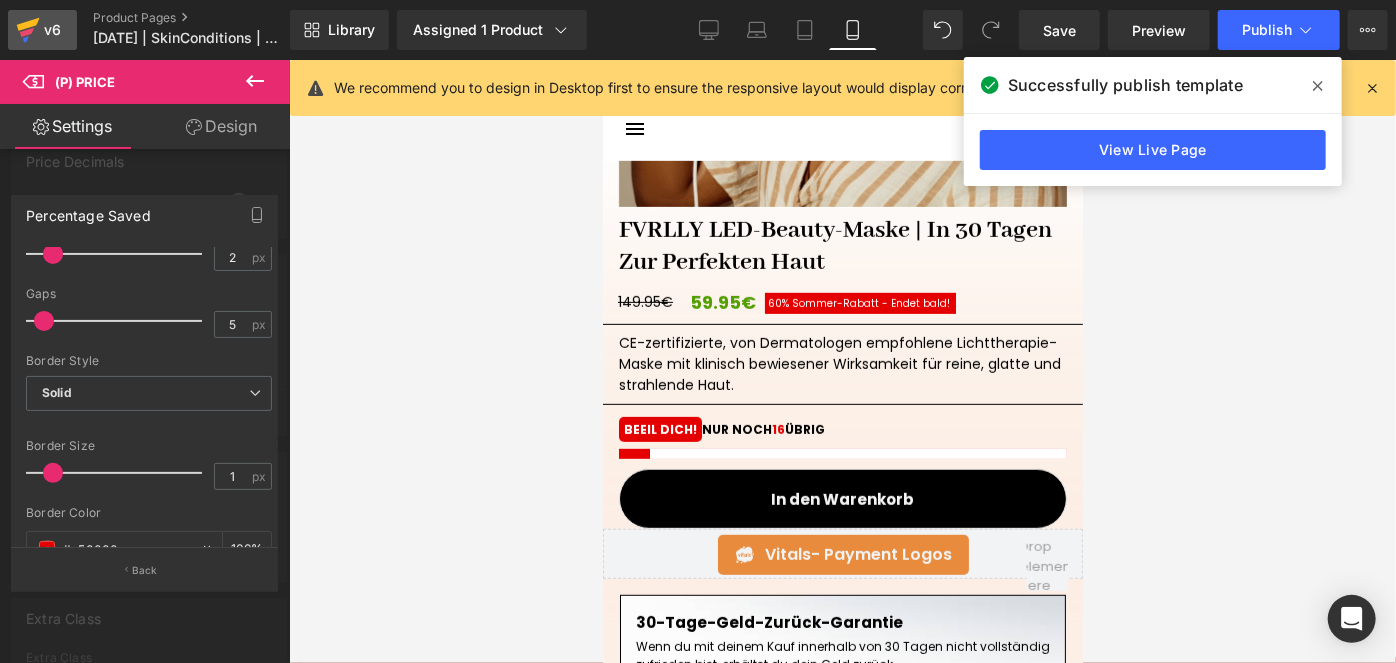 click on "v6" at bounding box center [52, 30] 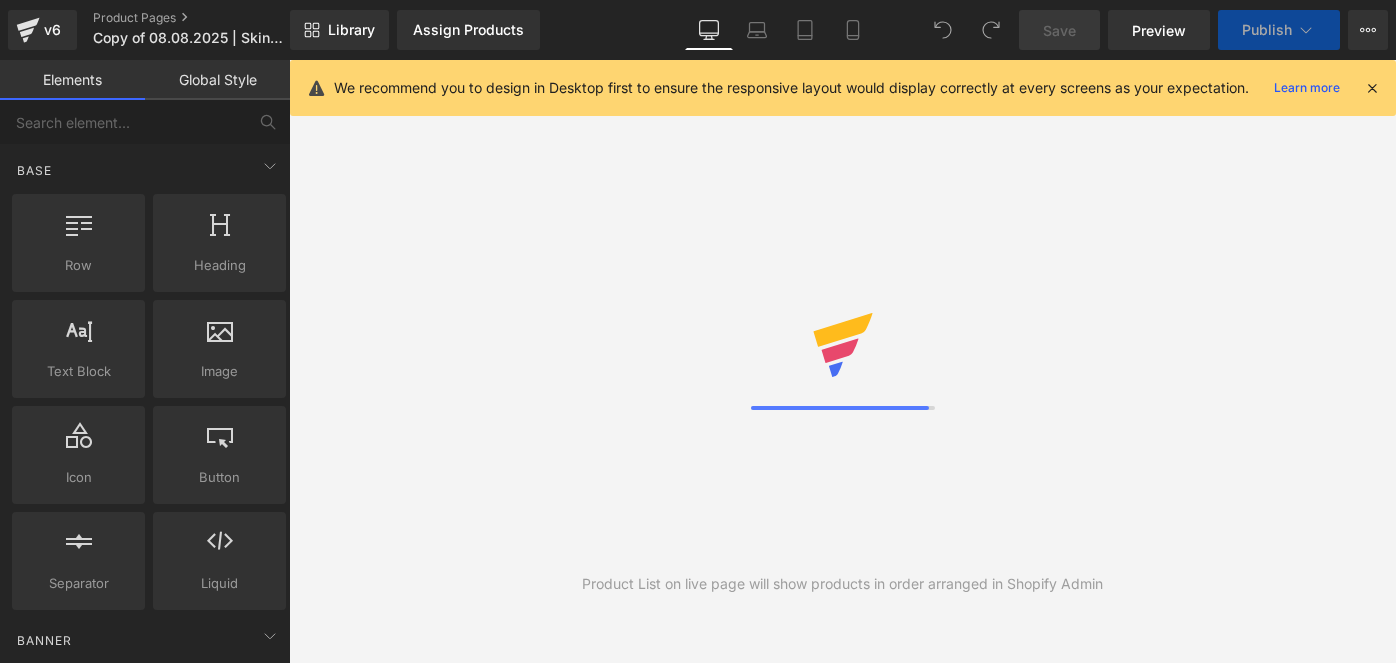 scroll, scrollTop: 0, scrollLeft: 0, axis: both 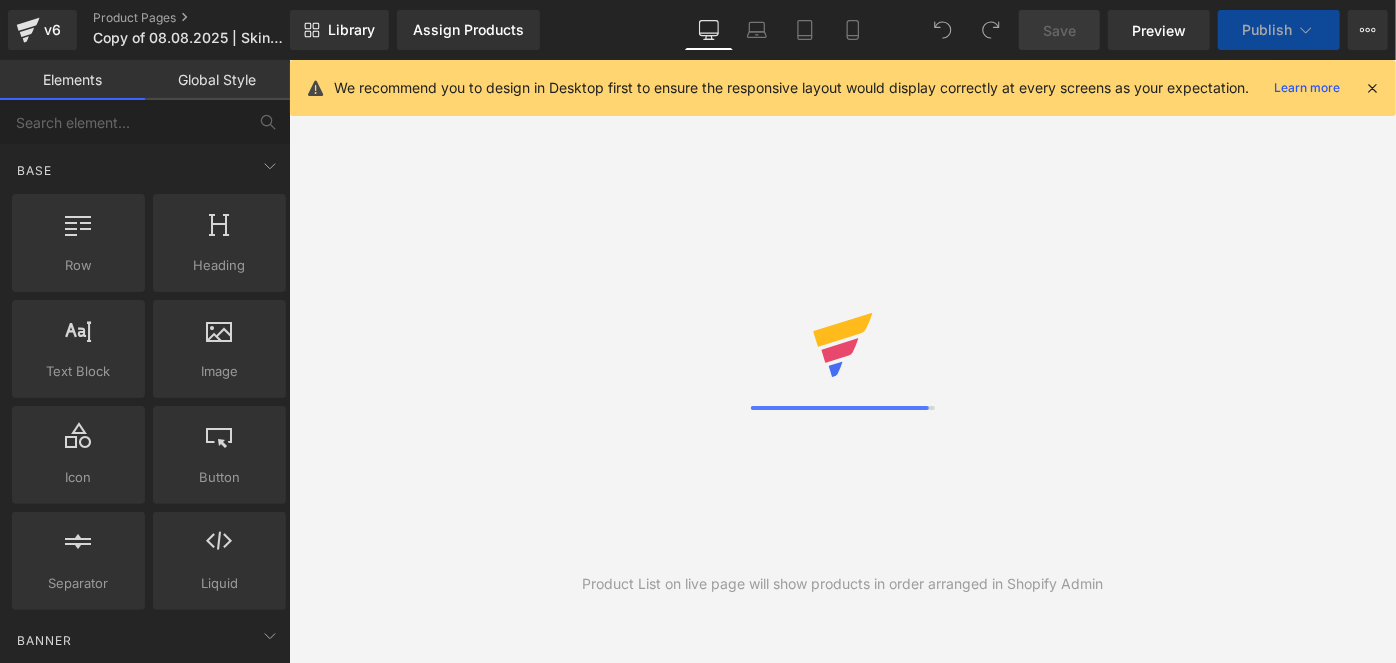 click 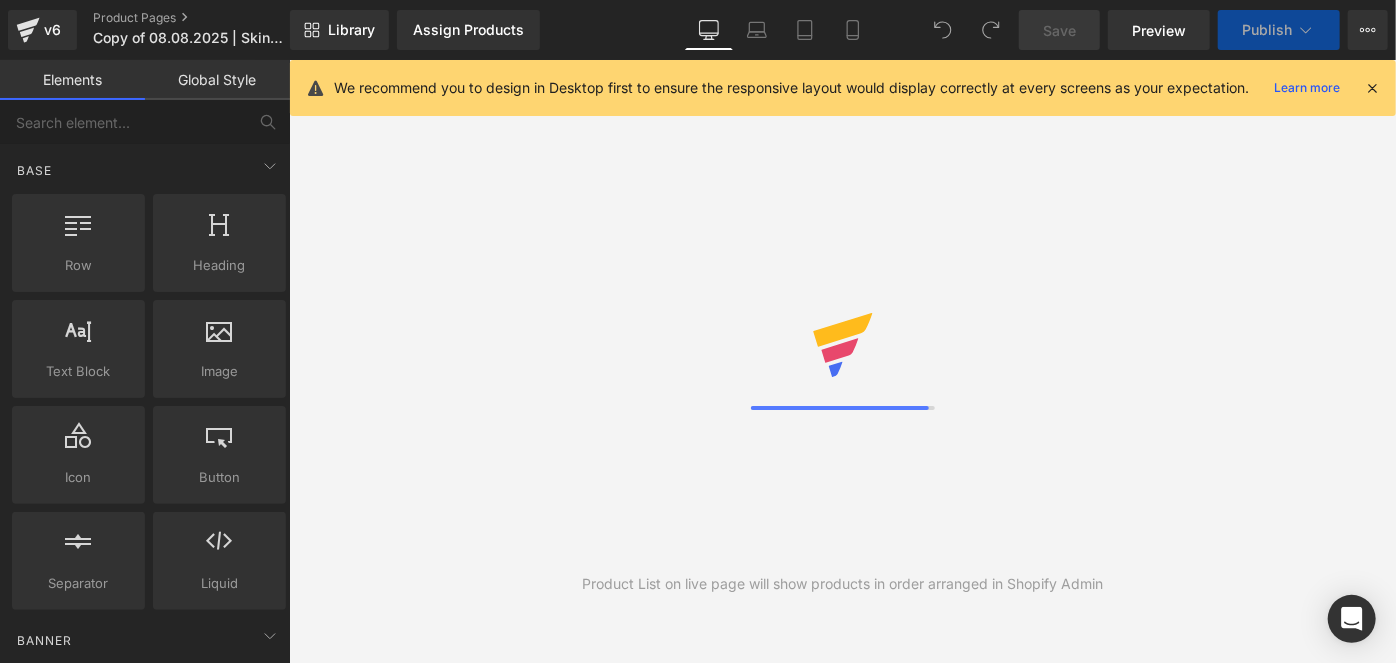 click 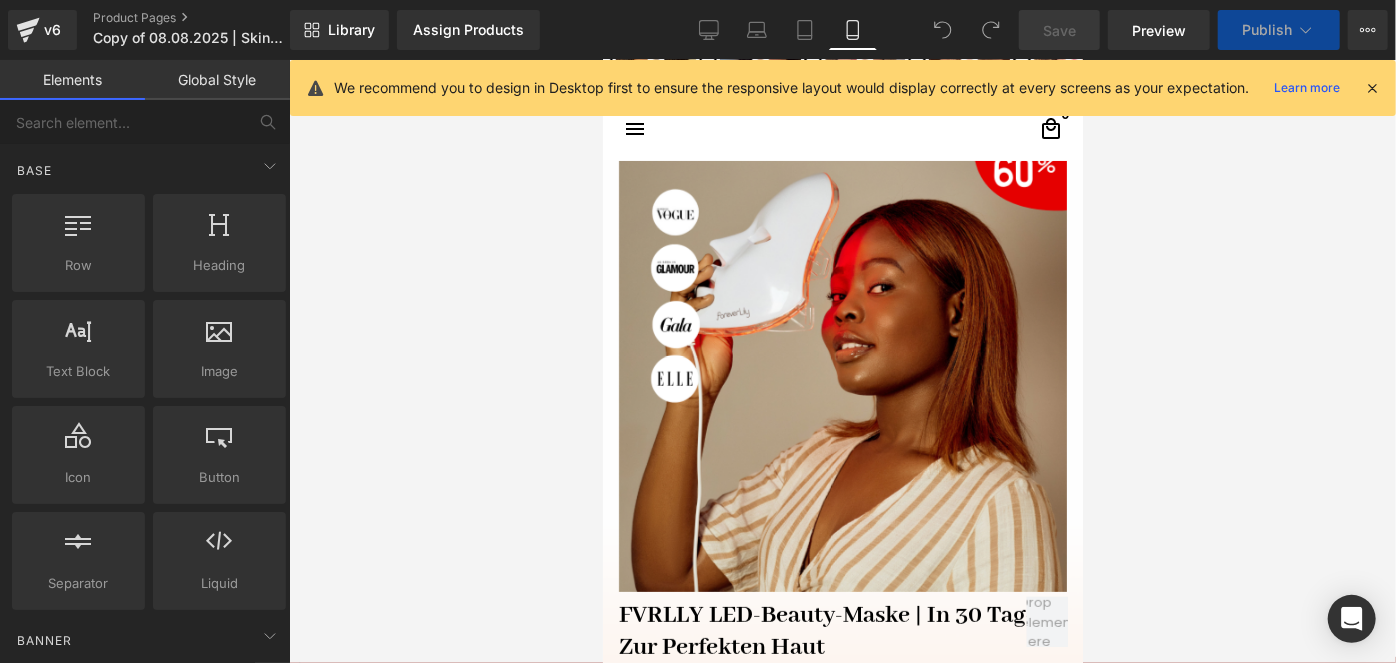 scroll, scrollTop: 653, scrollLeft: 0, axis: vertical 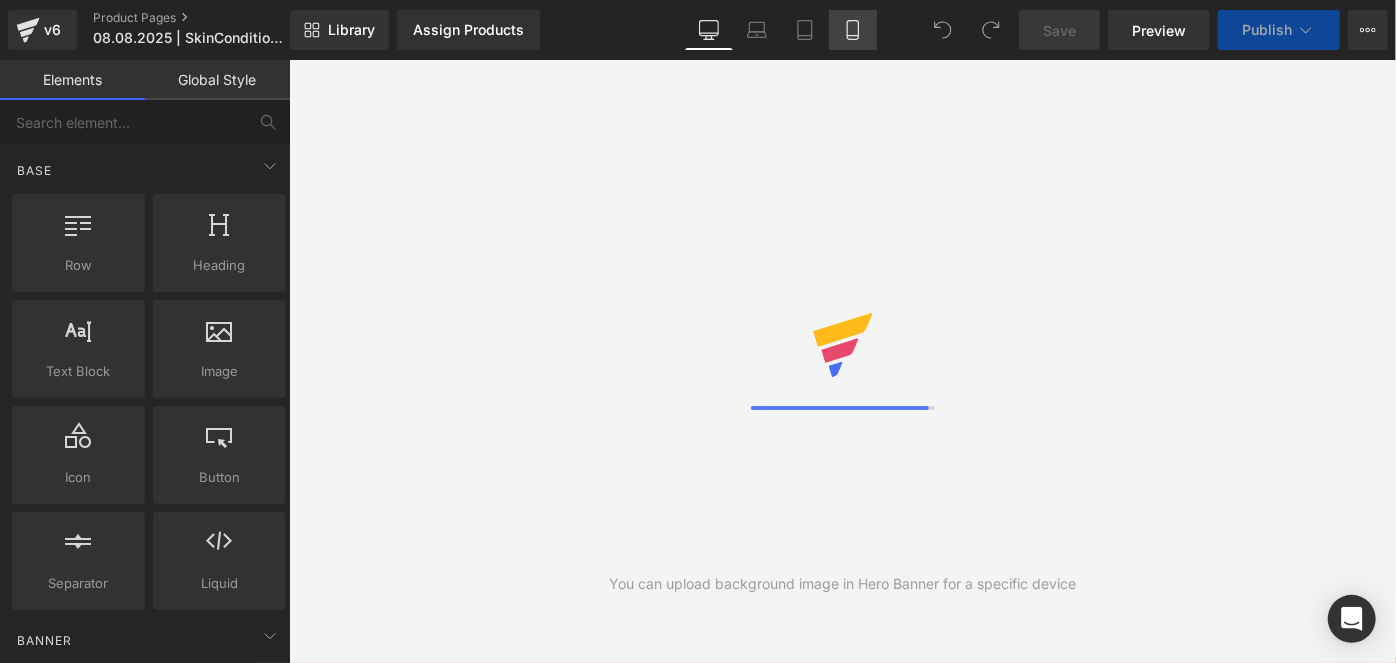 drag, startPoint x: 730, startPoint y: 39, endPoint x: 835, endPoint y: 49, distance: 105.47511 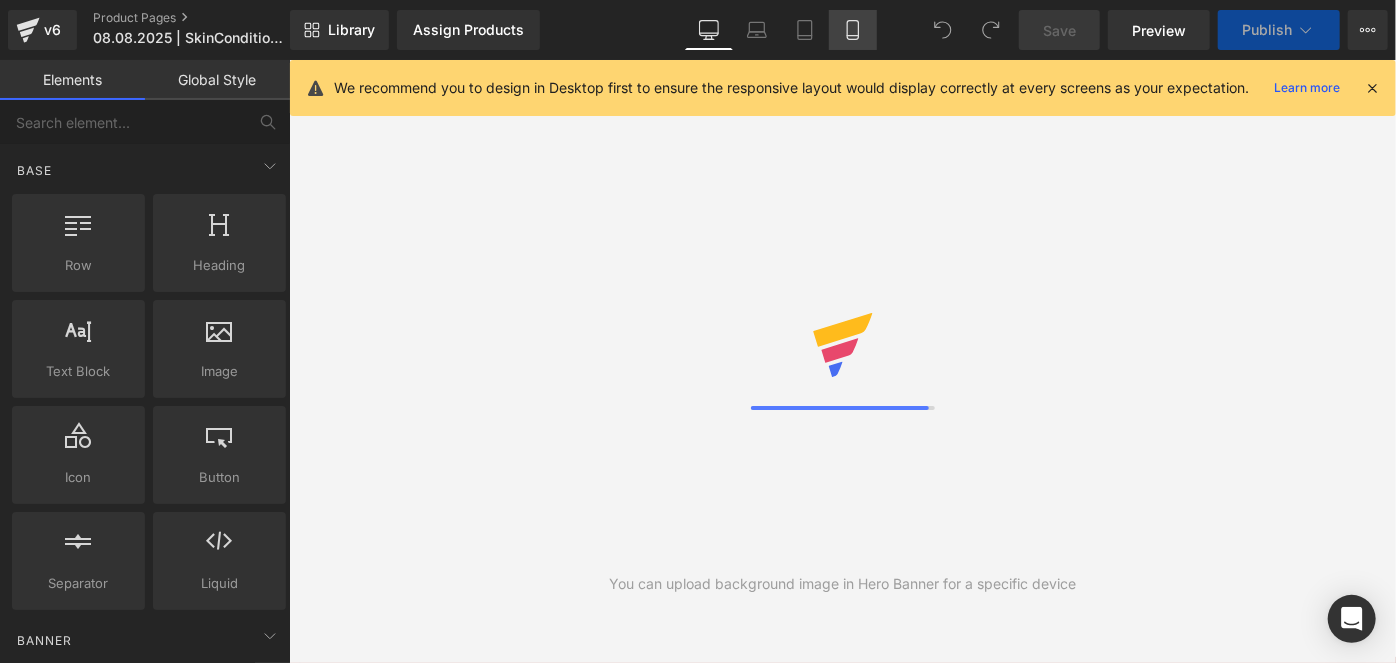 click on "Mobile" at bounding box center (853, 30) 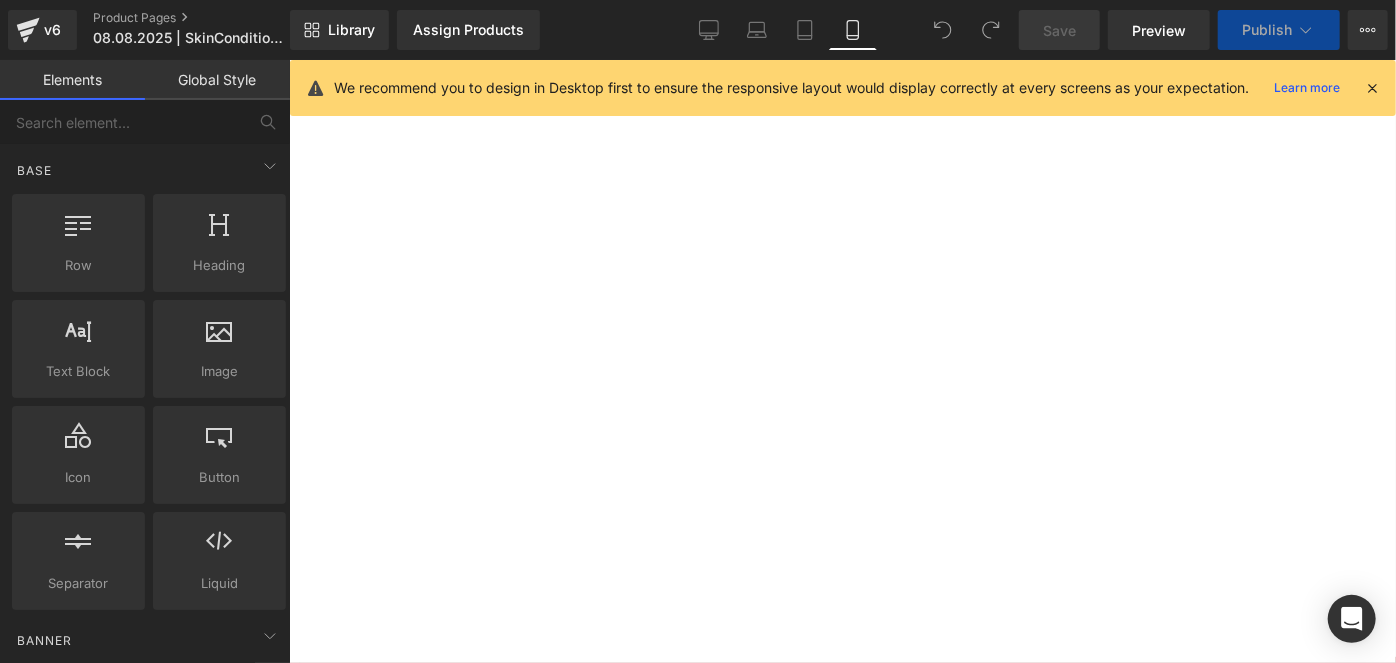 click 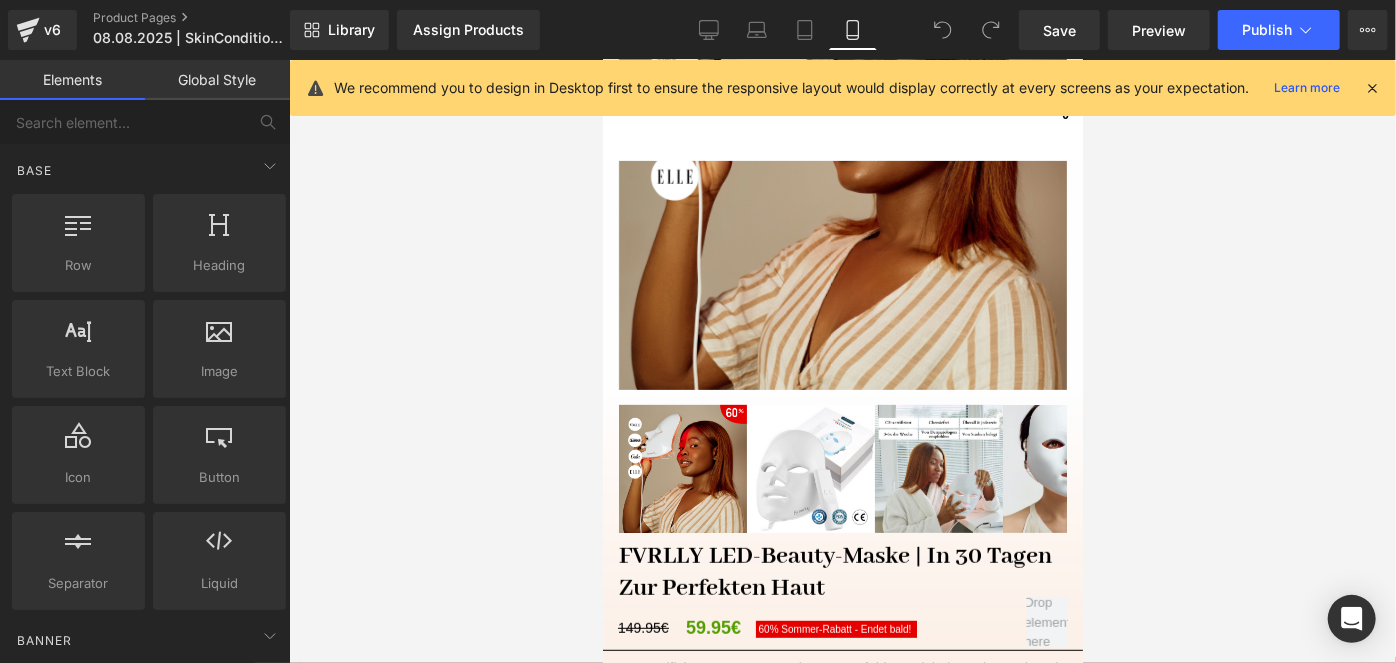 scroll, scrollTop: 381, scrollLeft: 0, axis: vertical 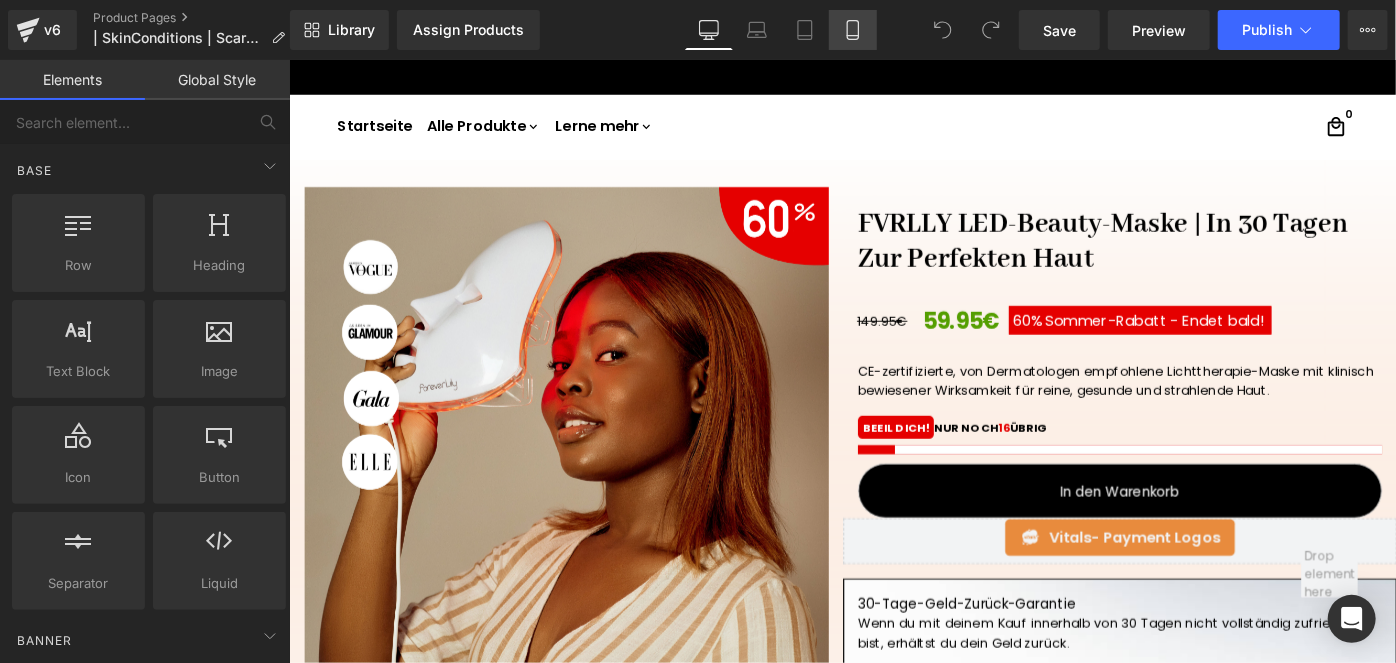 click 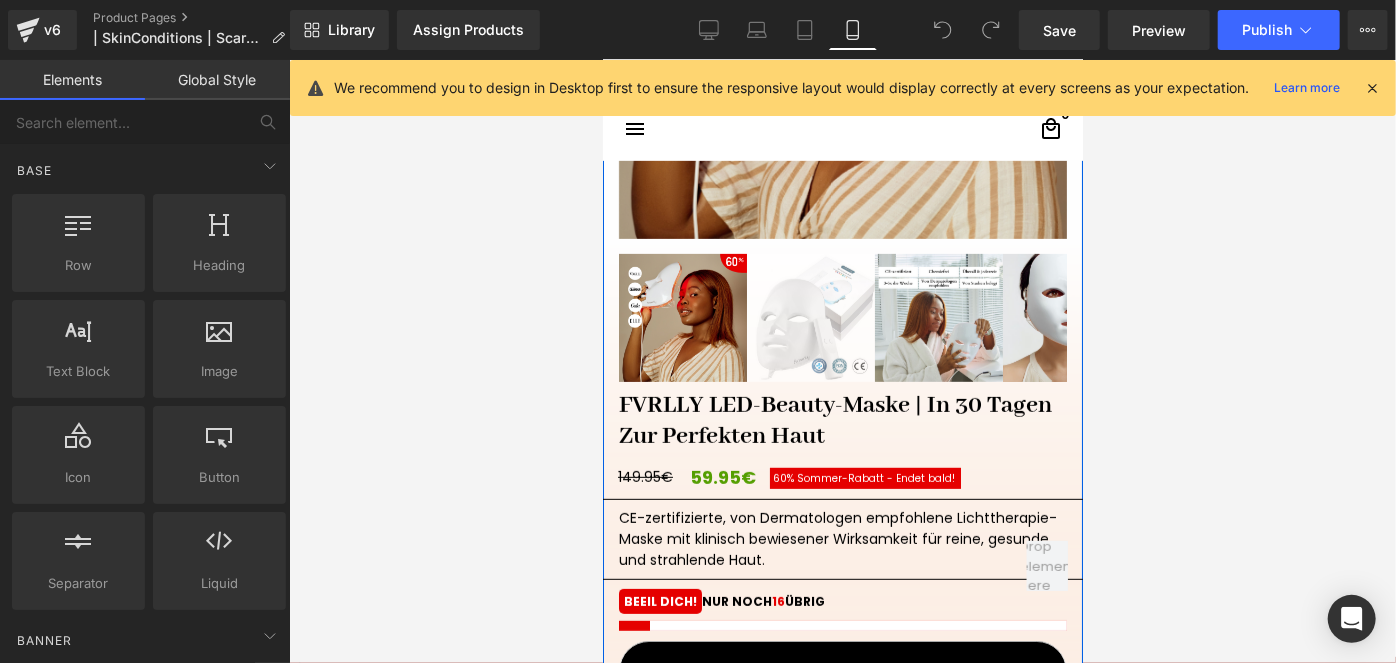scroll, scrollTop: 562, scrollLeft: 0, axis: vertical 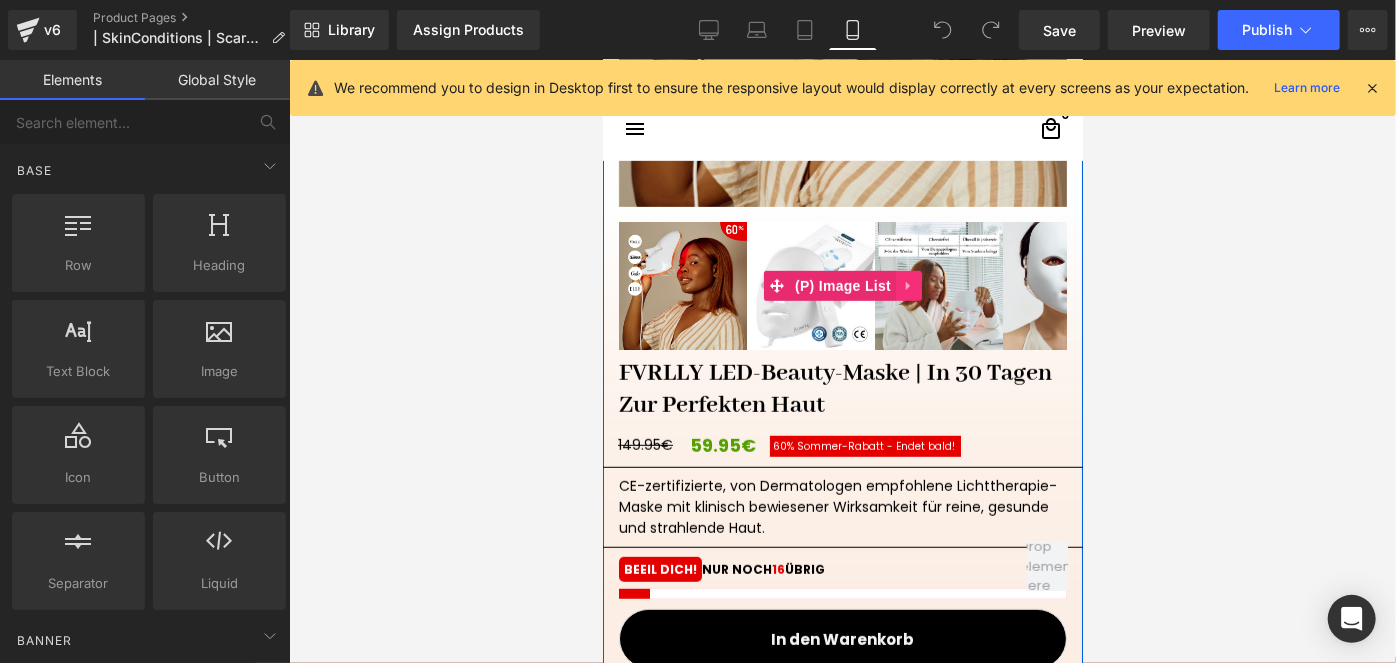 click 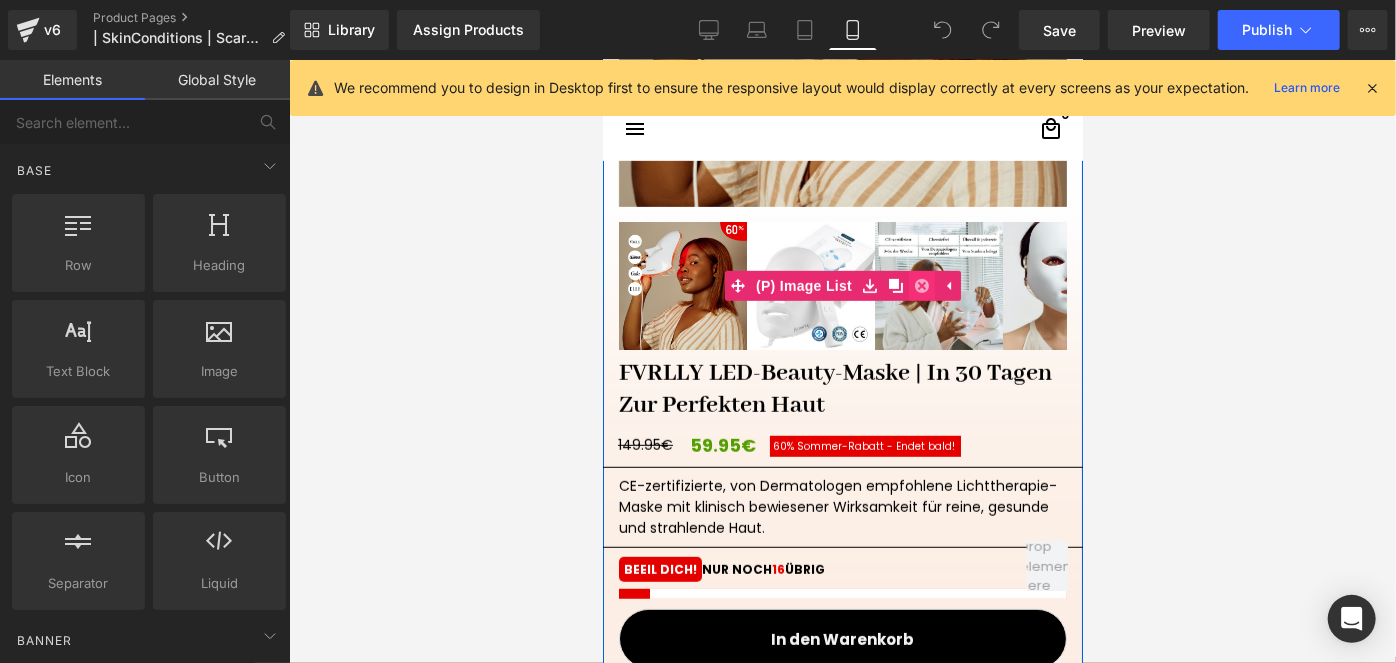 click 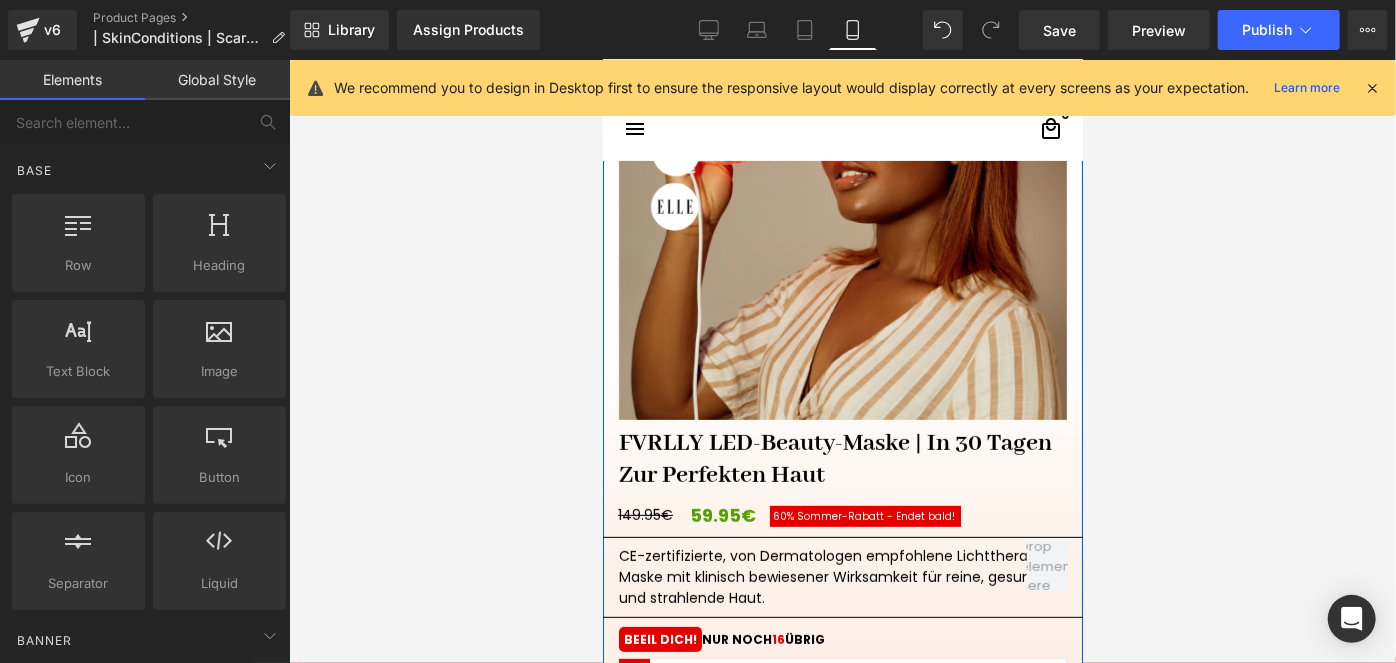 scroll, scrollTop: 290, scrollLeft: 0, axis: vertical 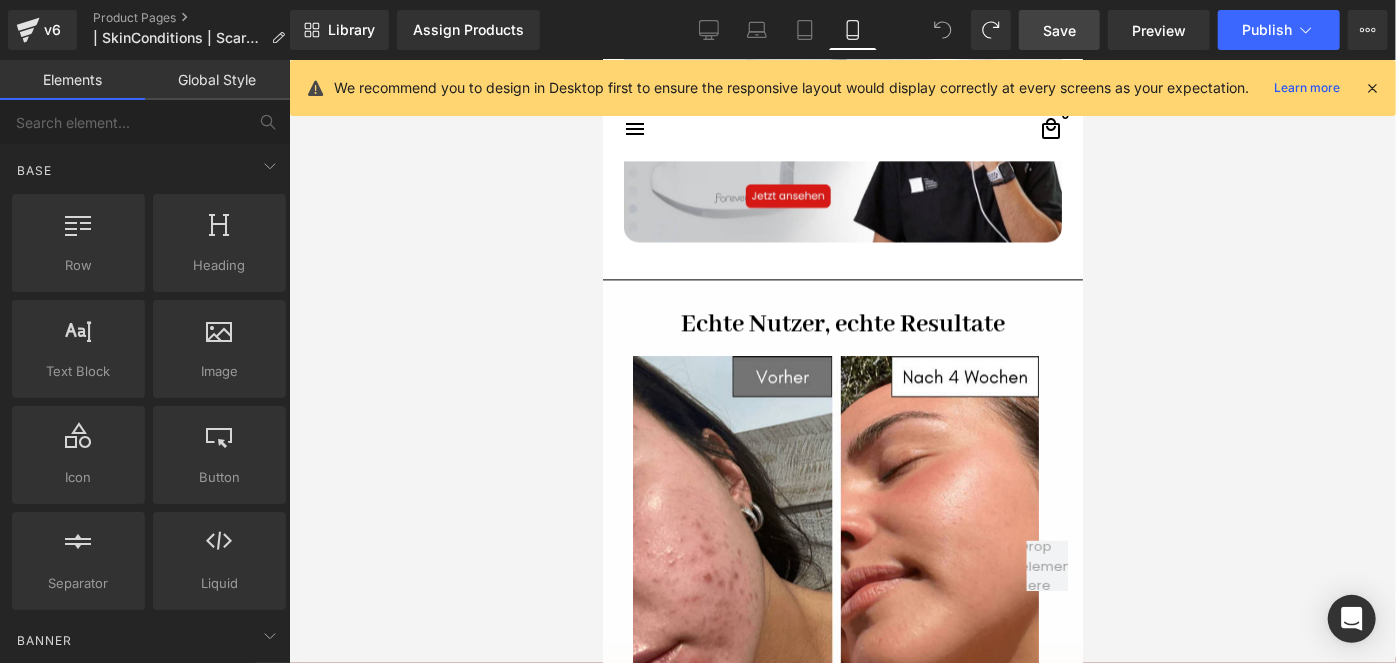 click on "Save" at bounding box center (1059, 30) 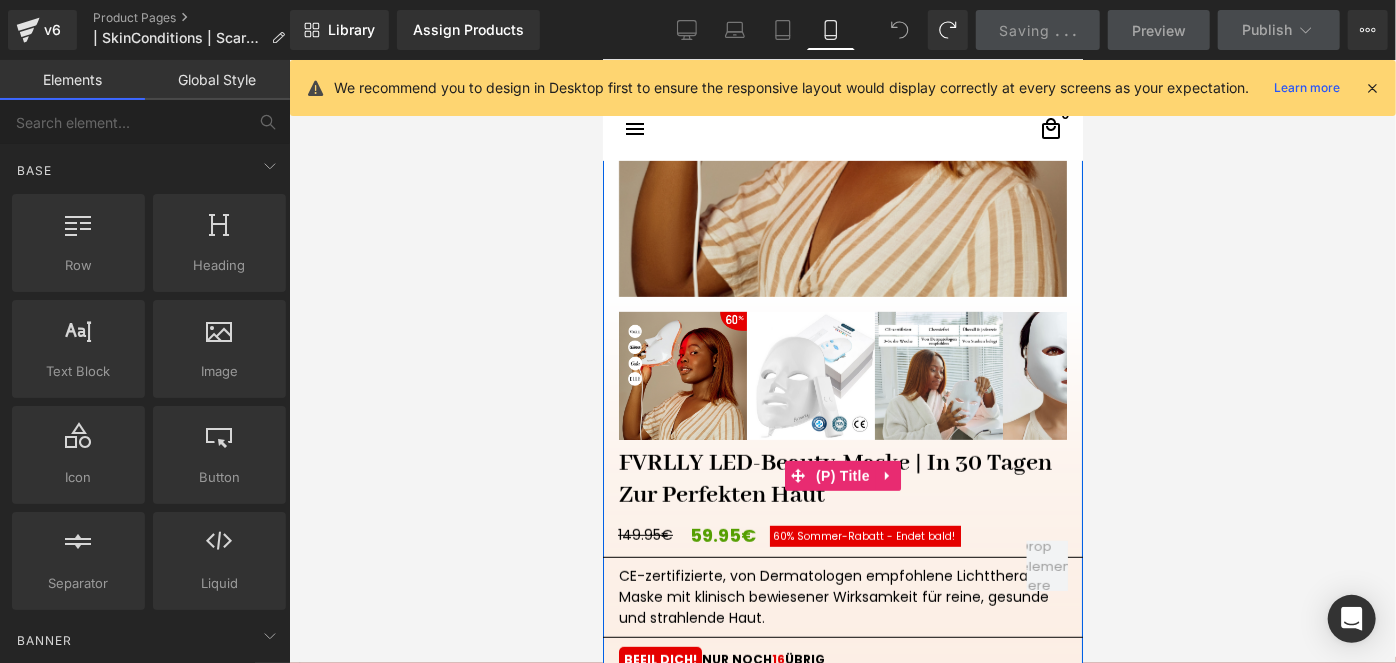 scroll, scrollTop: 290, scrollLeft: 0, axis: vertical 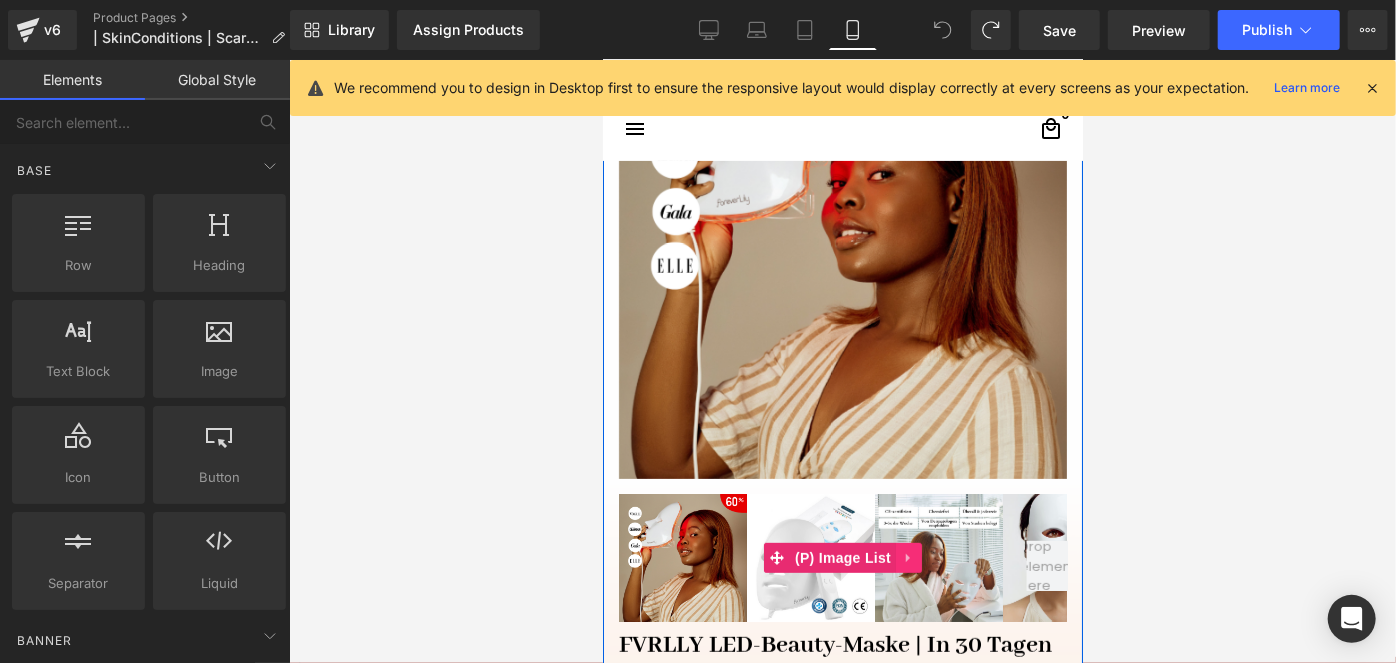 click 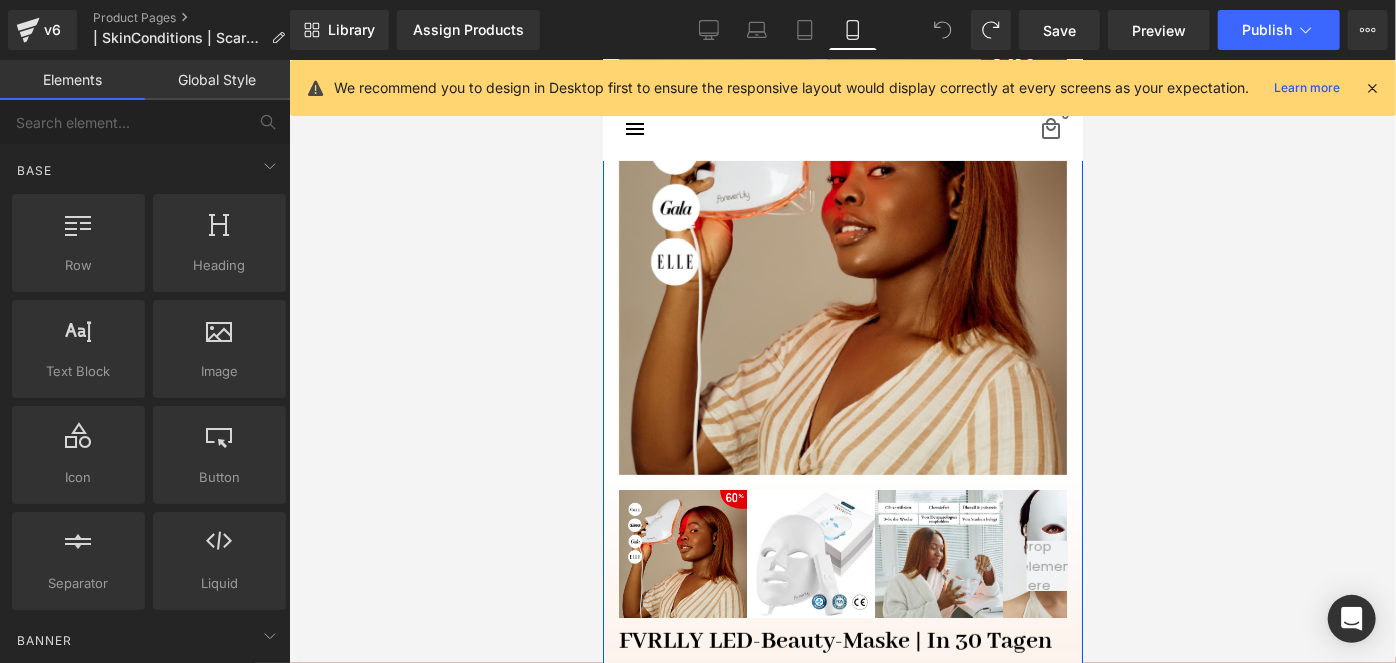 scroll, scrollTop: 290, scrollLeft: 0, axis: vertical 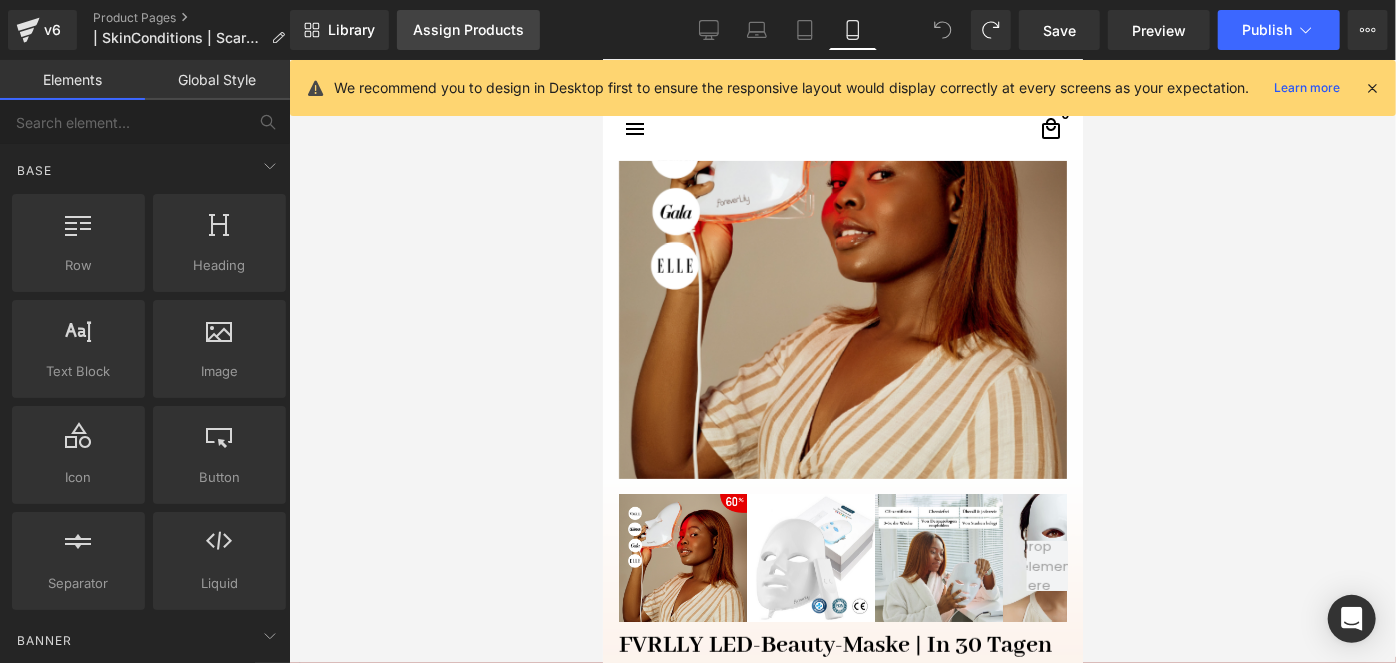 click on "Assign Products" at bounding box center [468, 30] 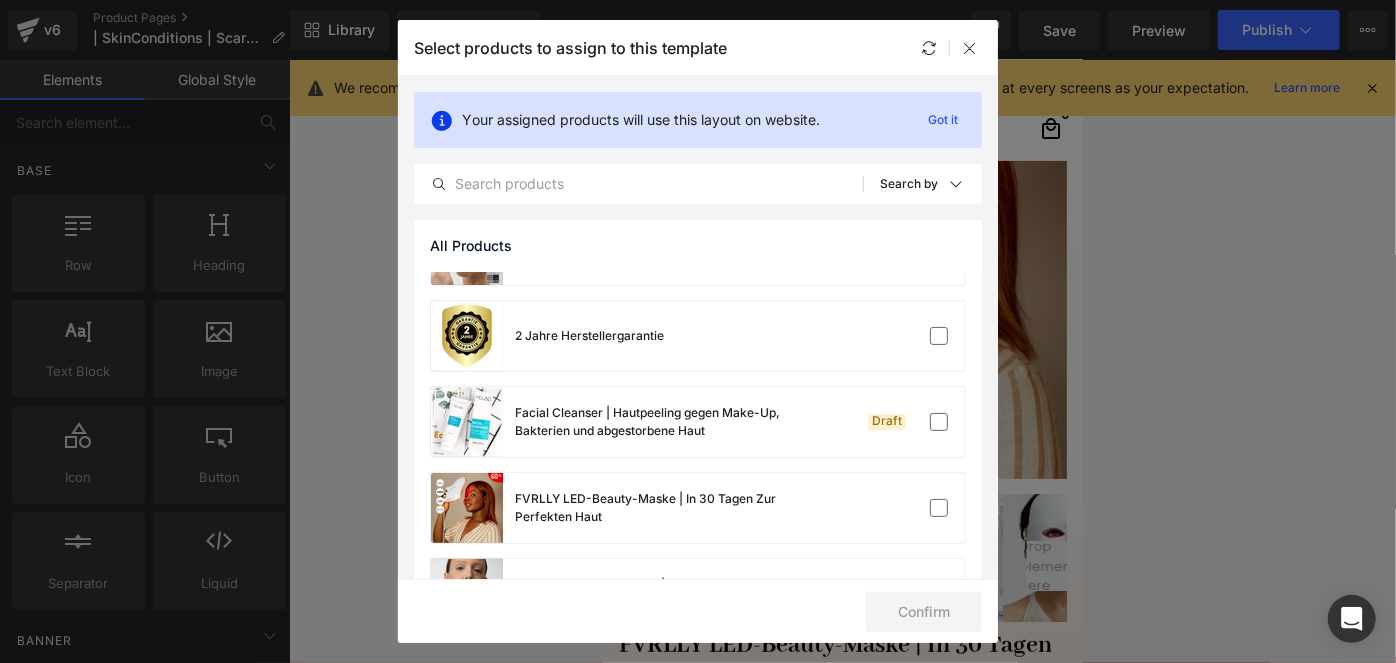 scroll, scrollTop: 90, scrollLeft: 0, axis: vertical 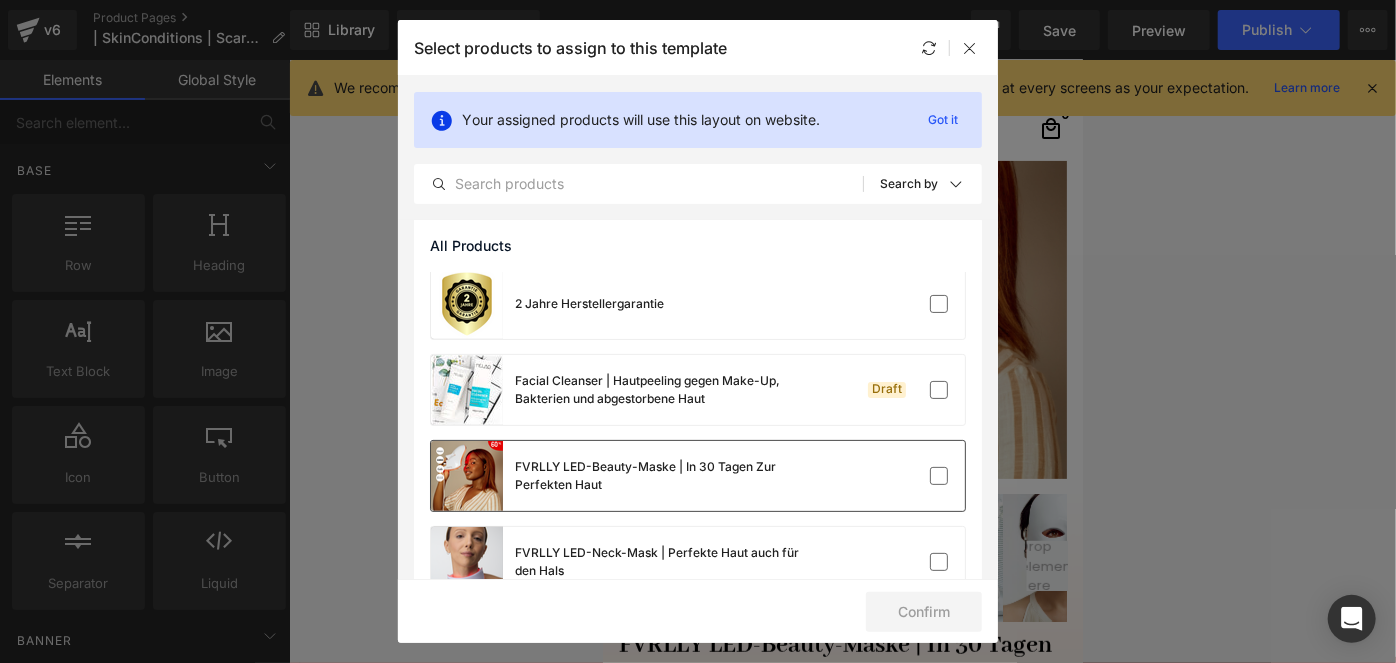 click on "FVRLLY LED-Beauty-Maske | In 30 Tagen Zur Perfekten Haut" at bounding box center (698, 476) 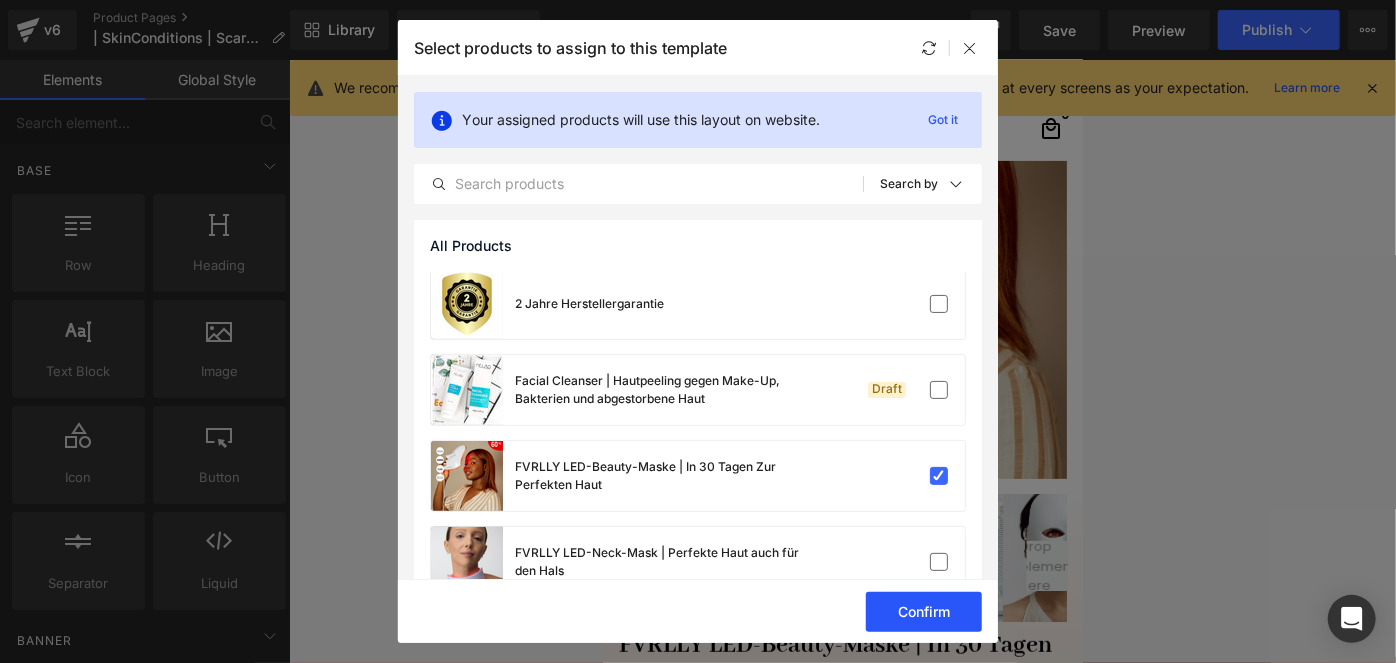 click on "Confirm" at bounding box center [924, 612] 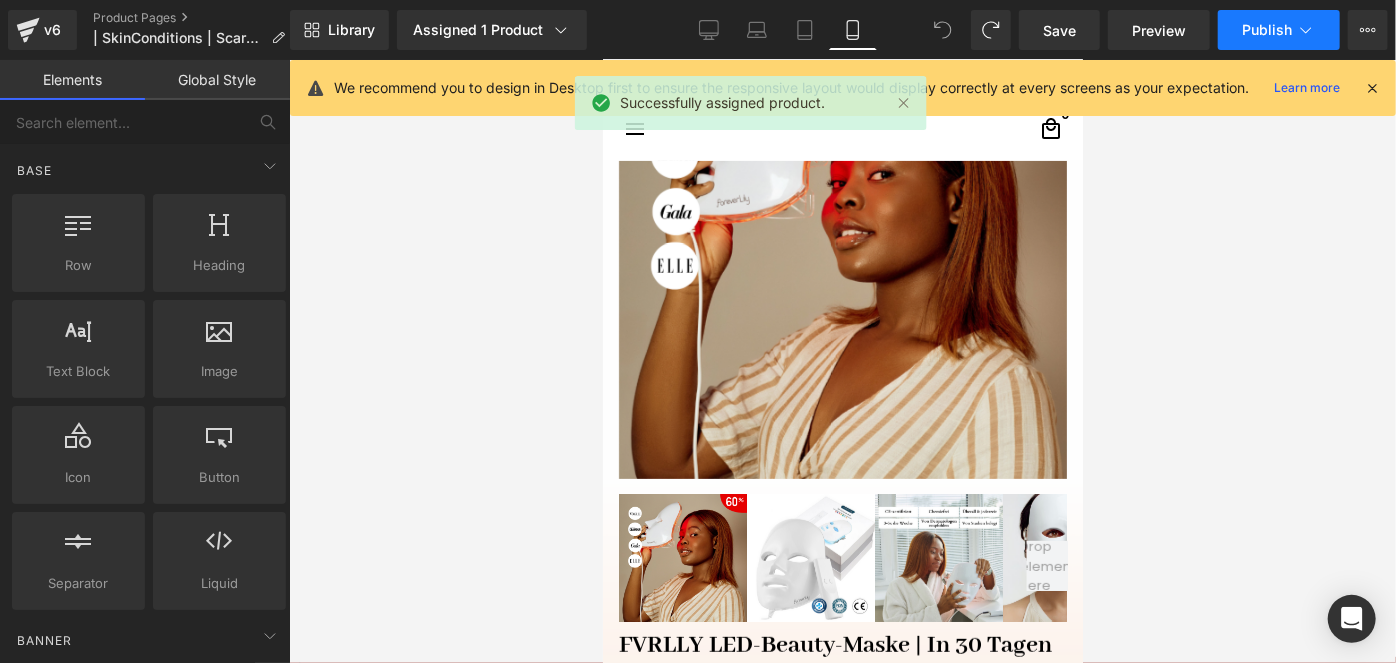 click on "Publish" at bounding box center [1279, 30] 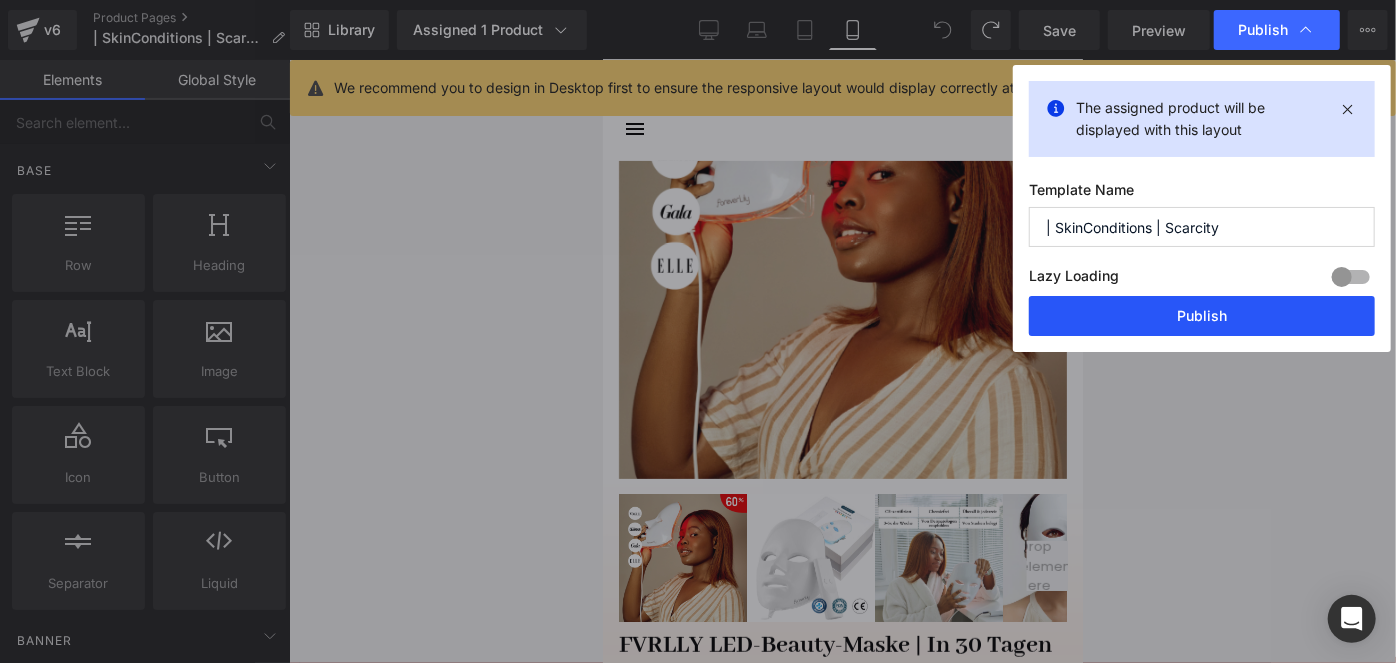 click on "Publish" at bounding box center [1202, 316] 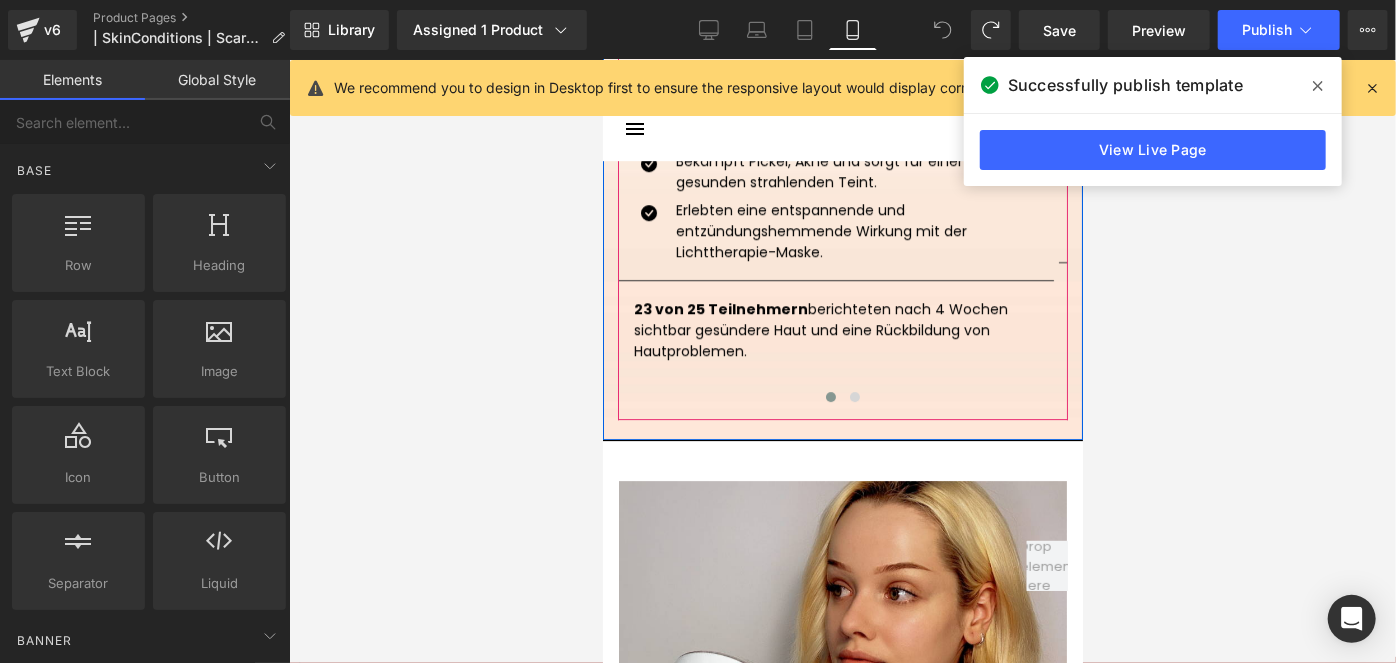 scroll, scrollTop: 3199, scrollLeft: 0, axis: vertical 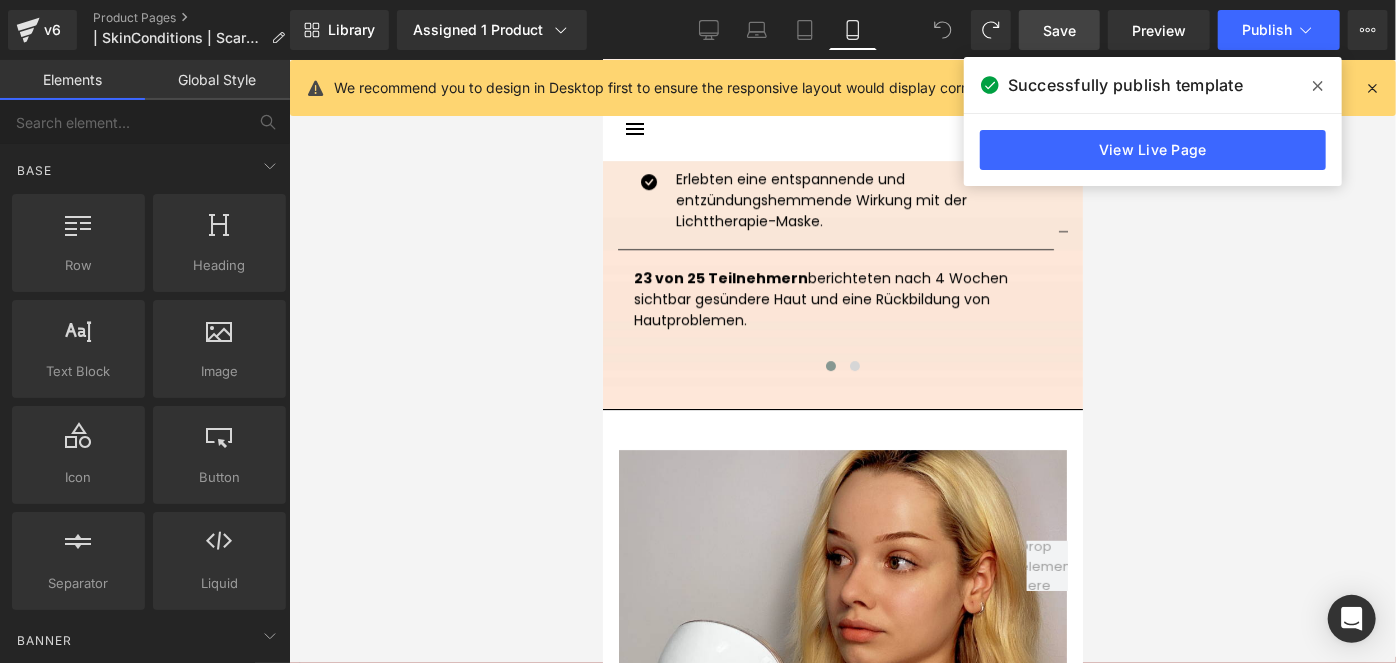 click on "Save" at bounding box center (1059, 30) 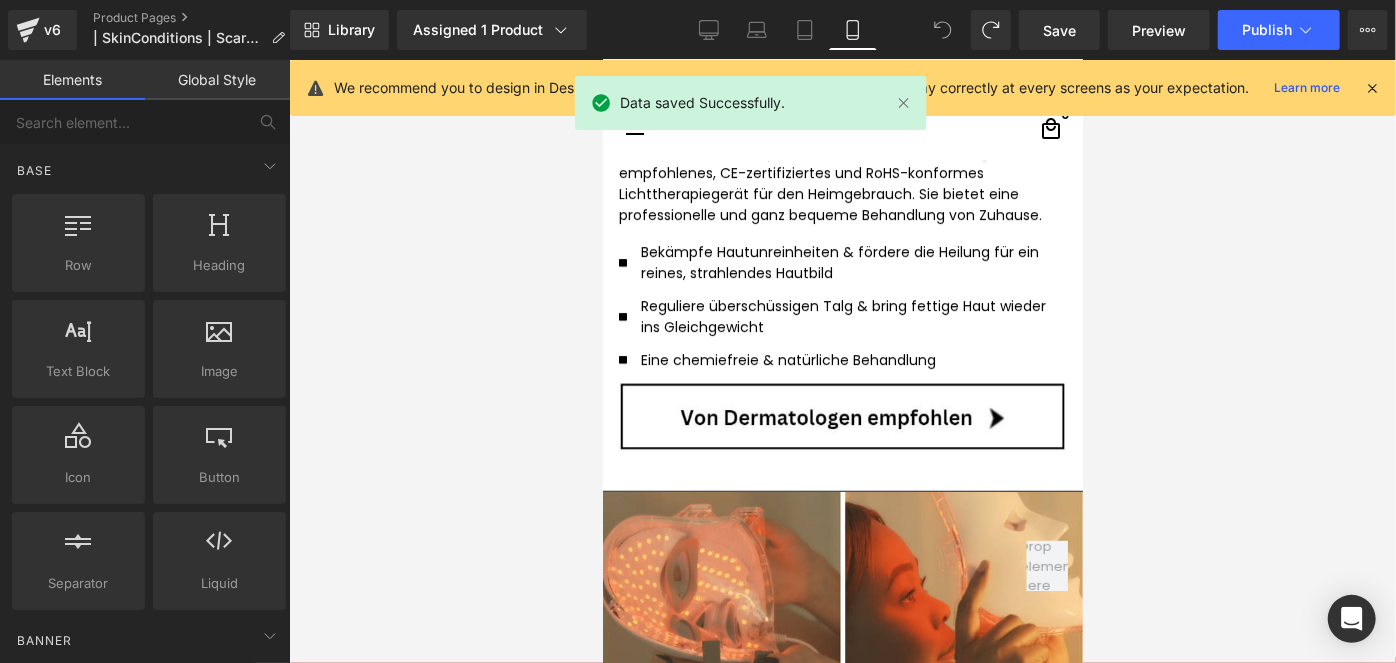 scroll, scrollTop: 4108, scrollLeft: 0, axis: vertical 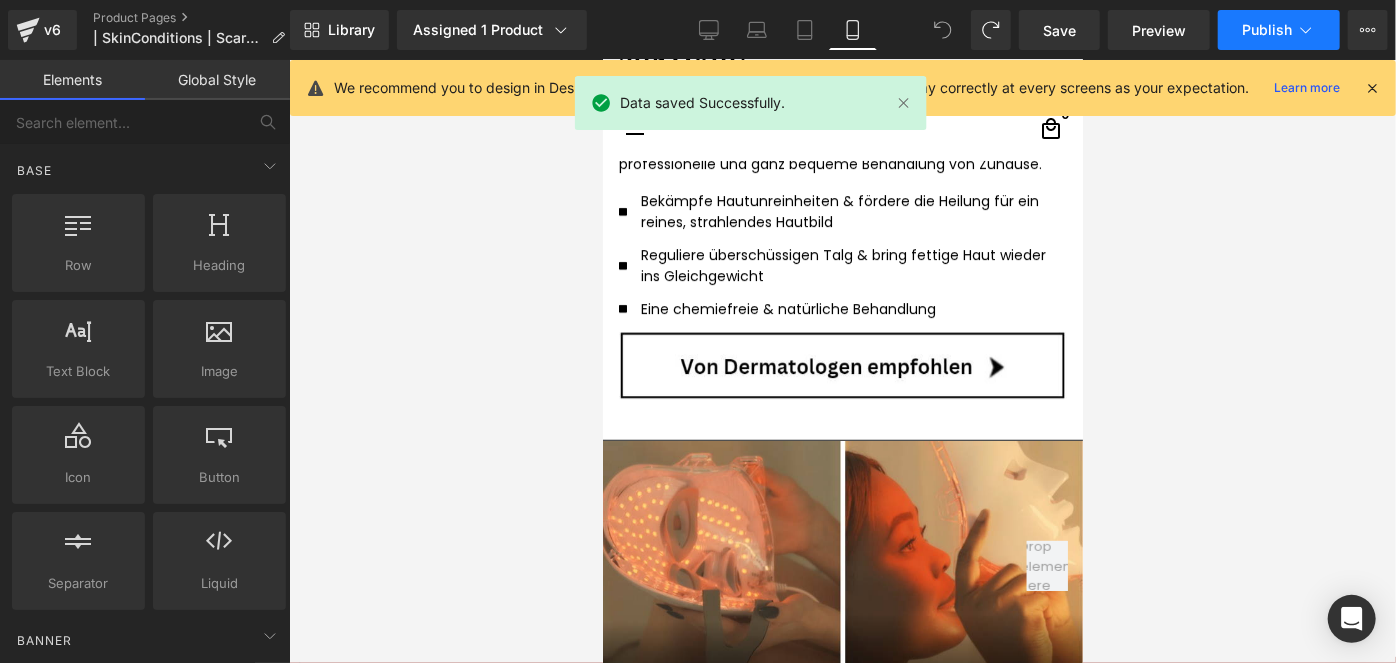 click on "Publish" at bounding box center [1267, 30] 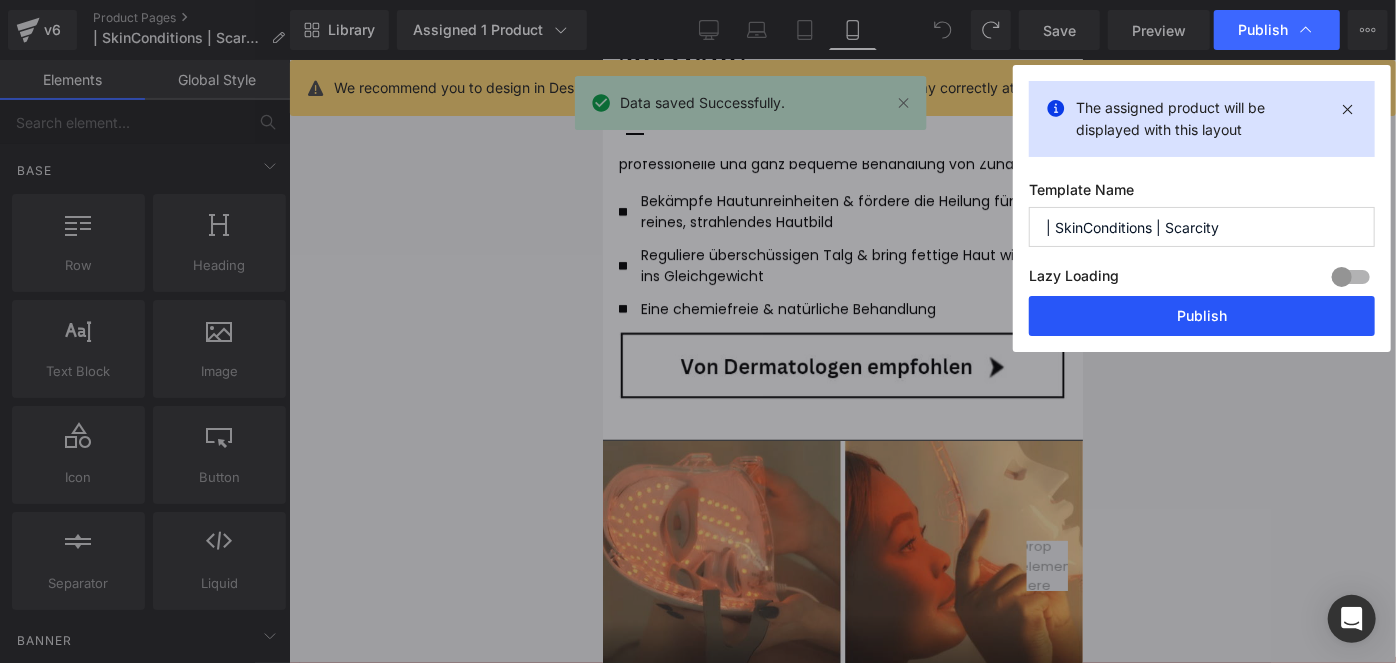 click on "Publish" at bounding box center [1202, 316] 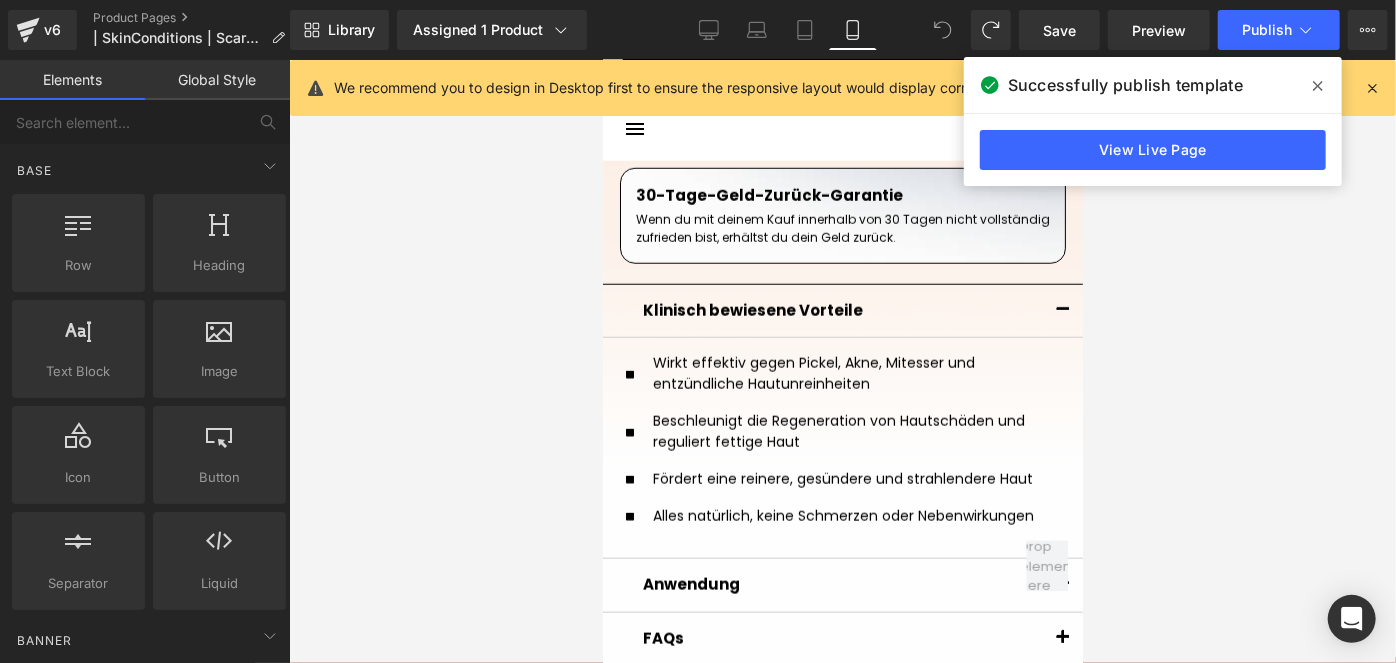 scroll, scrollTop: 1017, scrollLeft: 0, axis: vertical 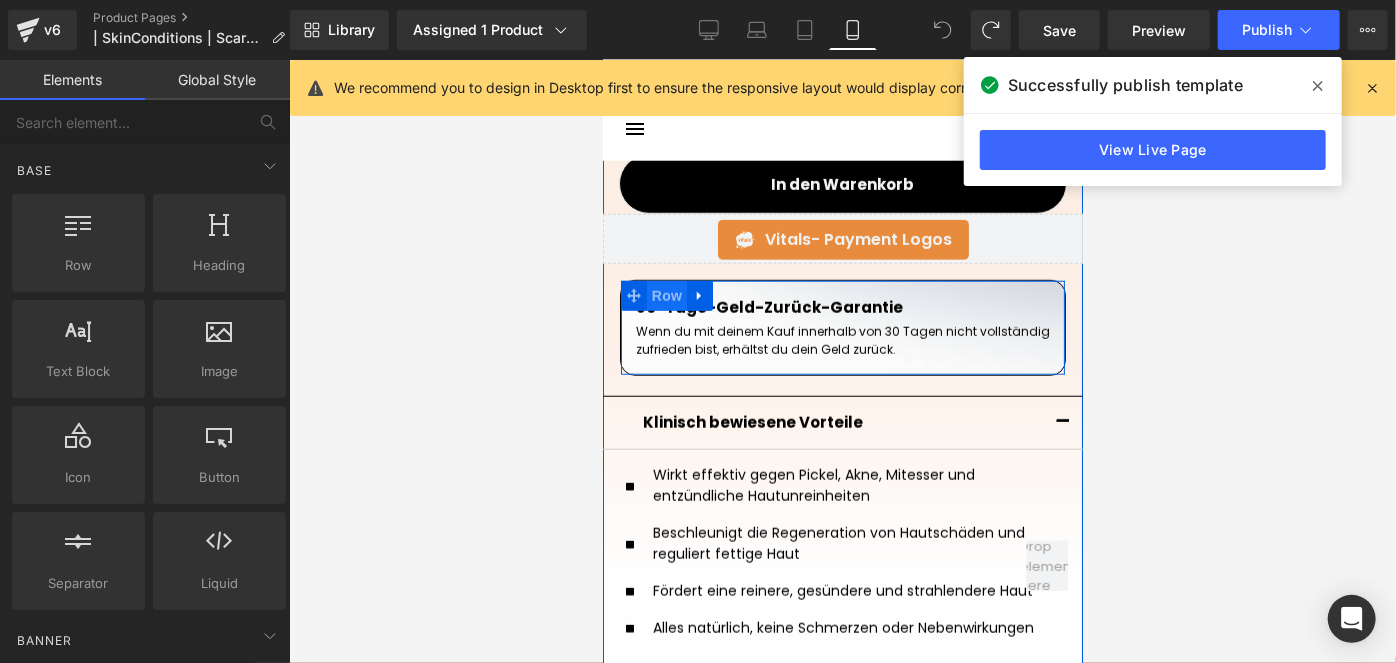 click on "Row" at bounding box center (666, 295) 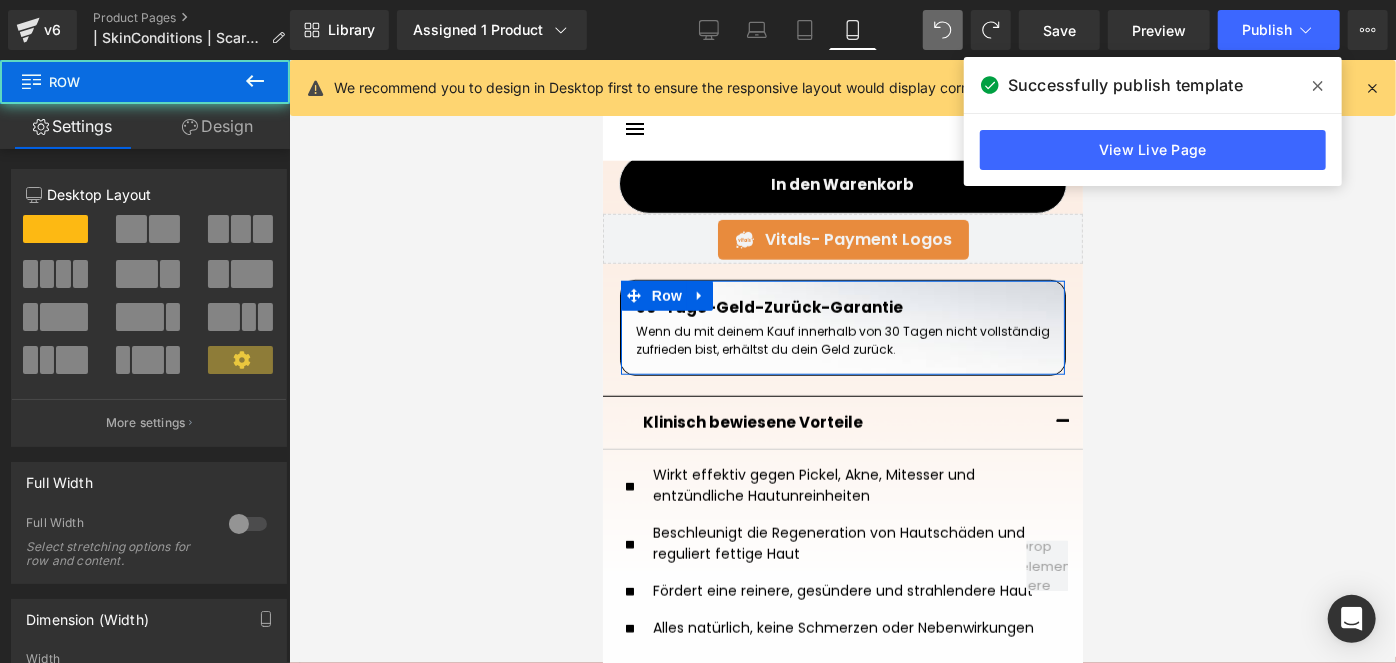 click on "Design" at bounding box center (217, 126) 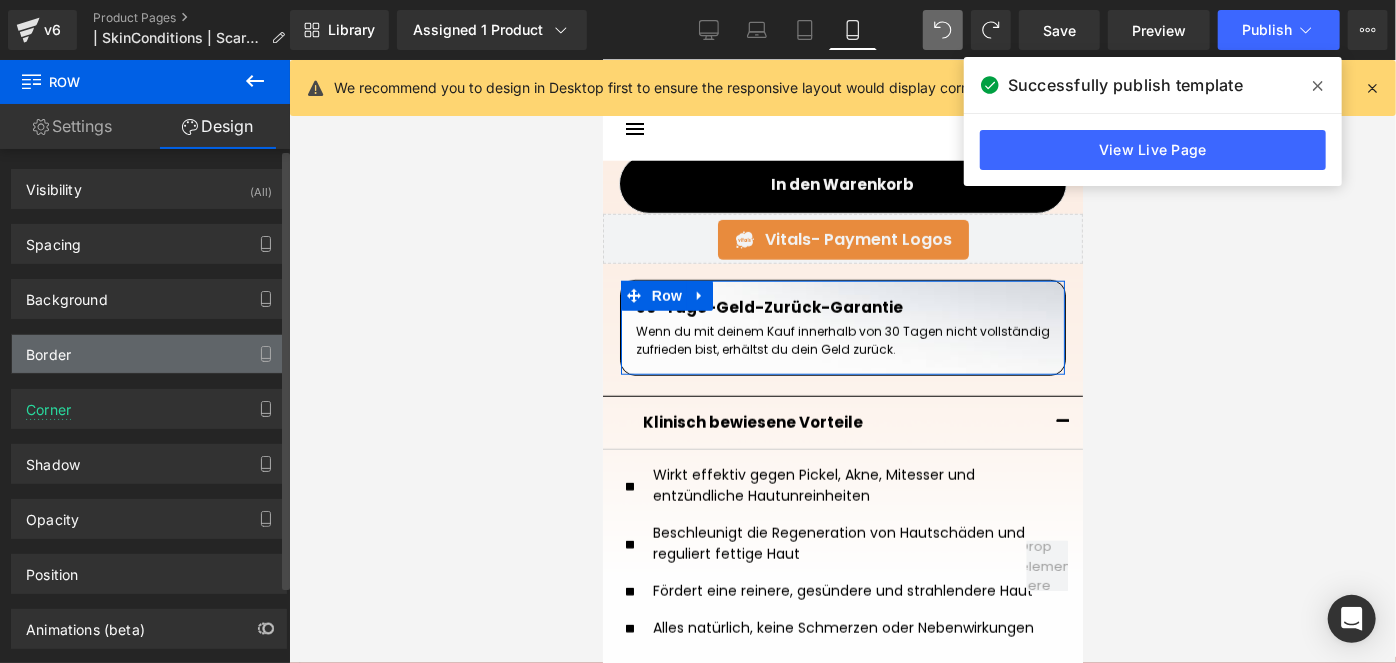 click on "Border" at bounding box center (149, 354) 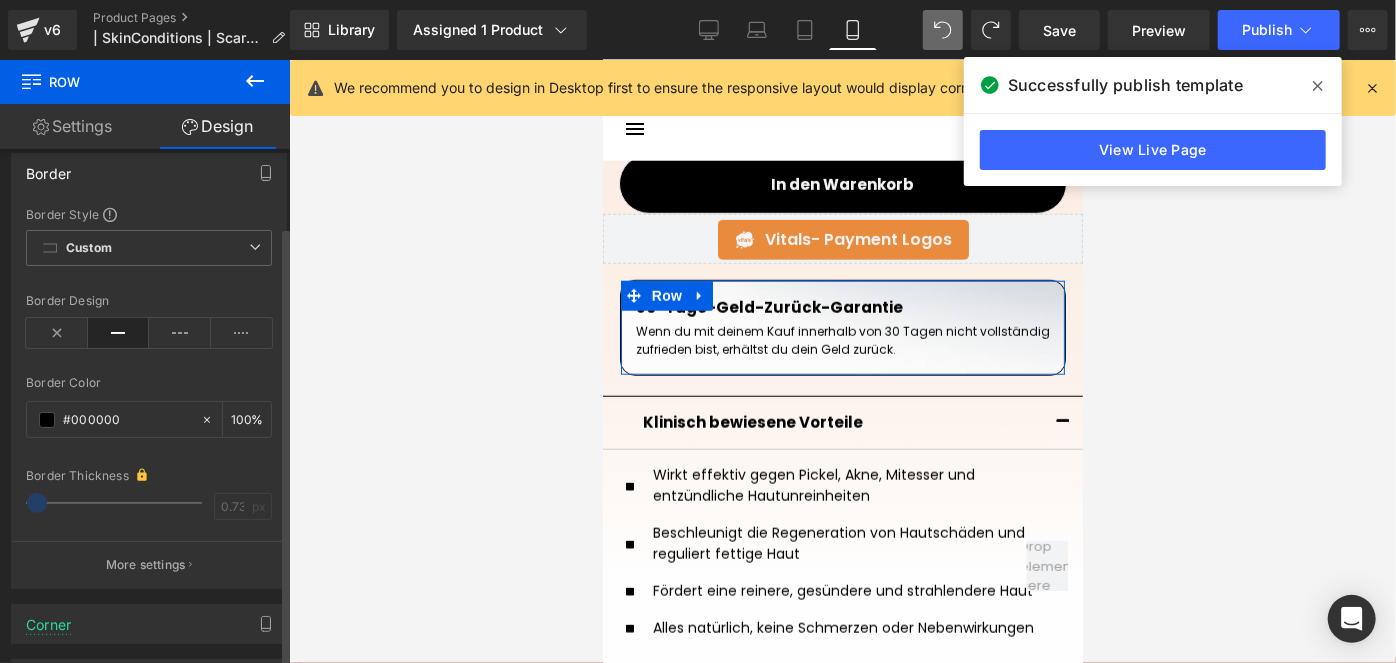 scroll, scrollTop: 454, scrollLeft: 0, axis: vertical 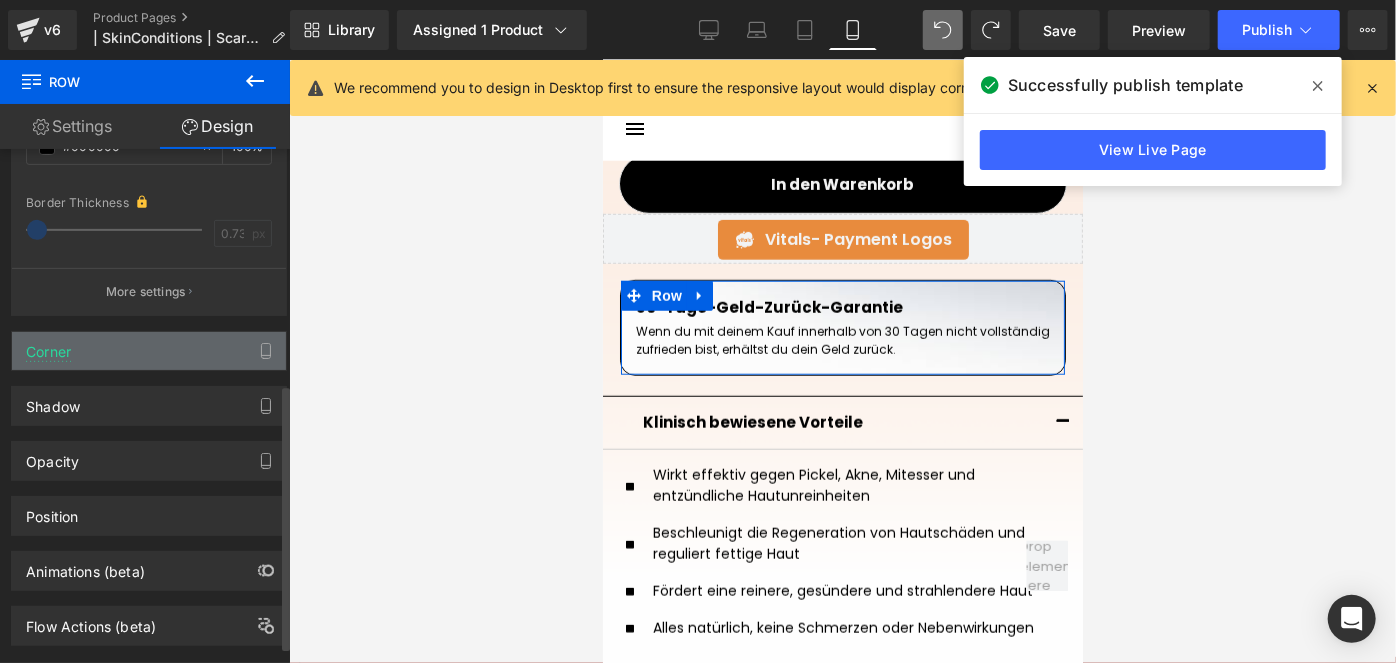click on "Corner" at bounding box center (149, 351) 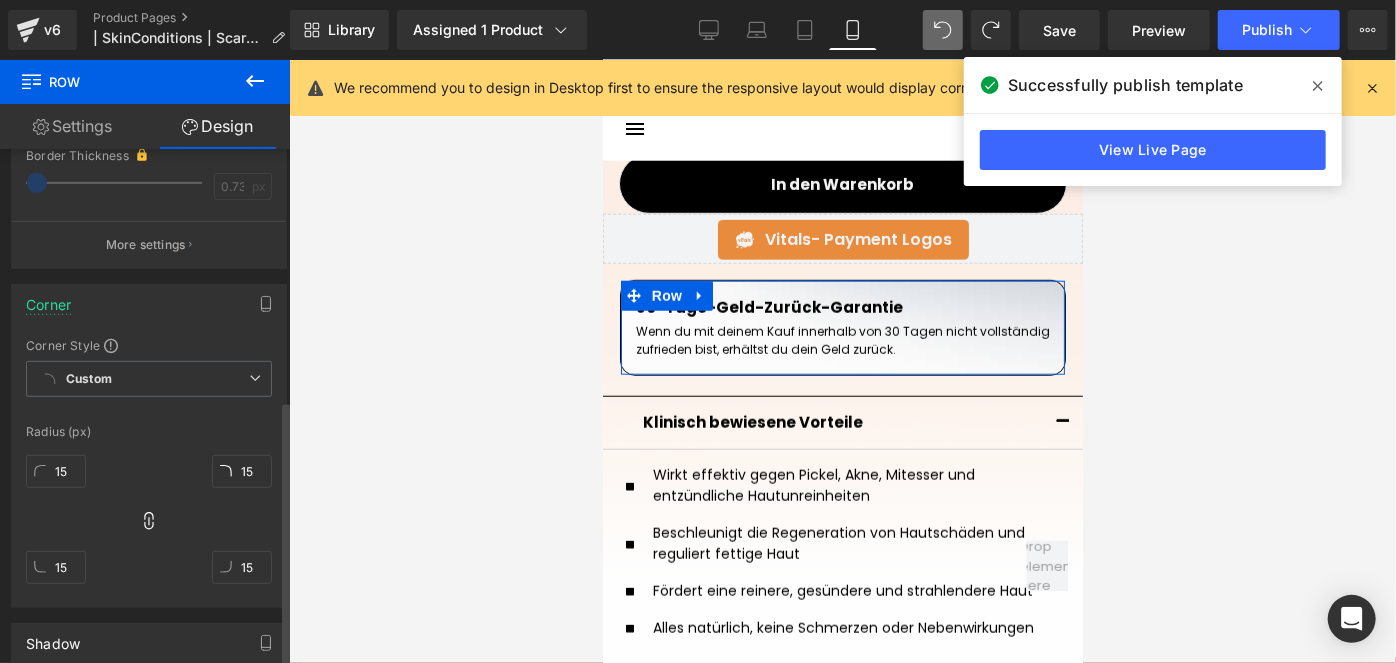 scroll, scrollTop: 545, scrollLeft: 0, axis: vertical 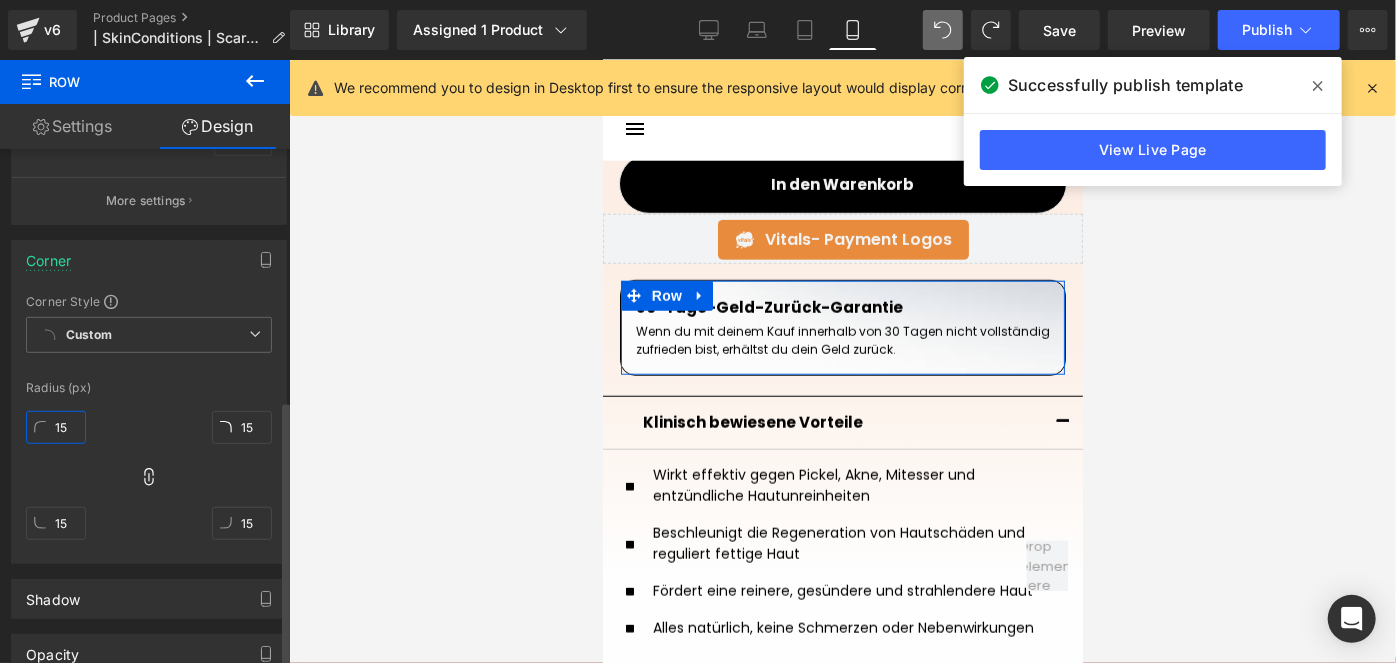 click on "15" at bounding box center [56, 427] 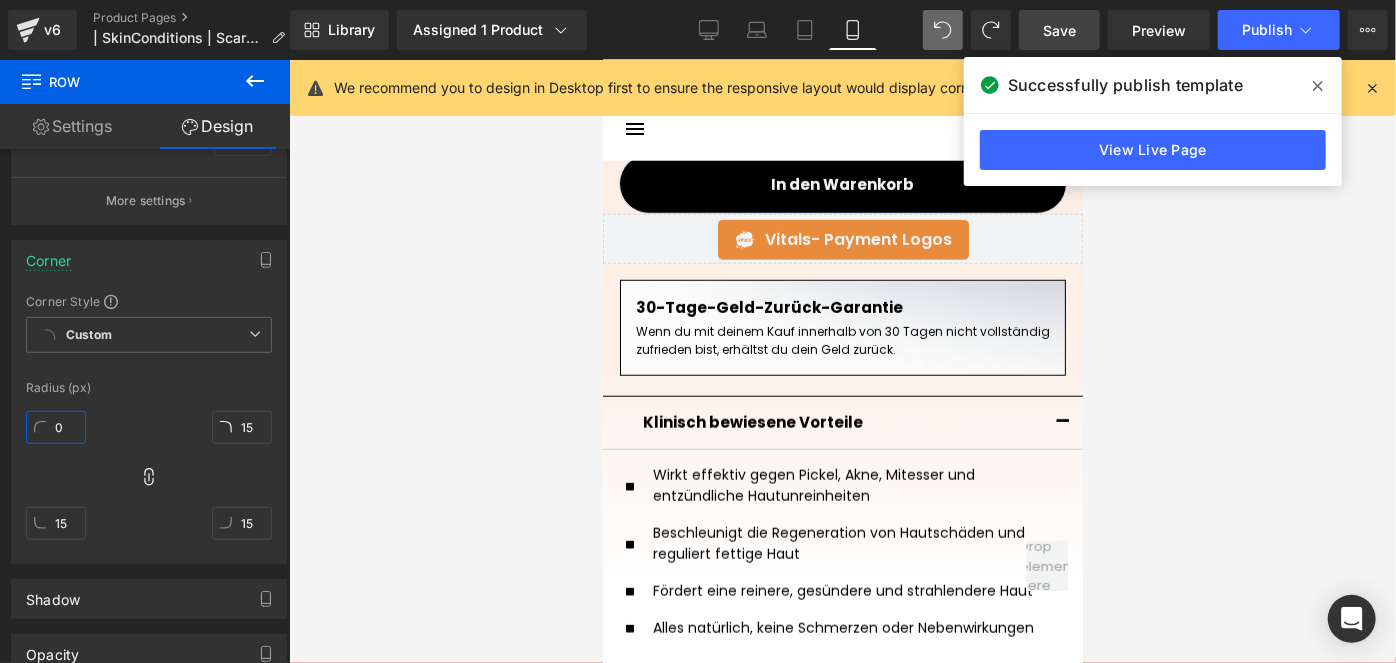 type on "0" 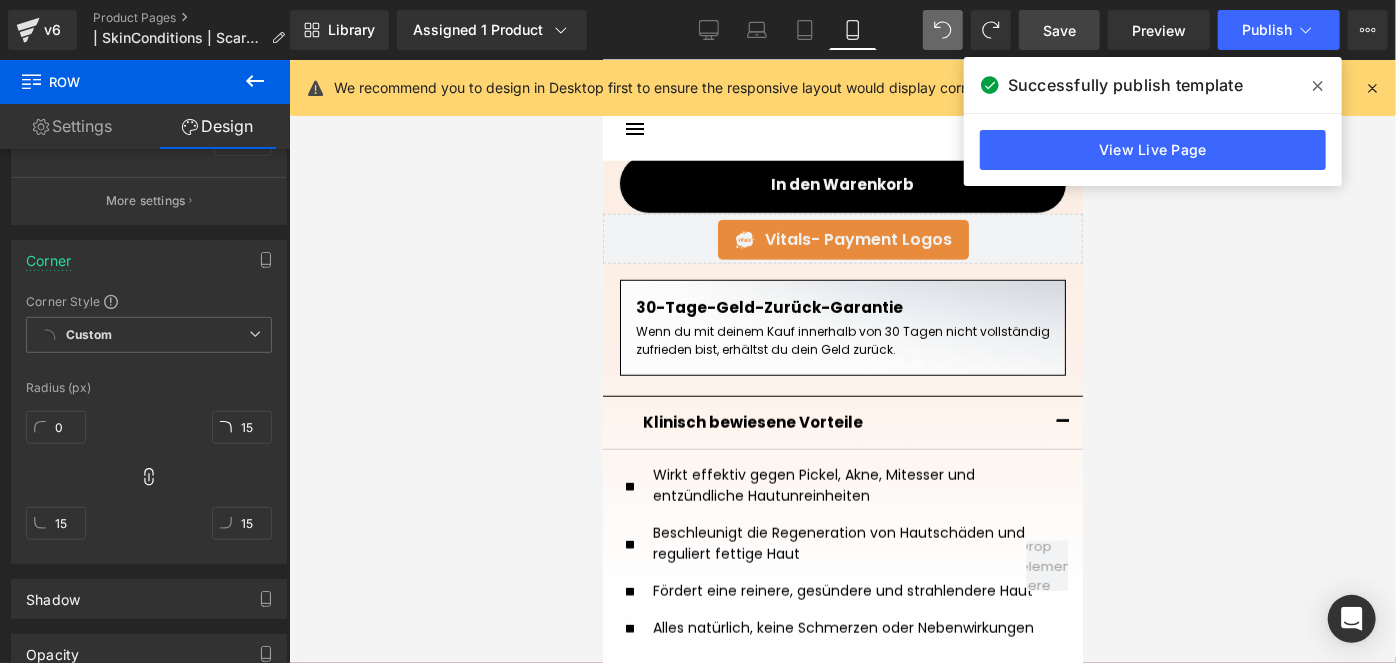drag, startPoint x: 1079, startPoint y: 16, endPoint x: 343, endPoint y: 315, distance: 794.41614 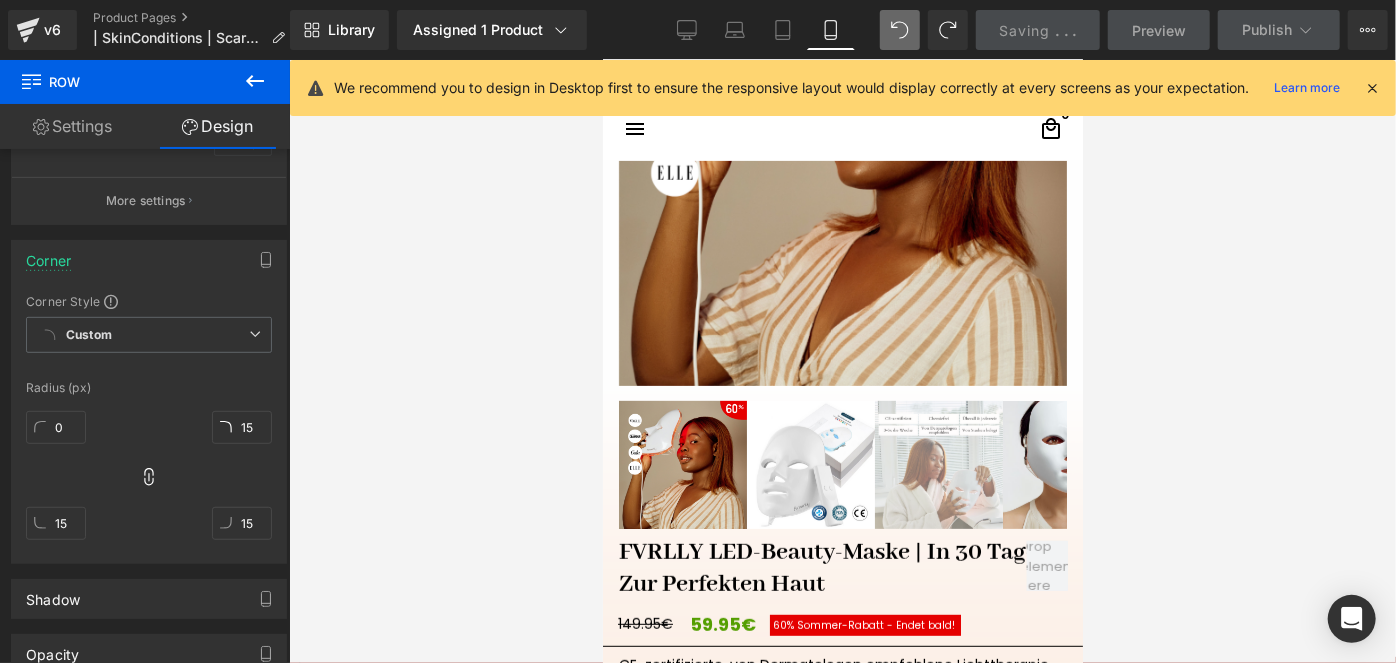 scroll, scrollTop: 472, scrollLeft: 0, axis: vertical 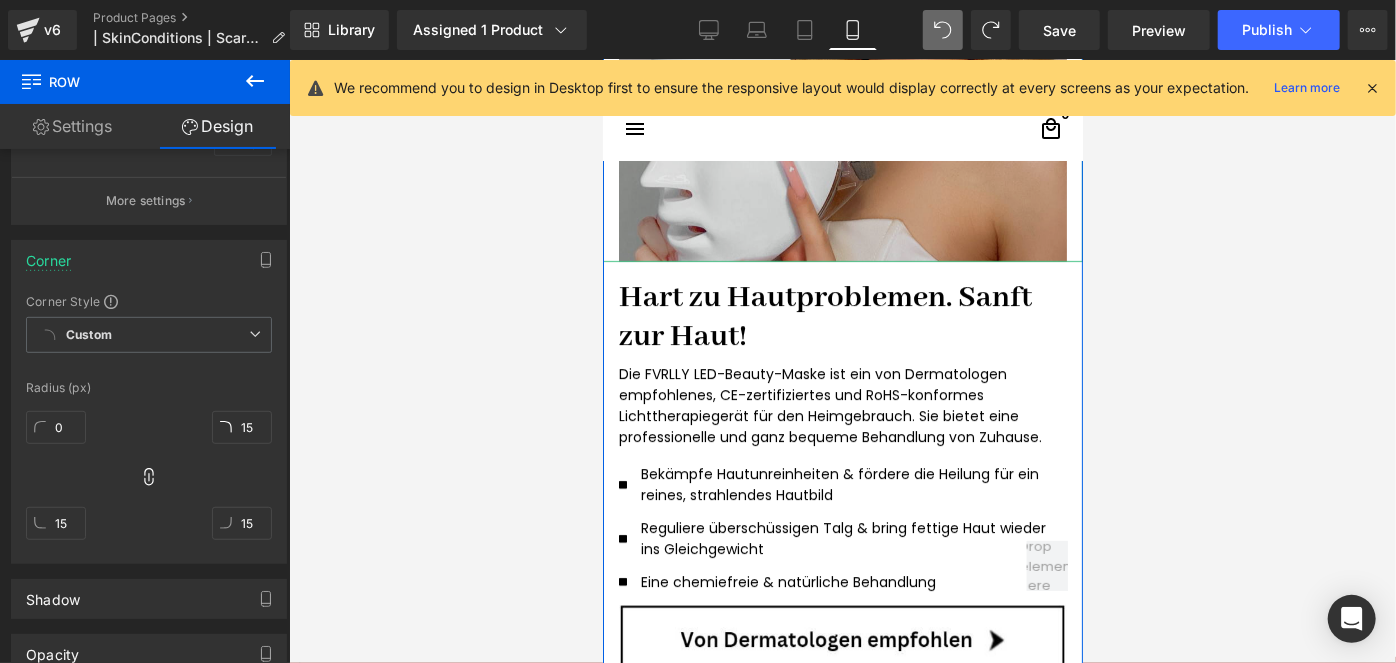 click at bounding box center (842, 37) 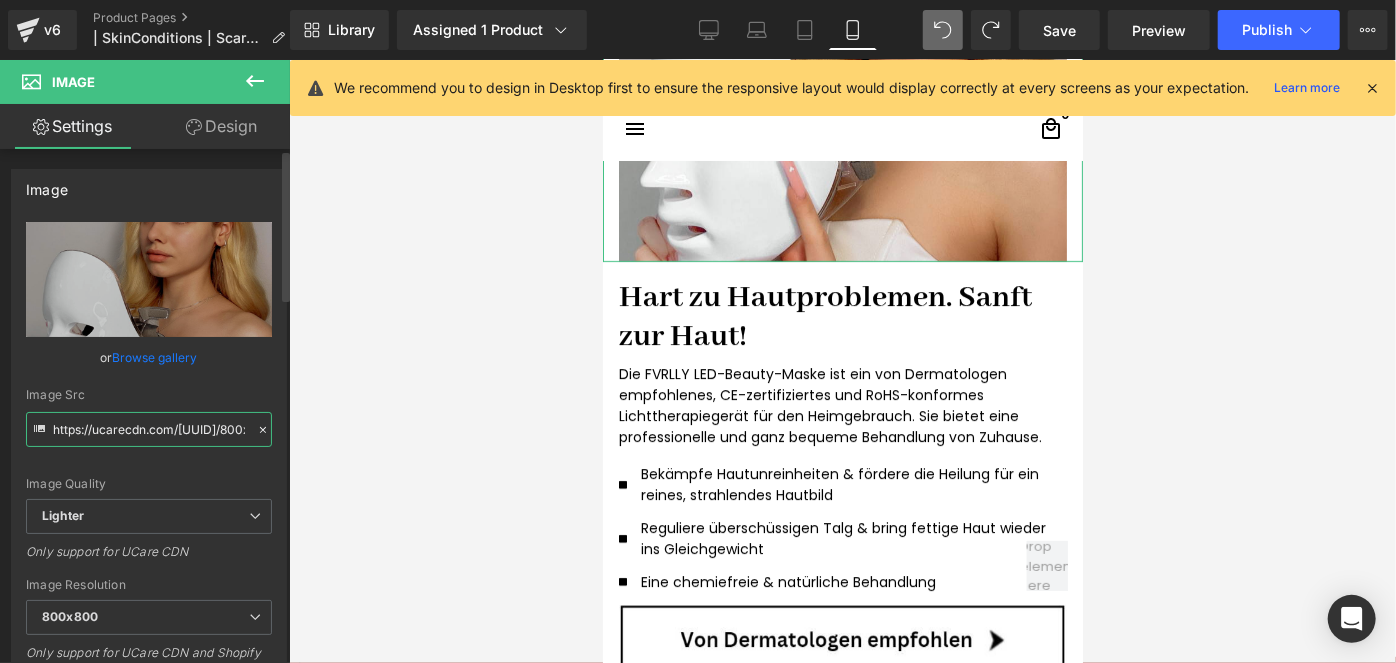 click on "https://ucarecdn.com/95db4f32-de2b-45ca-858b-a4344d7d1753/-/format/auto/-/preview/800x800/-/quality/lighter/Warum%20unsere%20Kunden%20die%20FVRLLY%20LED-Kontur-Maske%20lieben%20_19_.png" at bounding box center (149, 429) 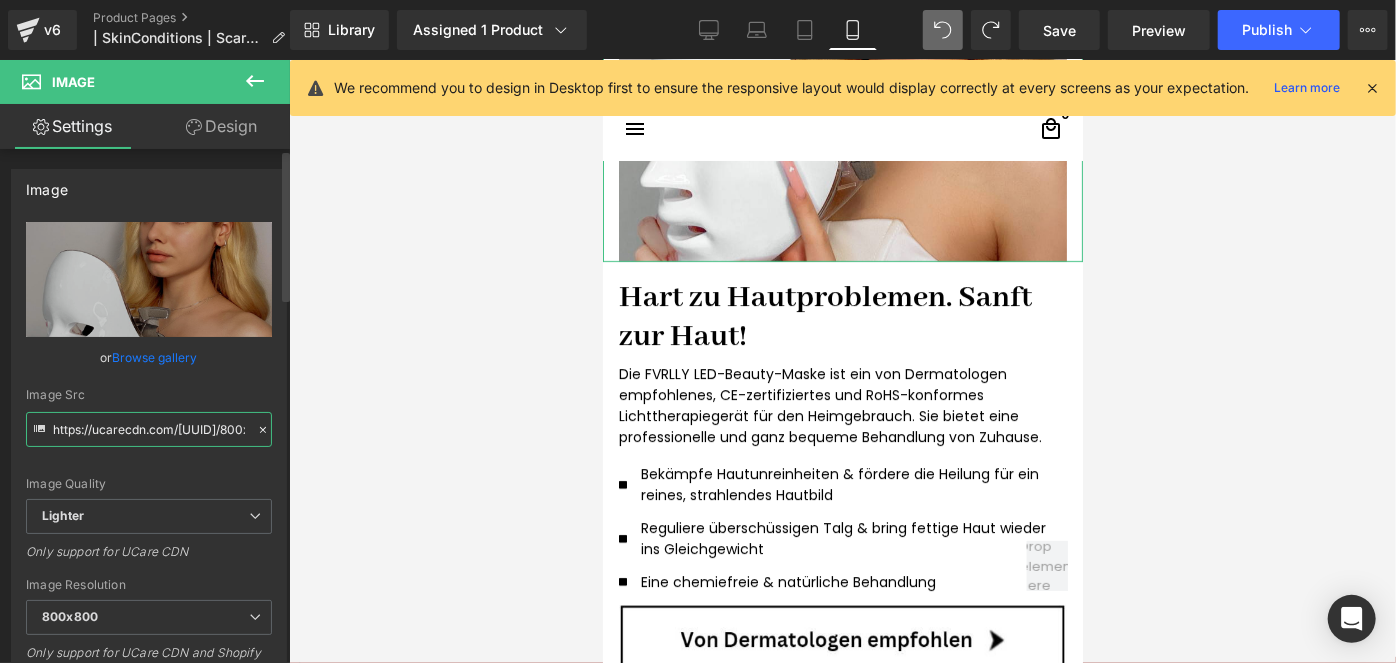 click on "https://ucarecdn.com/95db4f32-de2b-45ca-858b-a4344d7d1753/-/format/auto/-/preview/800x800/-/quality/lighter/Warum%20unsere%20Kunden%20die%20FVRLLY%20LED-Kontur-Maske%20lieben%20_19_.png" at bounding box center (149, 429) 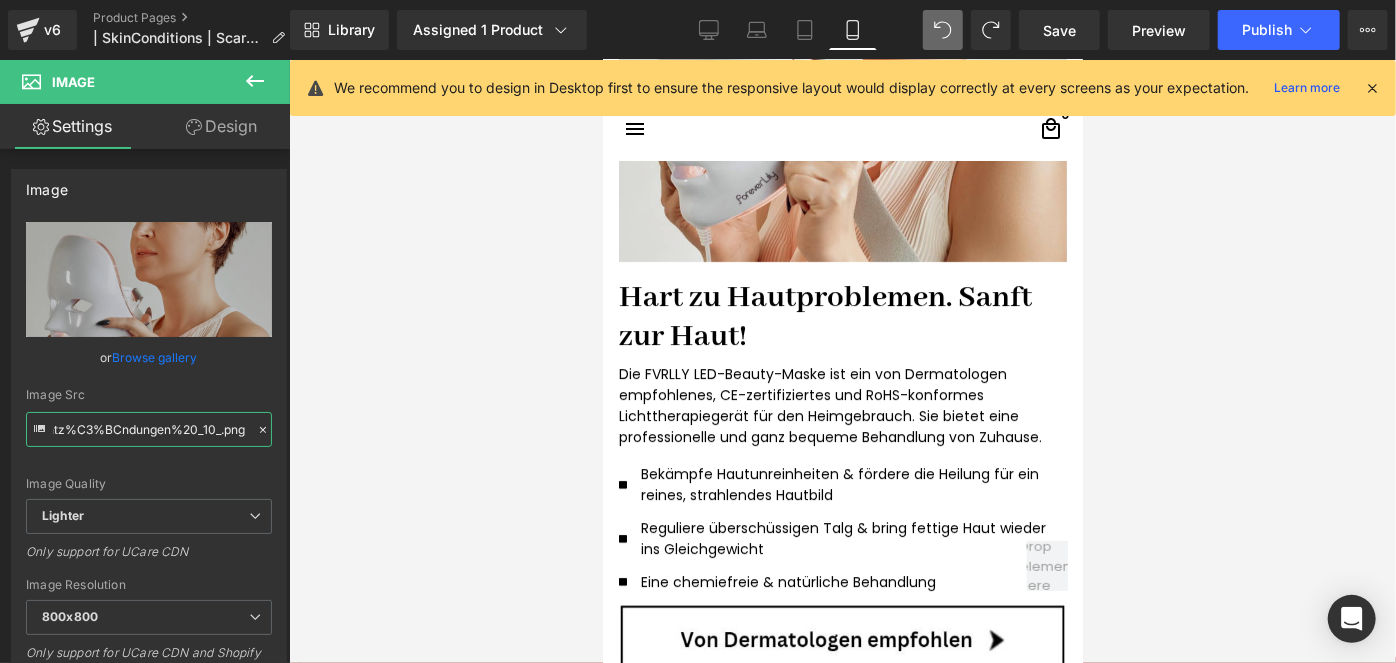 type on "https://ucarecdn.com/a8f7d131-27a6-4d73-9a48-7ac2e9c83a15/-/format/auto/-/preview/800x800/-/quality/lighter/Entfernt%20Hautverunreinigungen%20und%20heilt%20Entz%C3%BCndungen%20_10_.png" 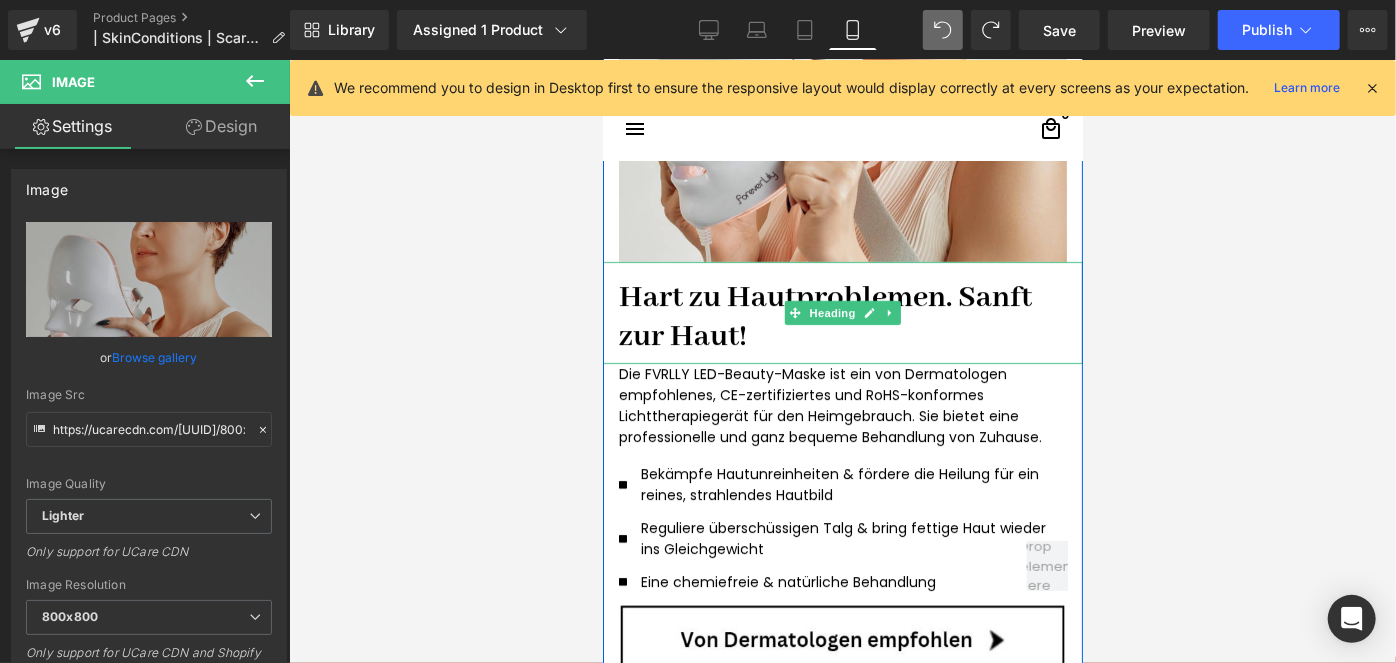 click on "Hart zu Hautproblemen. Sanft zur Haut!" at bounding box center (842, 316) 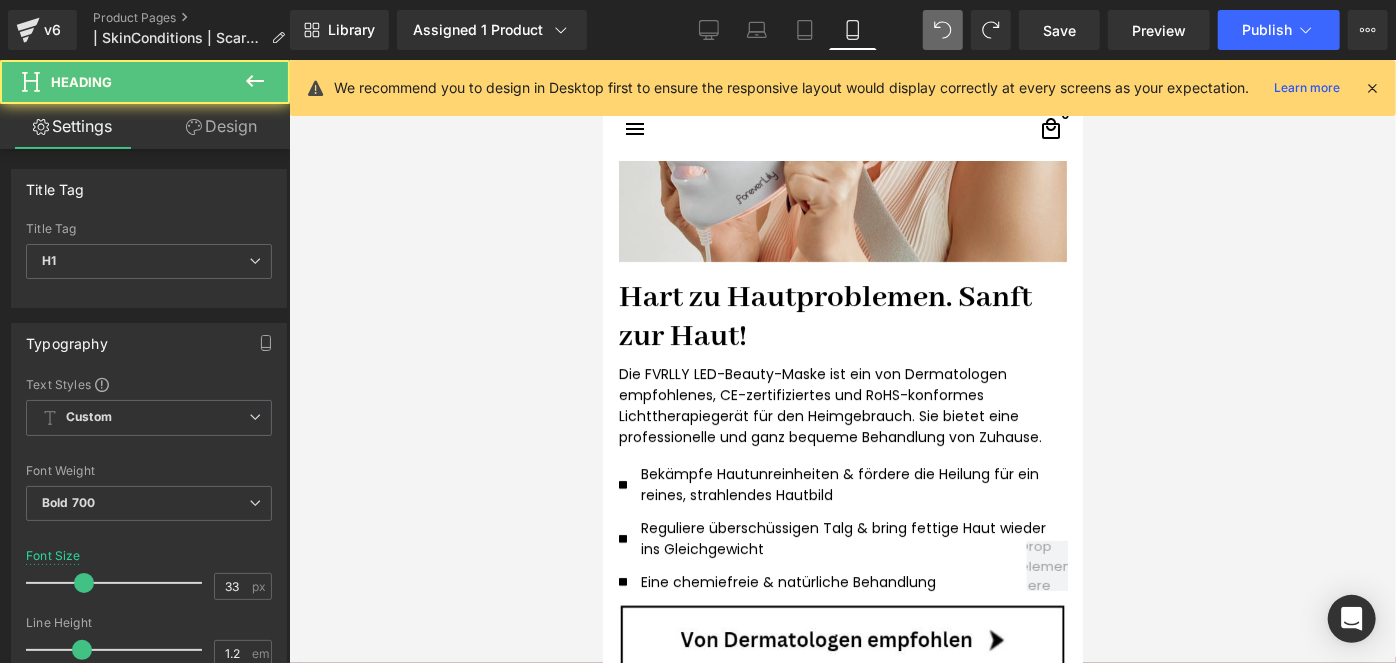 click on "Design" at bounding box center (221, 126) 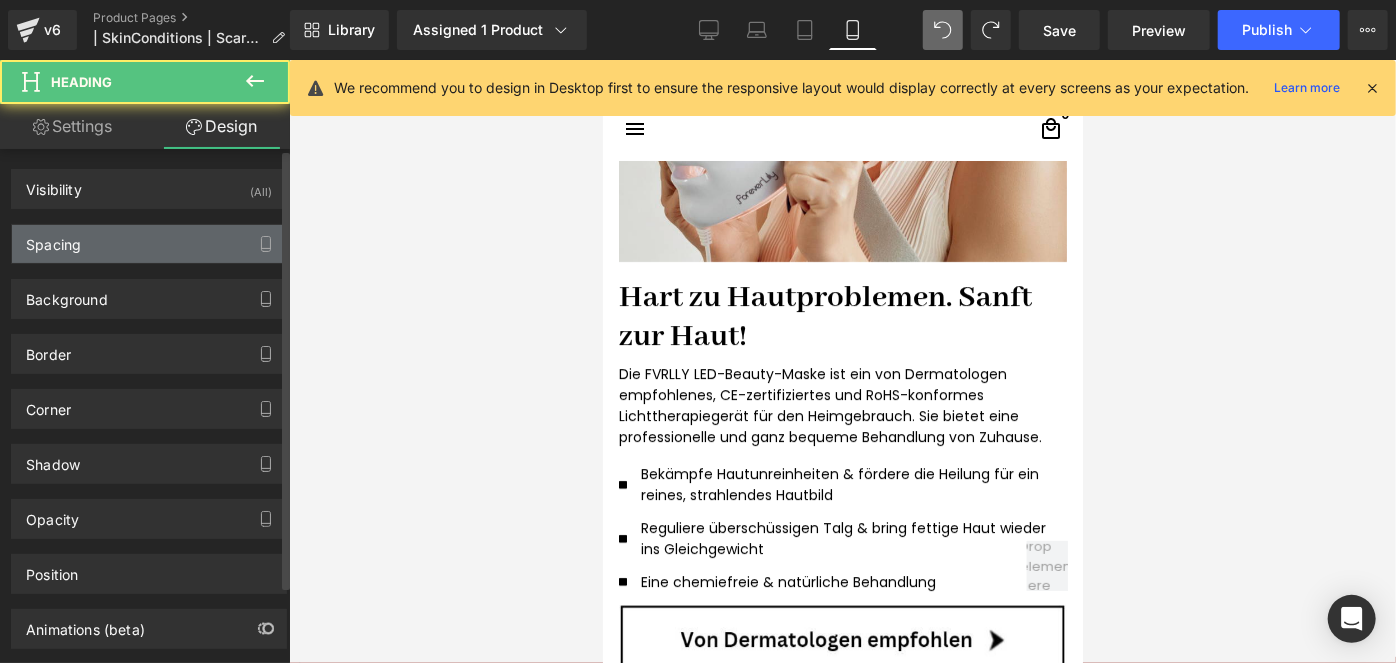 click on "Spacing" at bounding box center (149, 244) 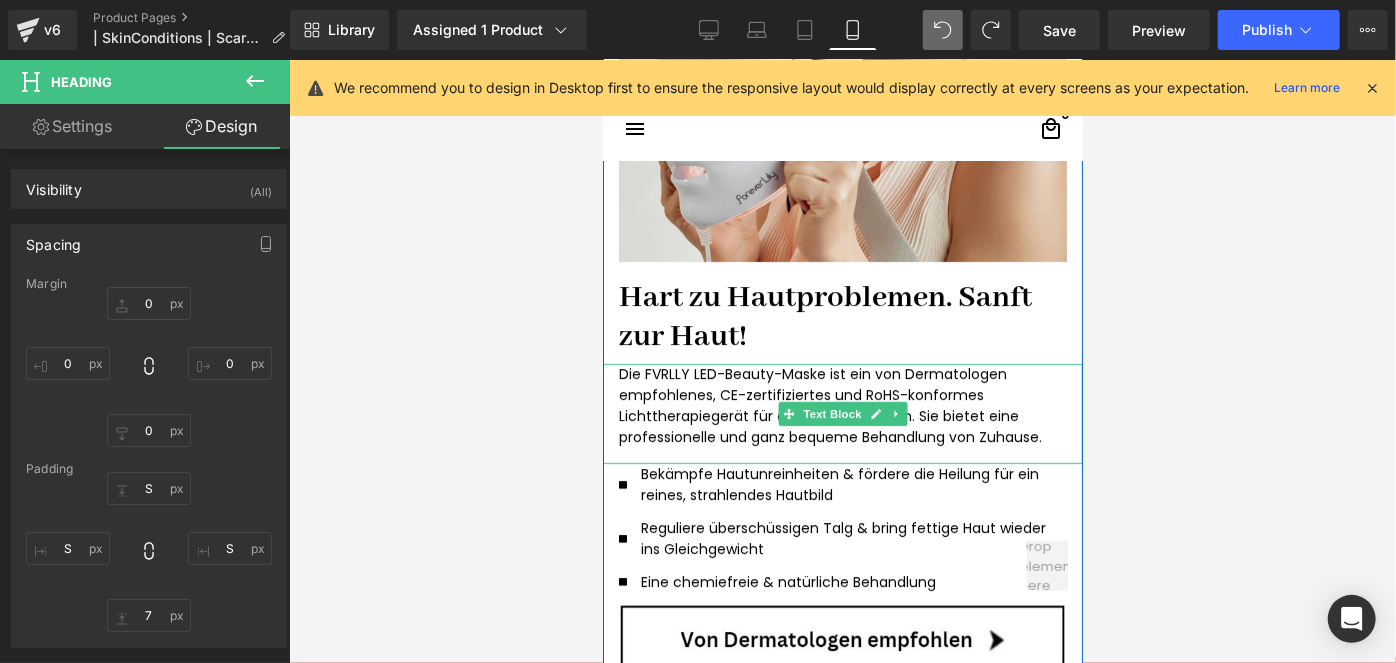 click on "Die FVRLLY LED-Beauty-Maske ist ein von Dermatologen empfohlenes, CE-zertifiziertes und RoHS-konformes Lichttherapiegerät für den Heimgebrauch. Sie bietet eine professionelle und ganz bequeme Behandlung von Zuhause." at bounding box center (842, 405) 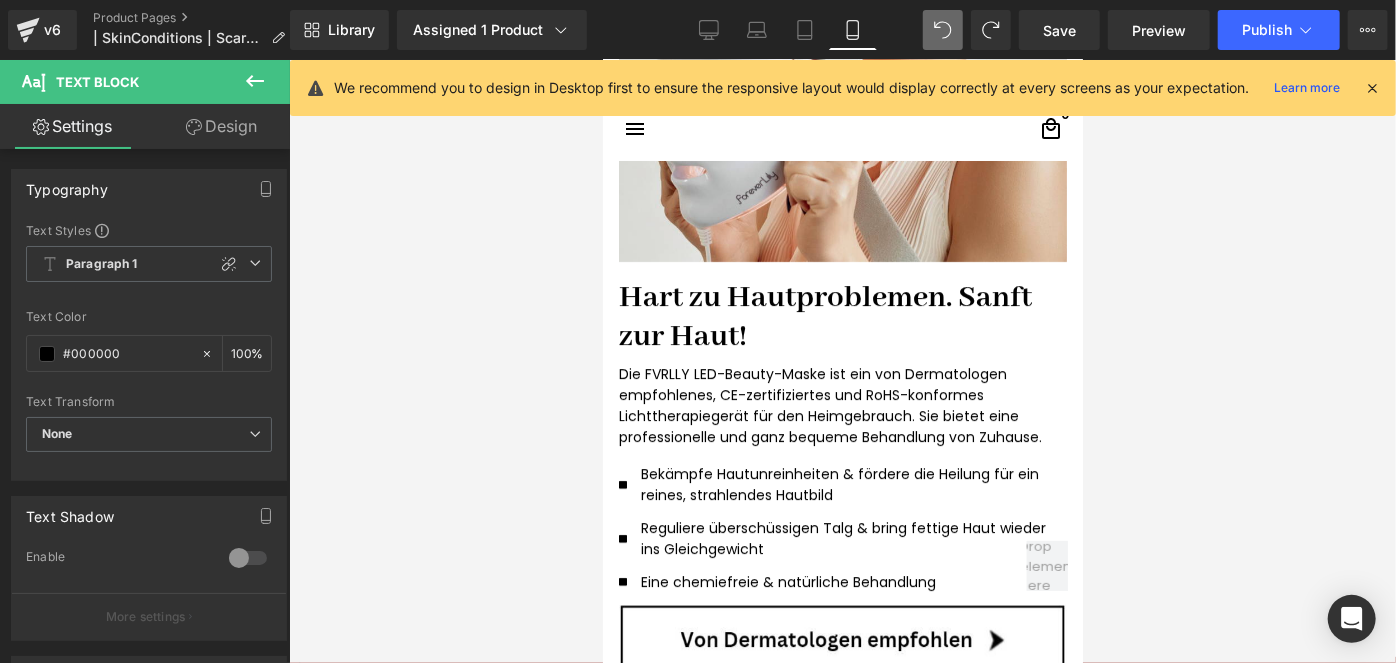 click on "Design" at bounding box center [221, 126] 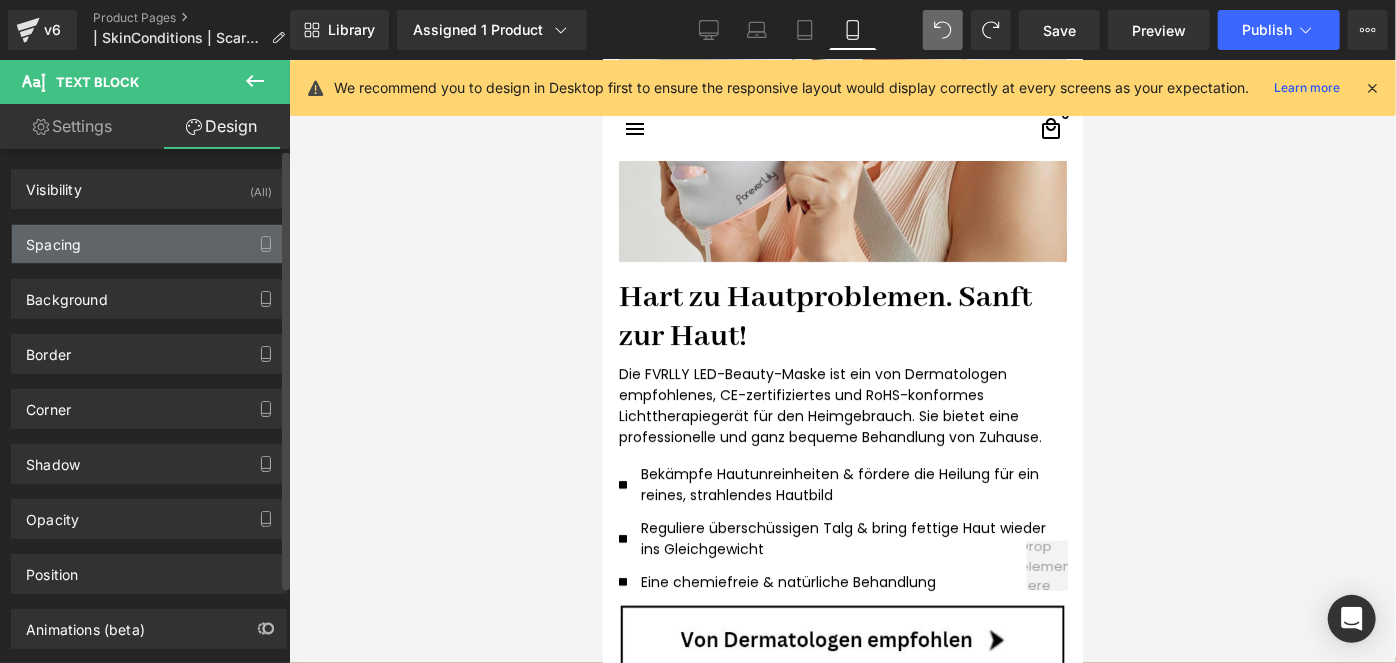 click on "Spacing" at bounding box center (149, 244) 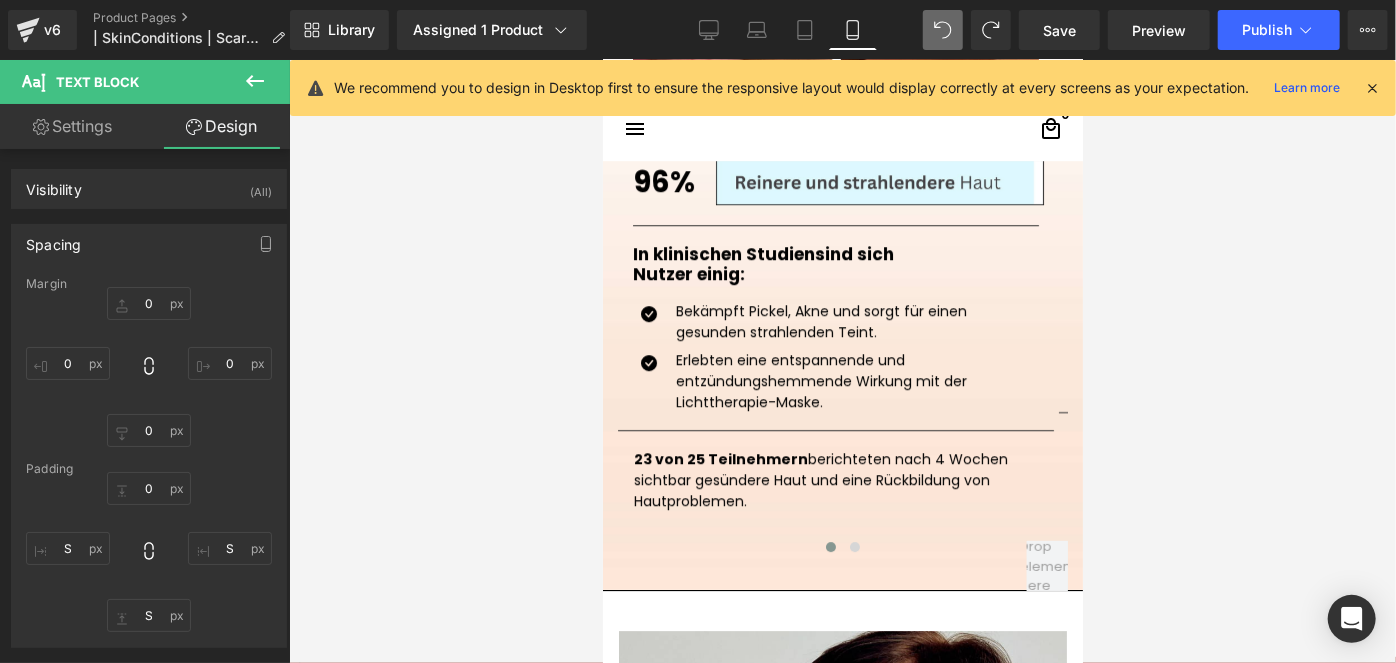 scroll, scrollTop: 2926, scrollLeft: 0, axis: vertical 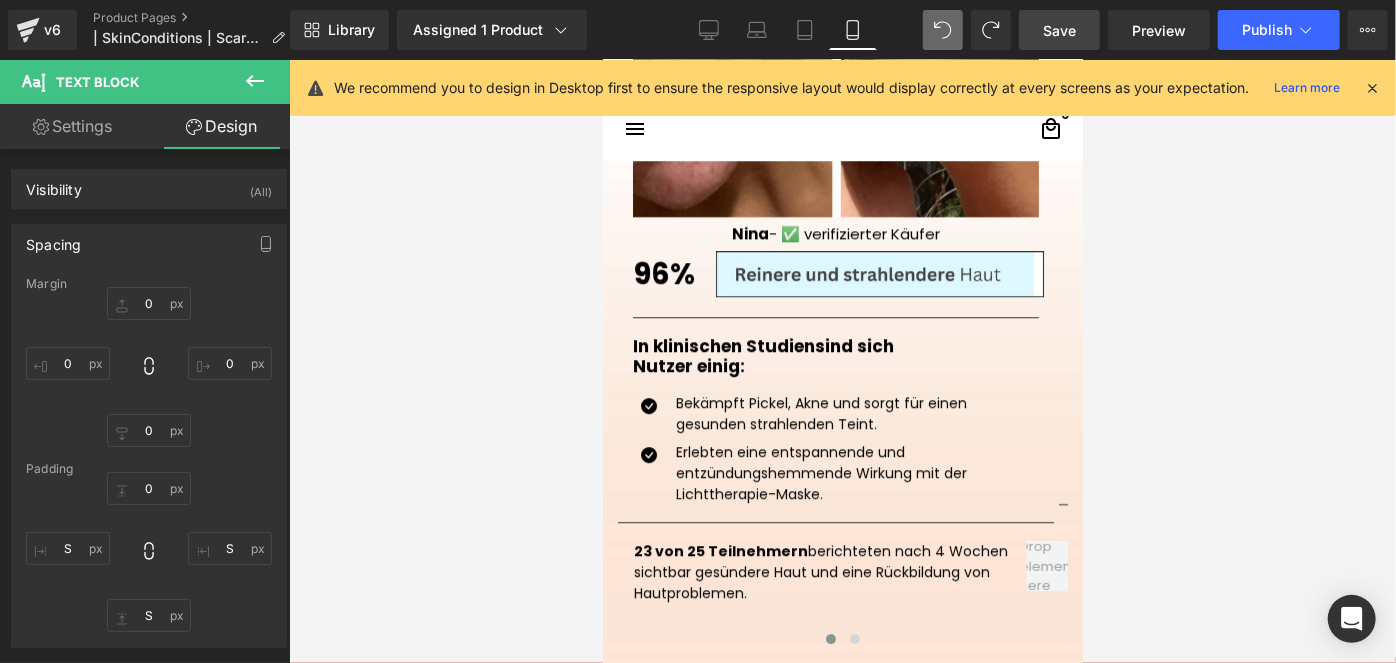 click on "Save" at bounding box center (1059, 30) 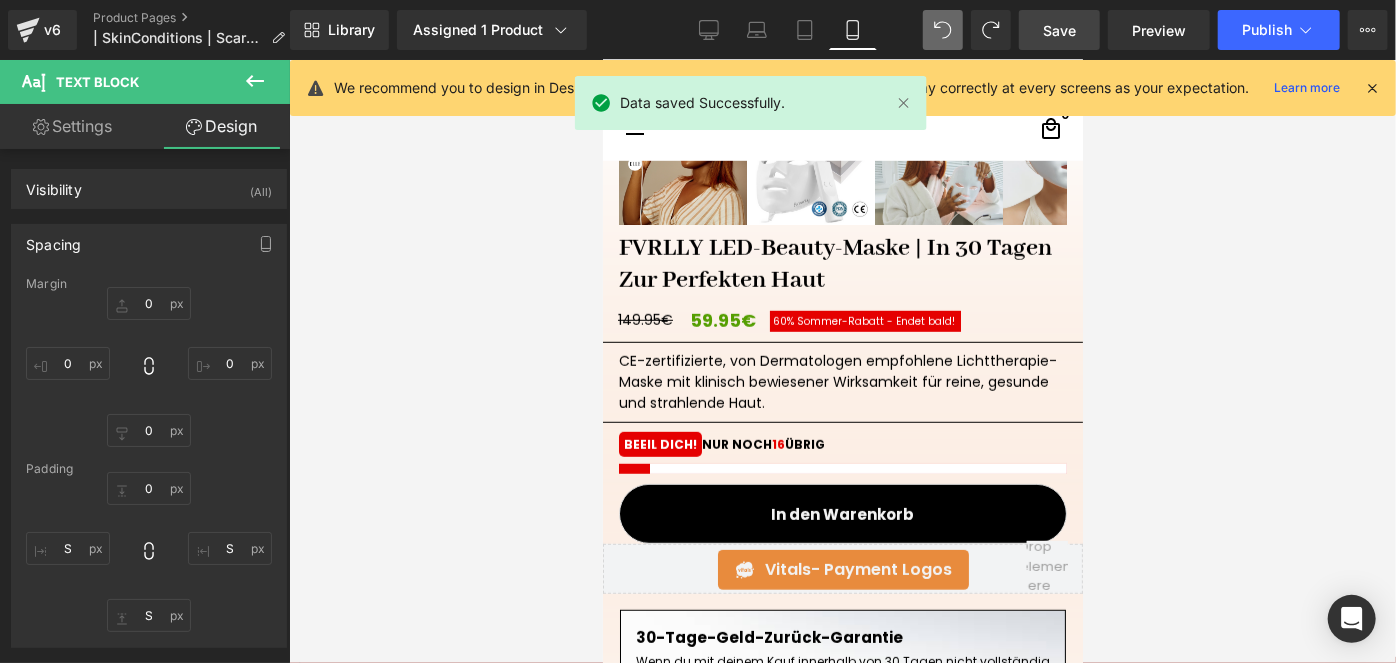 scroll, scrollTop: 835, scrollLeft: 0, axis: vertical 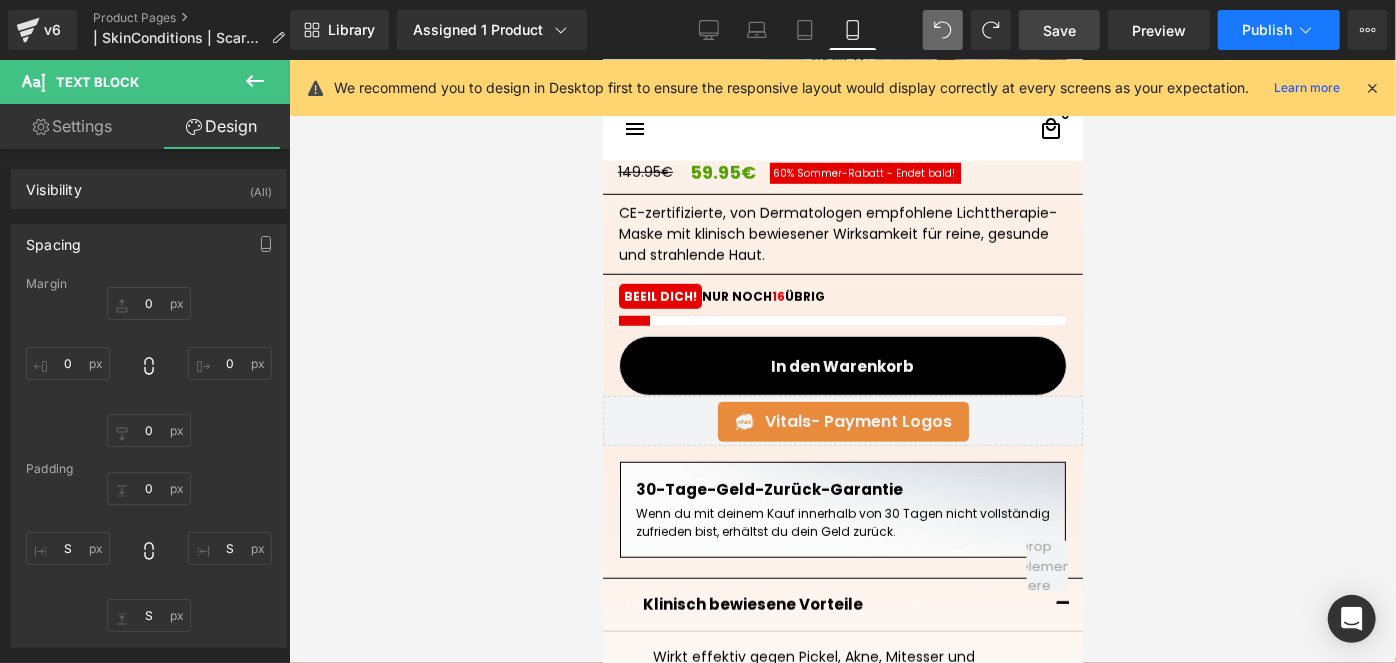 click on "Publish" at bounding box center (1279, 30) 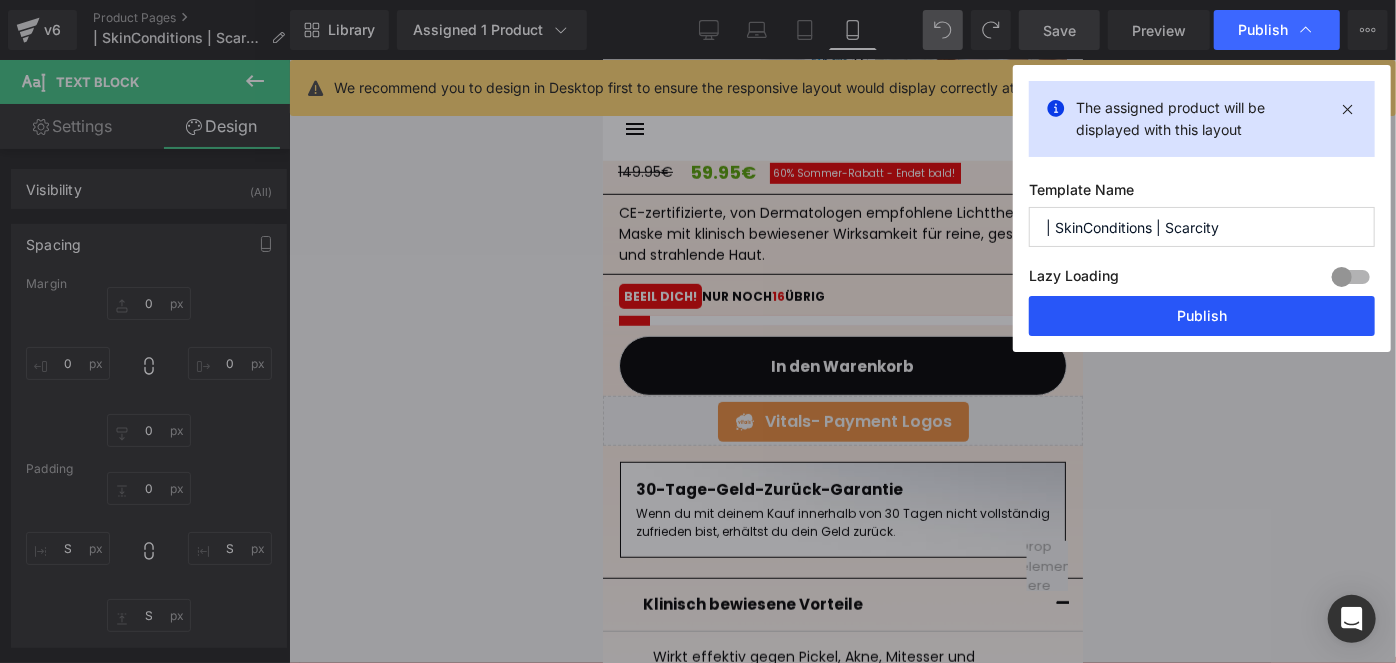 click on "Publish" at bounding box center [1202, 316] 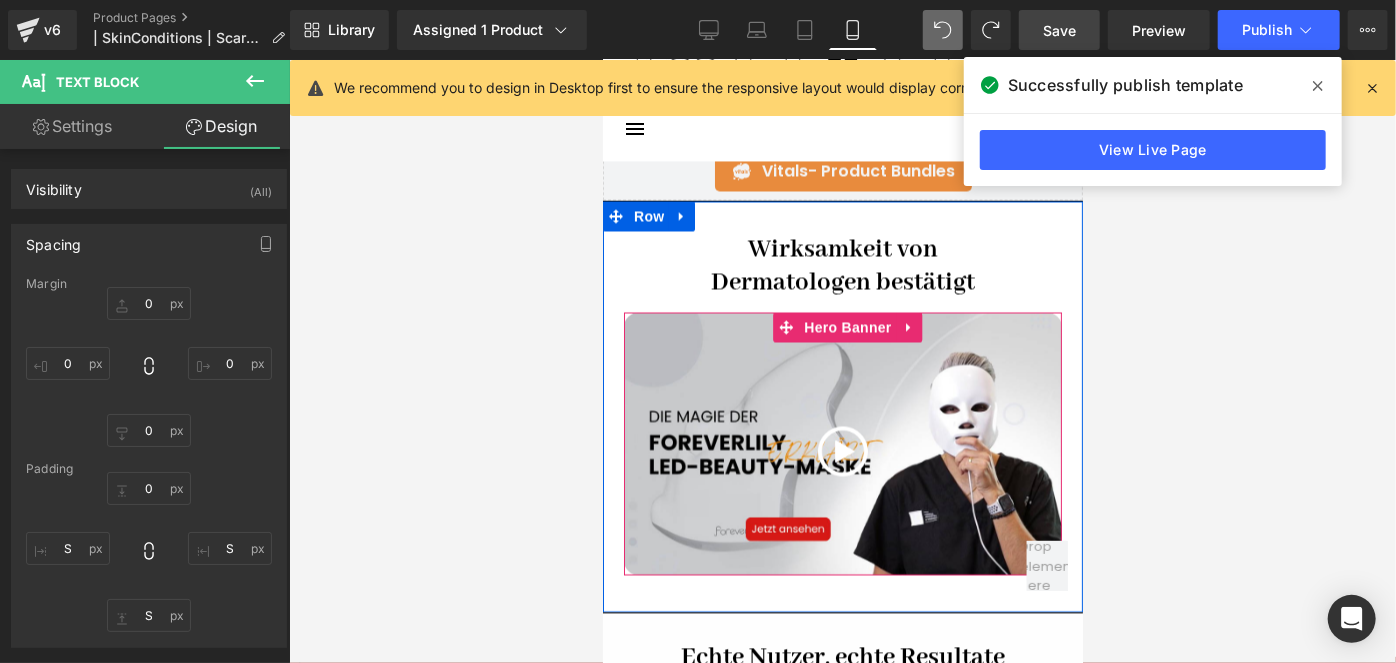 scroll, scrollTop: 2017, scrollLeft: 0, axis: vertical 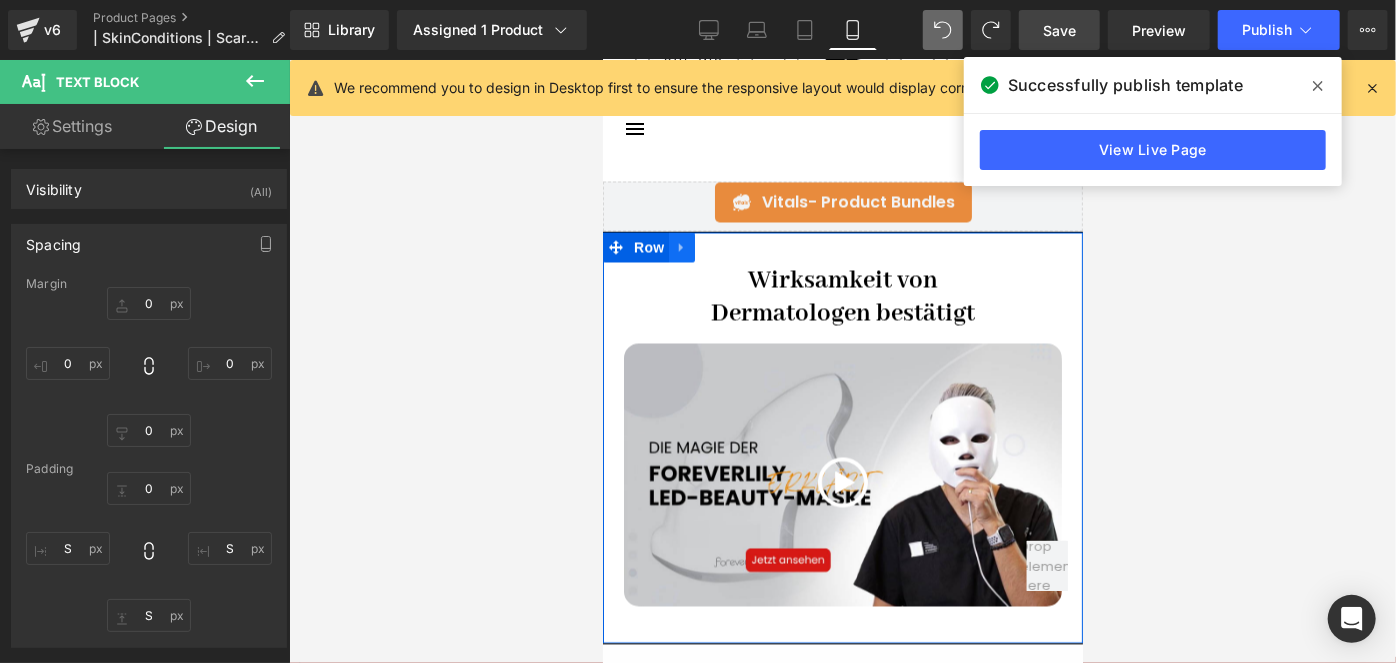 click 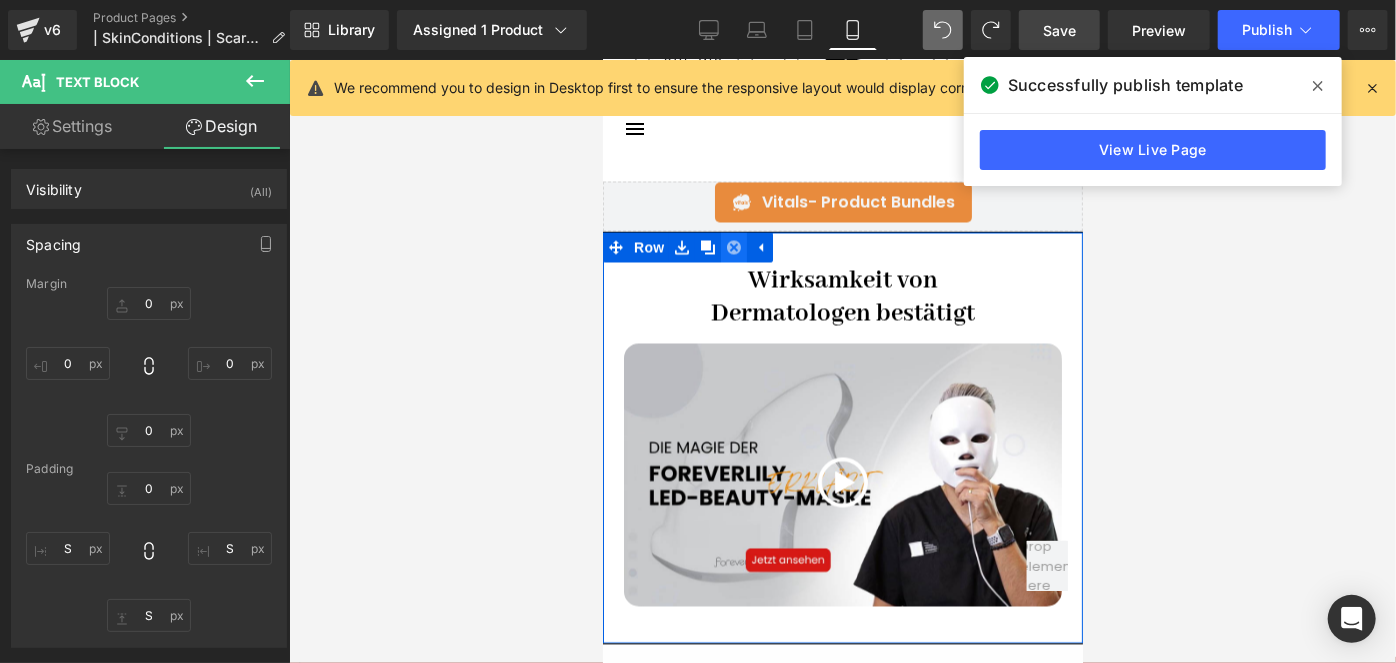 click 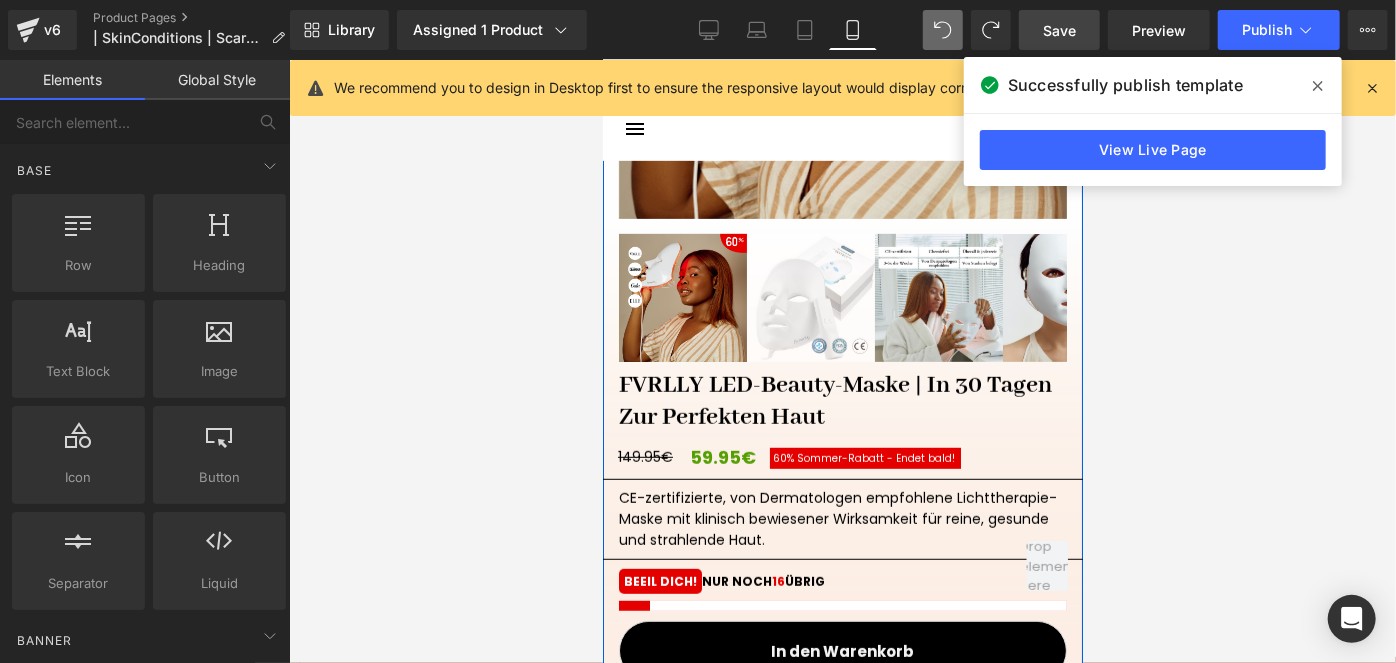 scroll, scrollTop: 472, scrollLeft: 0, axis: vertical 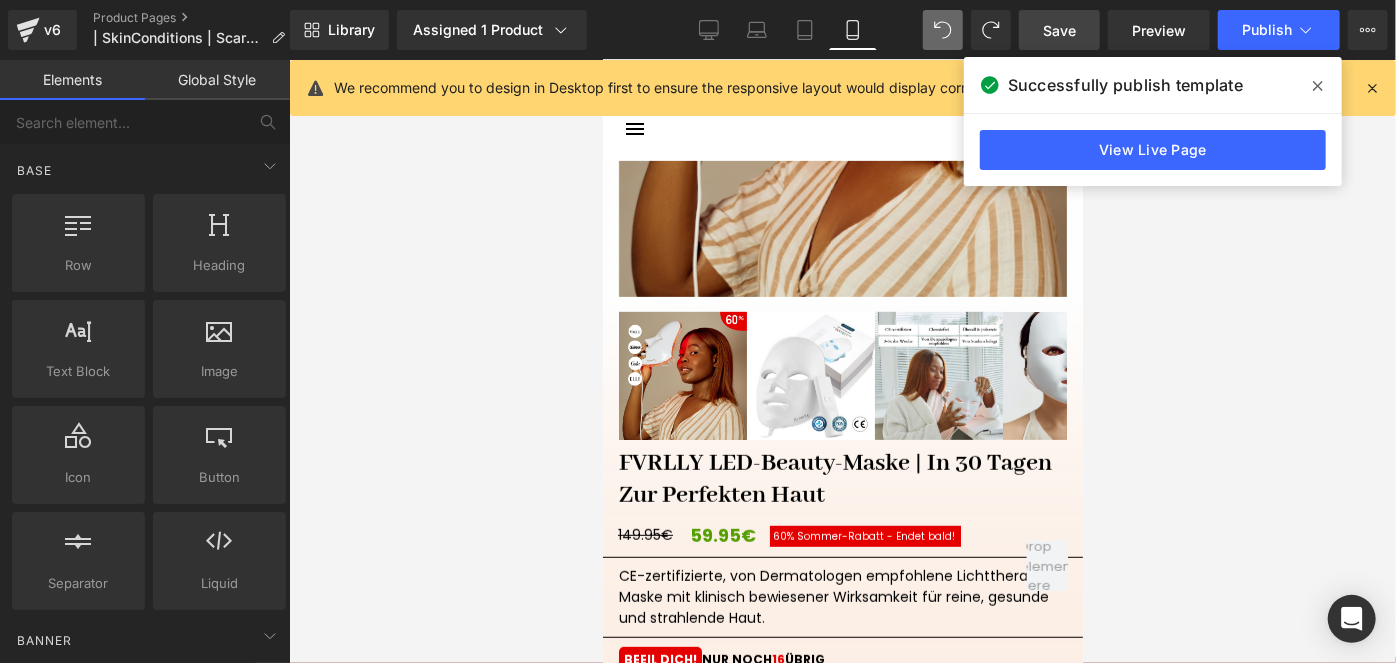 click at bounding box center (842, 361) 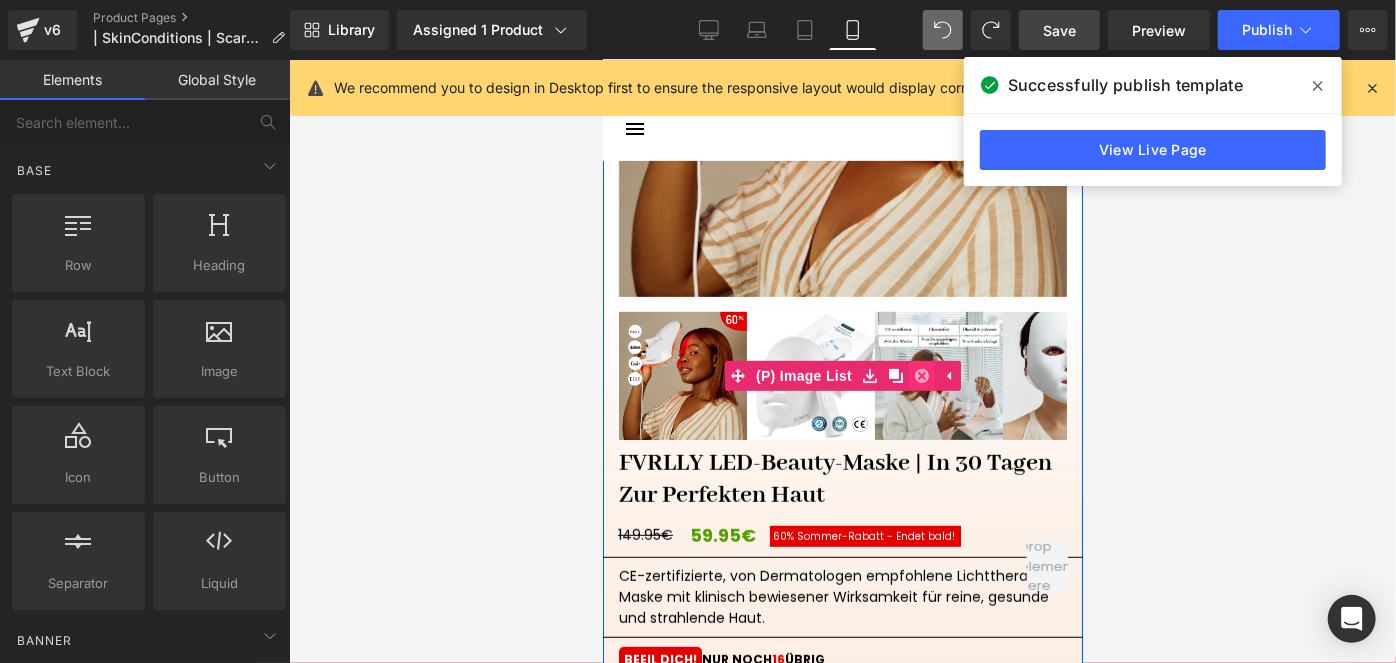 click 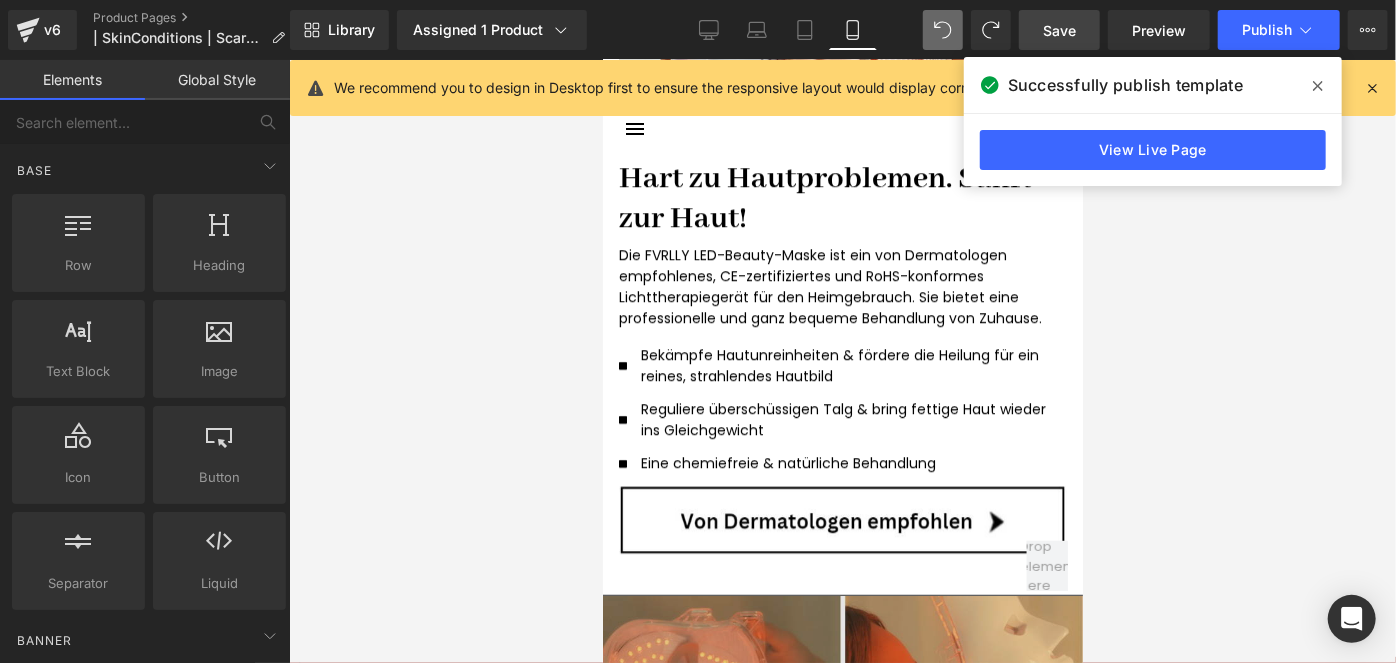 scroll, scrollTop: 3744, scrollLeft: 0, axis: vertical 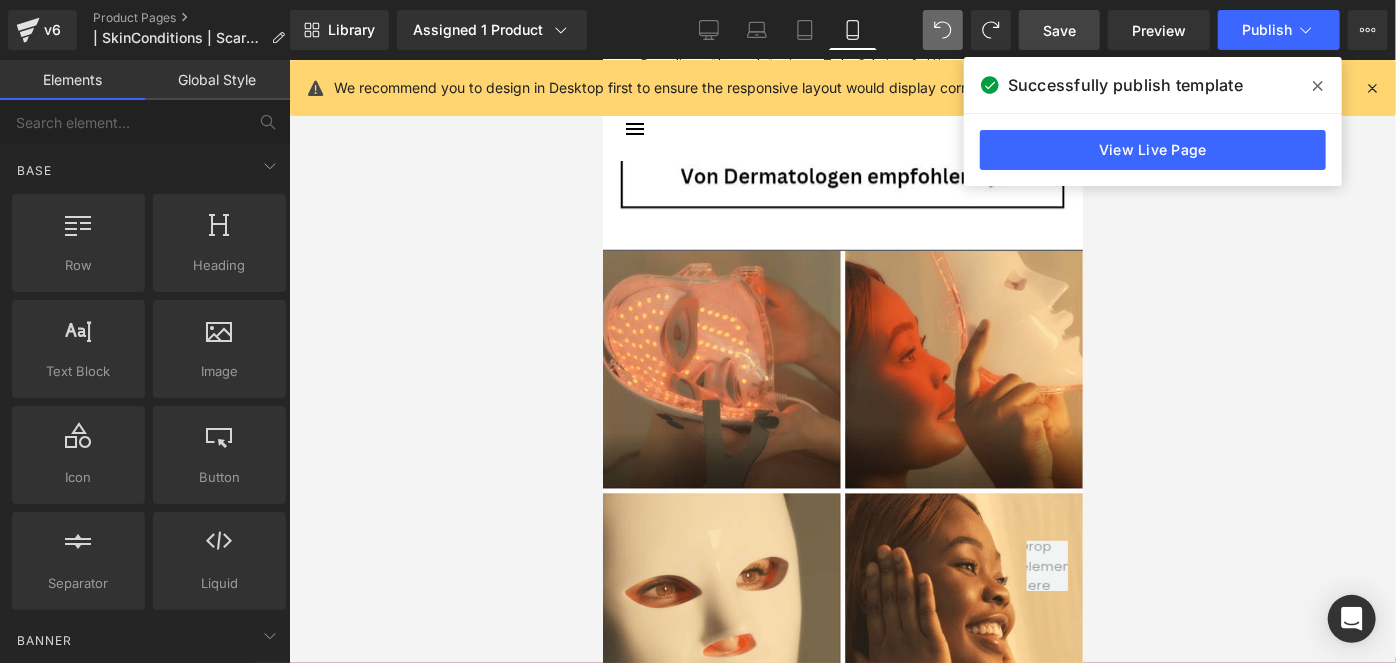 click on "Save" at bounding box center (1059, 30) 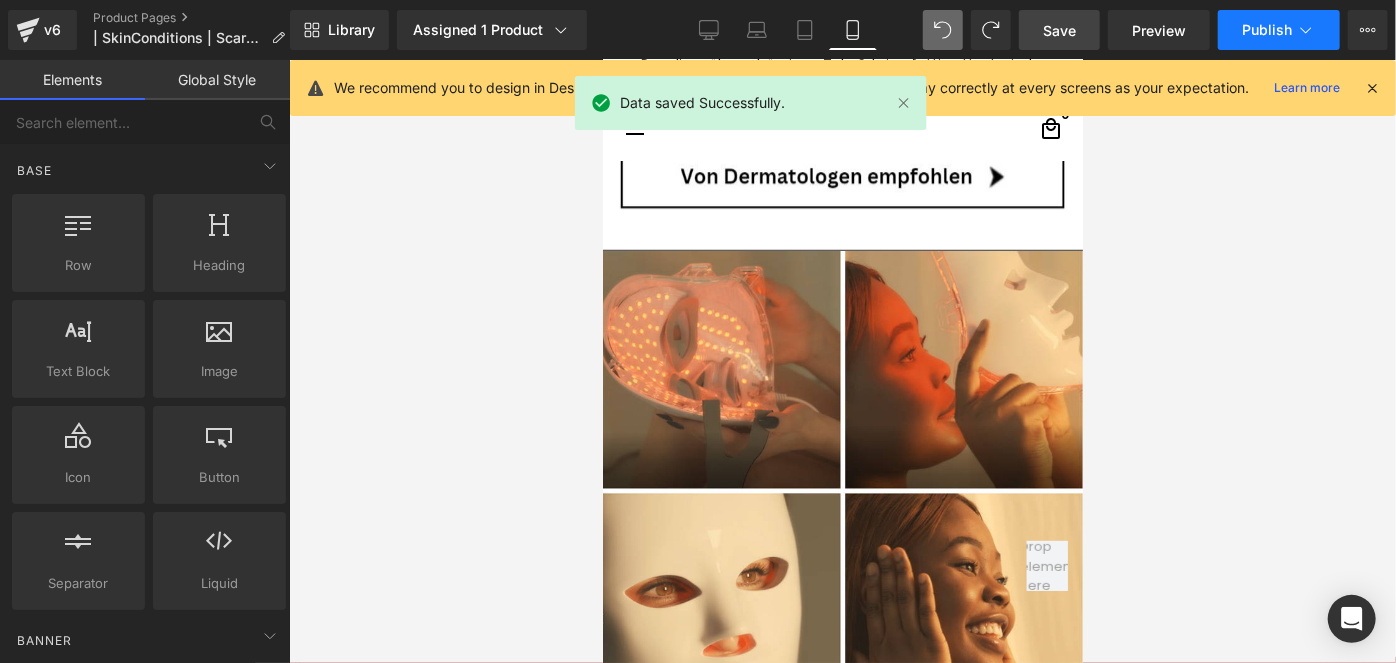 click on "Publish" at bounding box center [1267, 30] 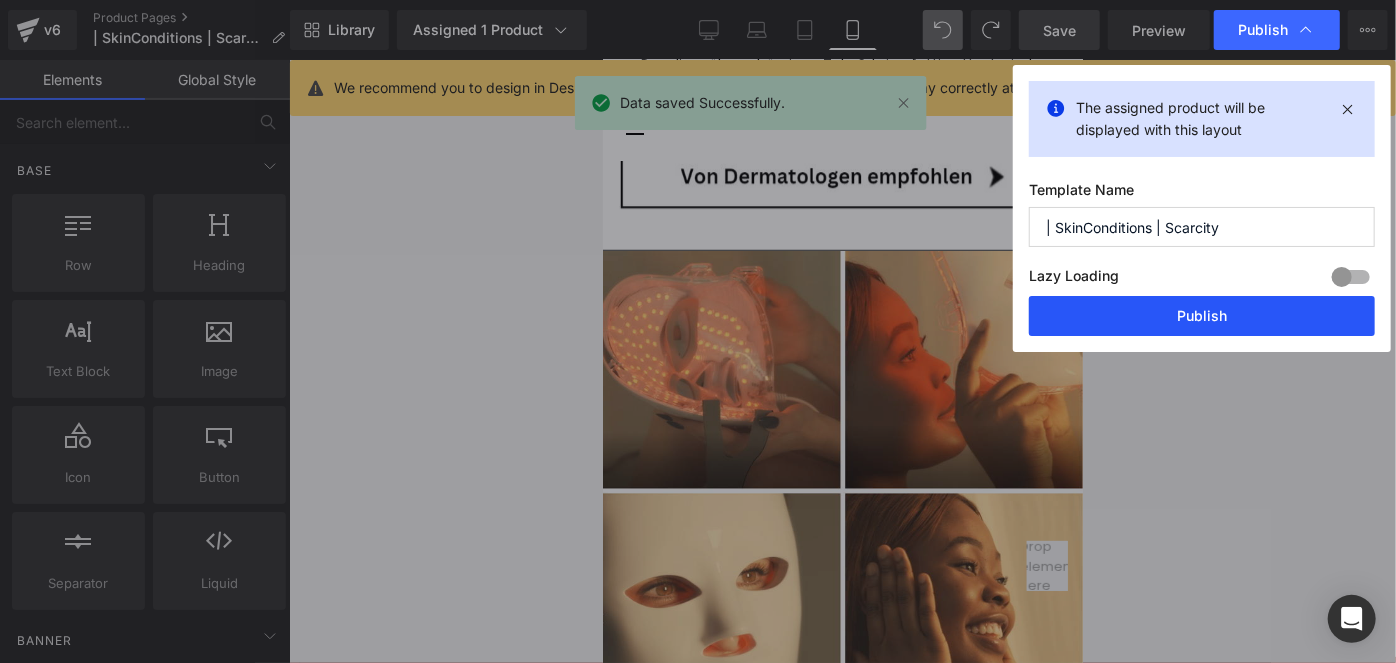 click on "Publish" at bounding box center [1202, 316] 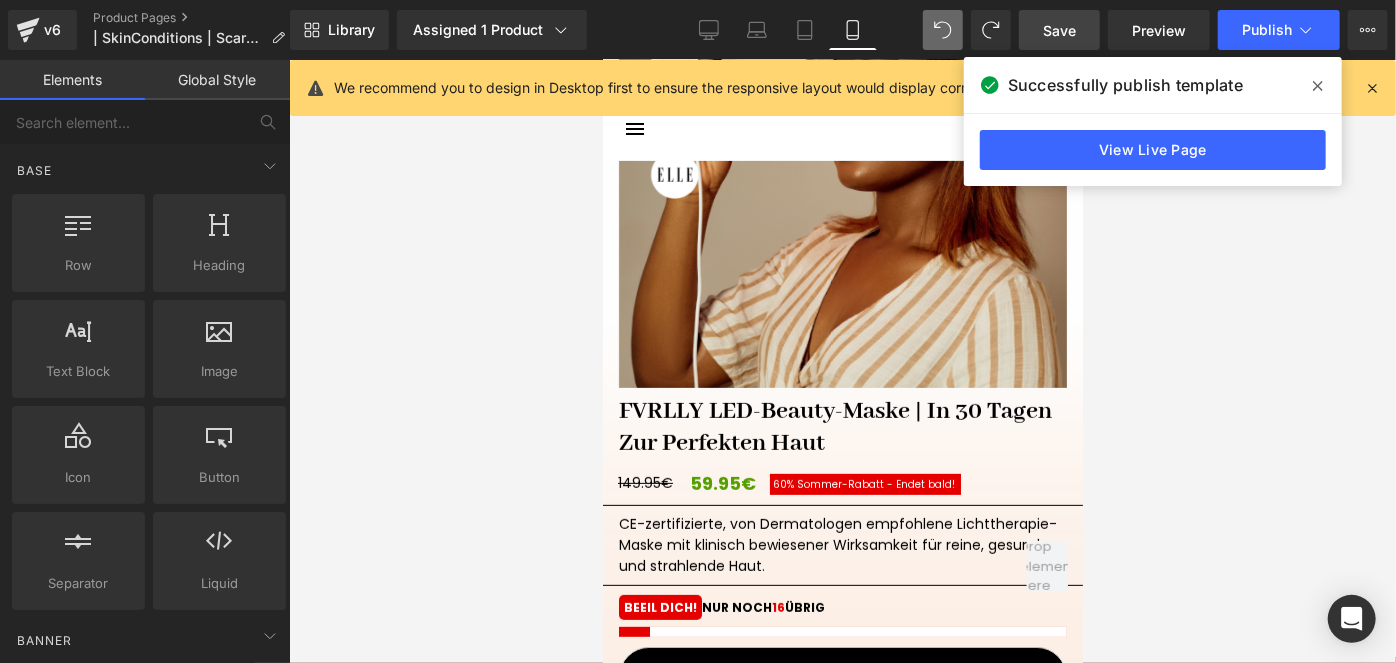 scroll, scrollTop: 0, scrollLeft: 0, axis: both 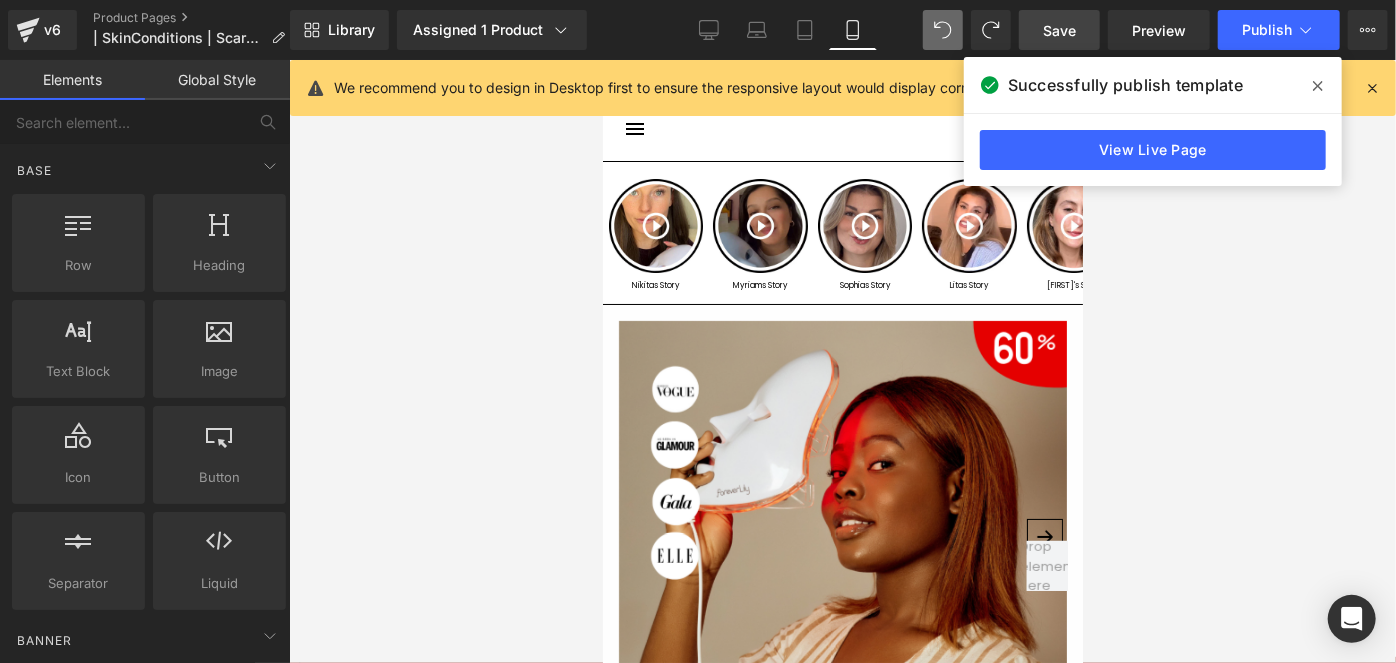 click at bounding box center (842, 544) 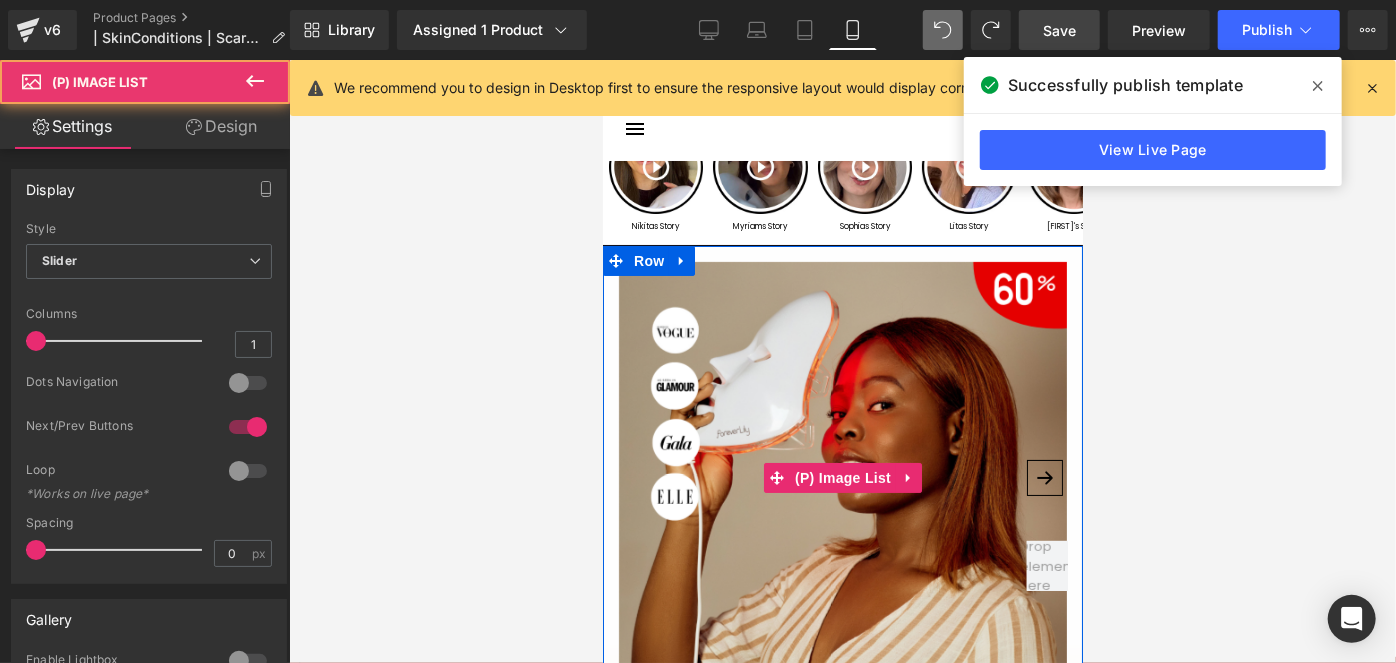 scroll, scrollTop: 181, scrollLeft: 0, axis: vertical 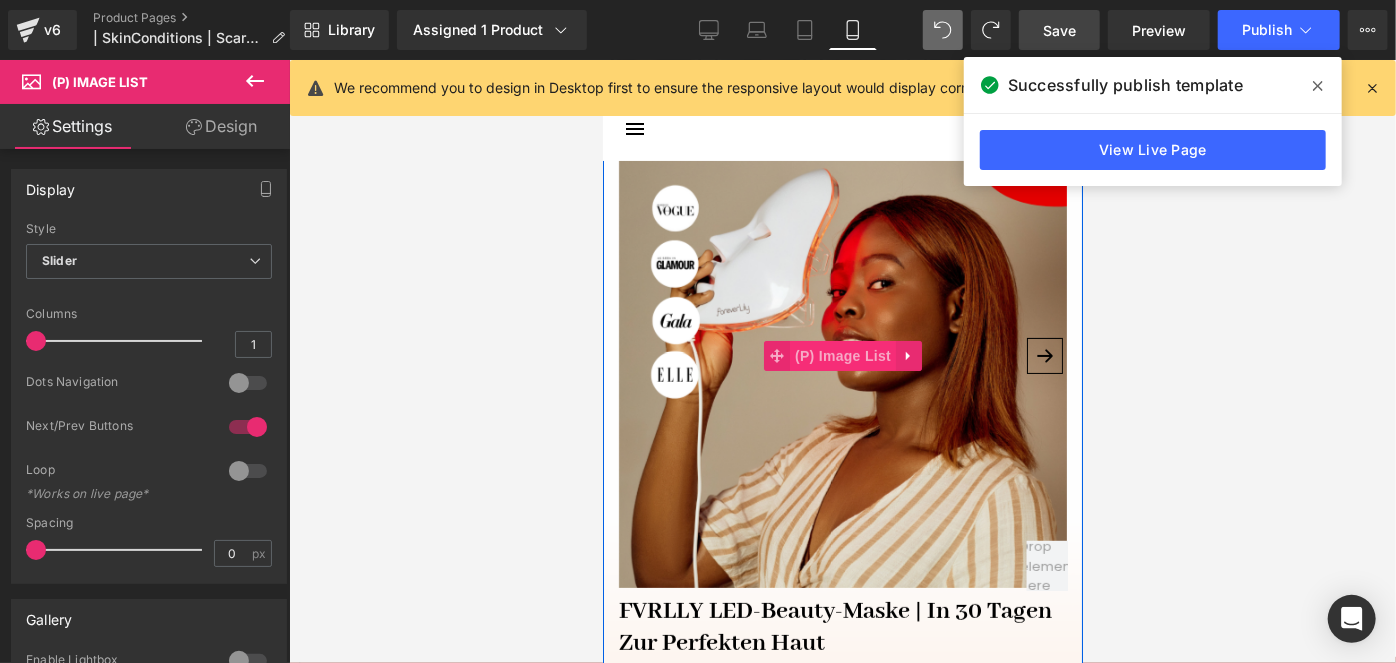 click on "(P) Image List" at bounding box center [842, 355] 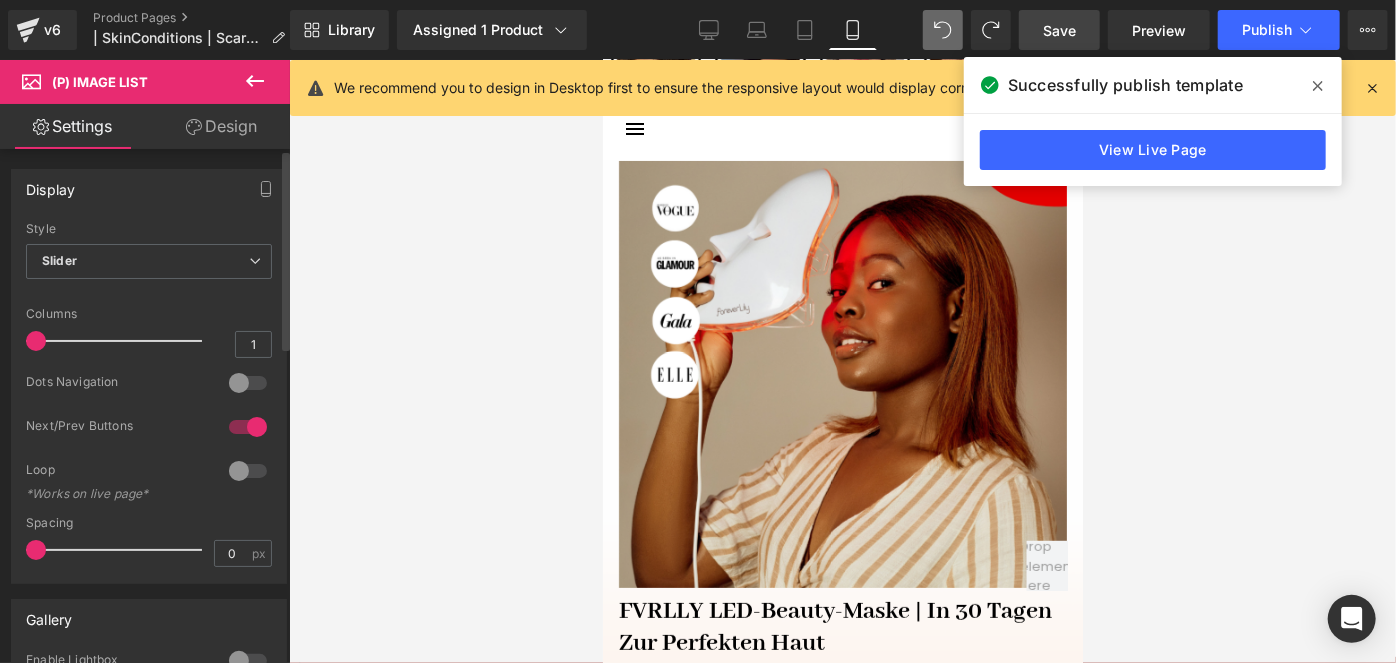 click at bounding box center (248, 383) 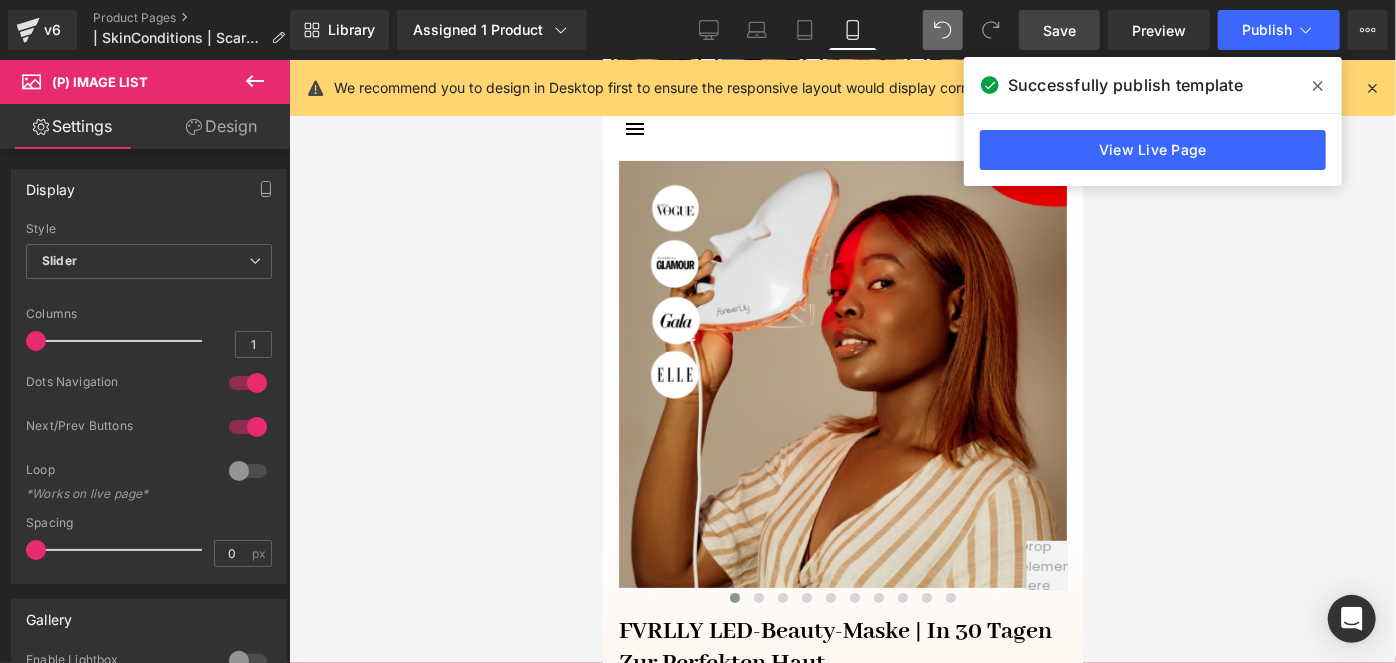 click on "Save" at bounding box center (1059, 30) 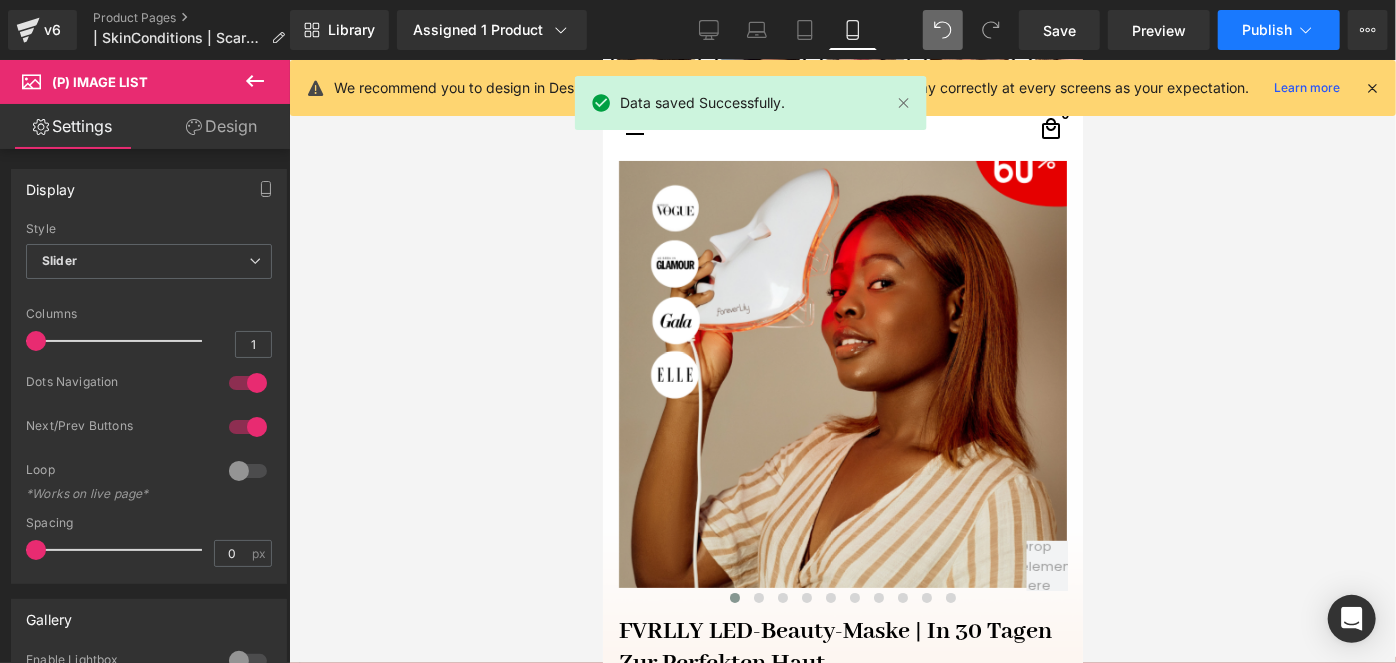 click on "Publish" at bounding box center (1279, 30) 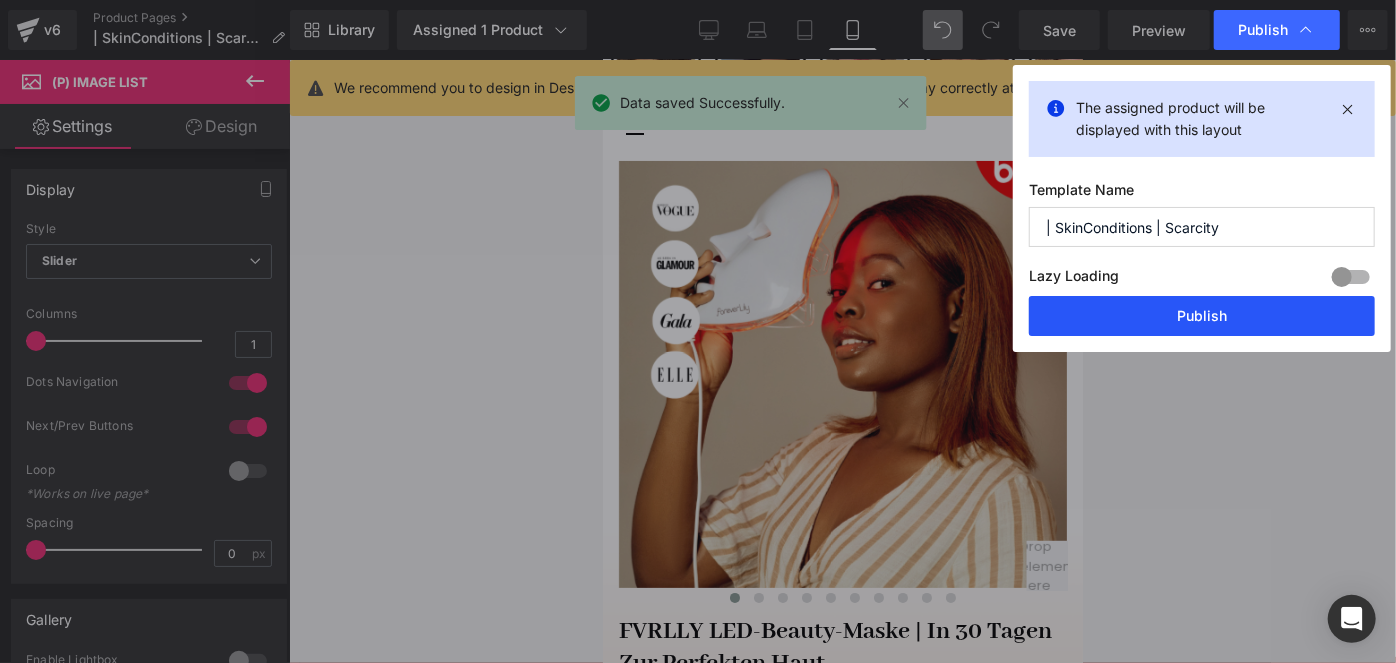 click on "Publish" at bounding box center [1202, 316] 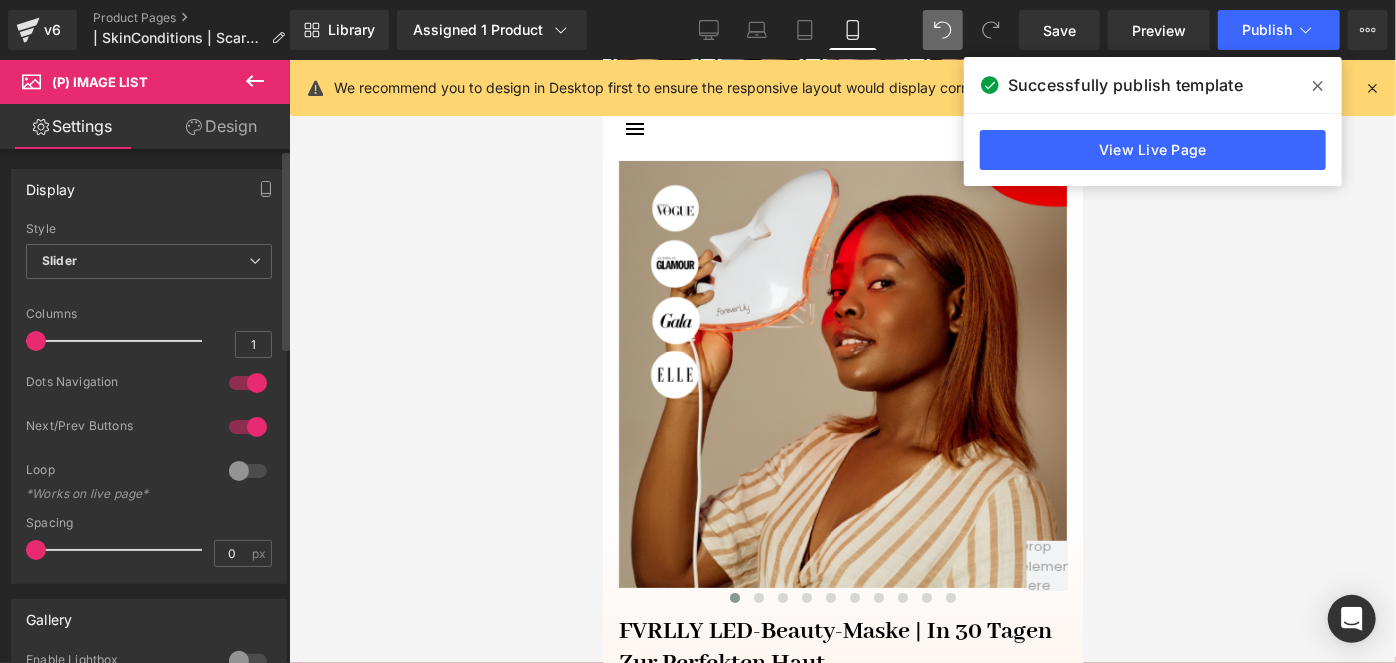 click at bounding box center [248, 383] 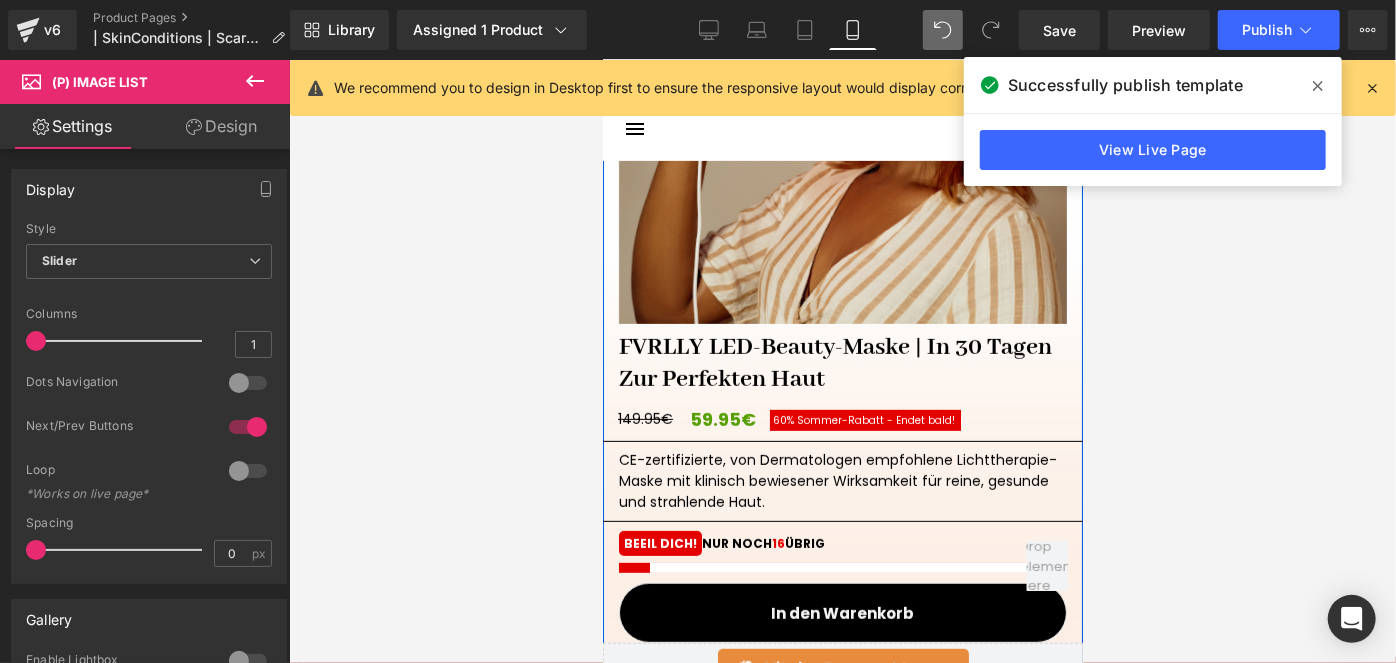 scroll, scrollTop: 545, scrollLeft: 0, axis: vertical 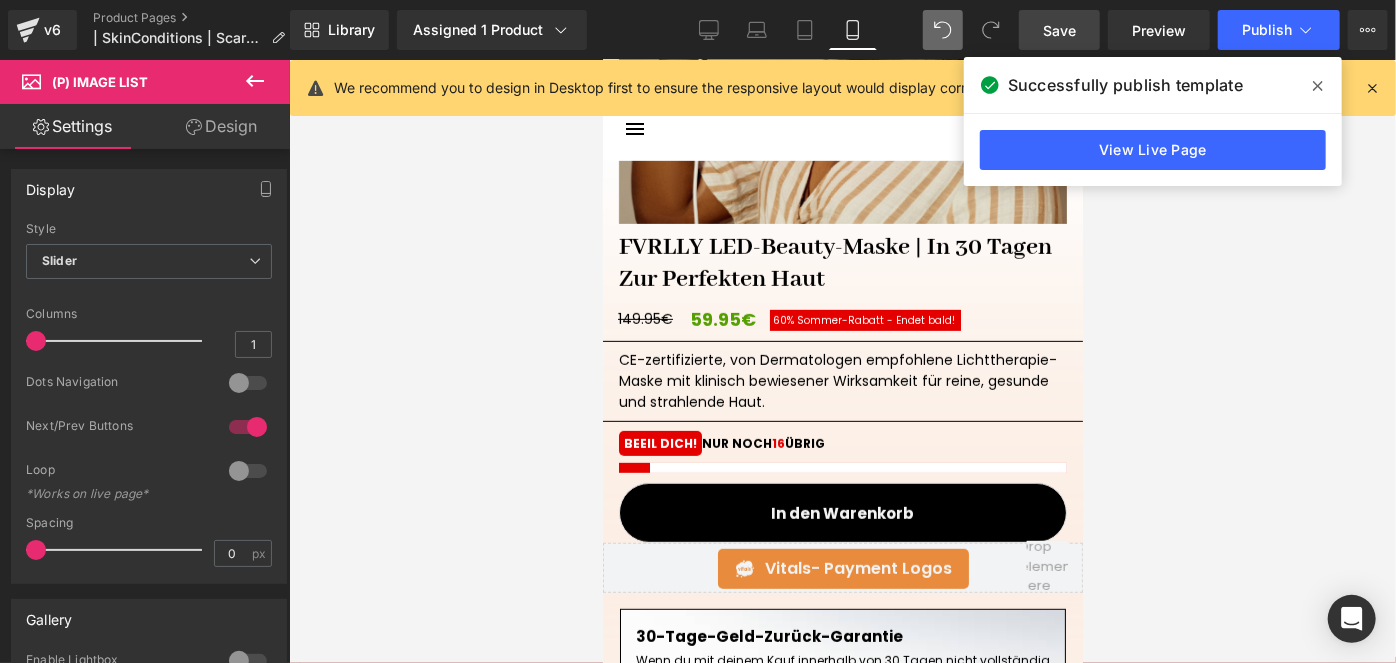 click on "Save" at bounding box center (1059, 30) 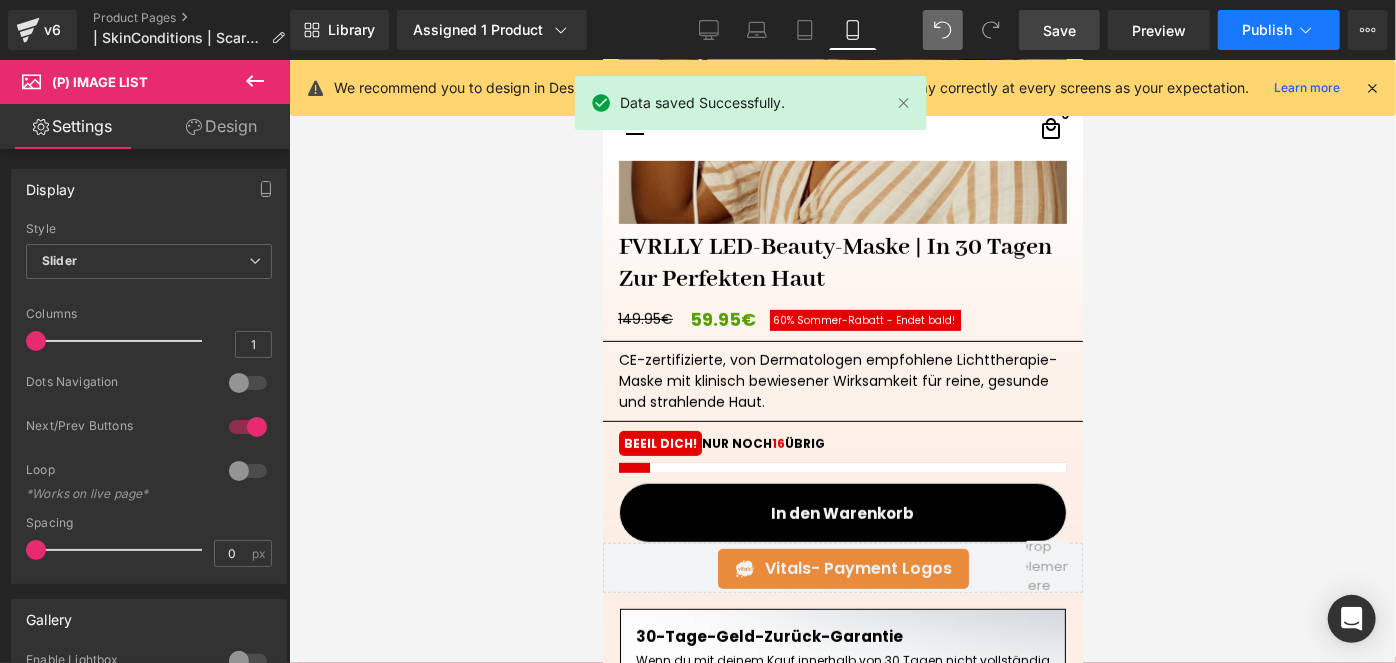 click on "Publish" at bounding box center [1279, 30] 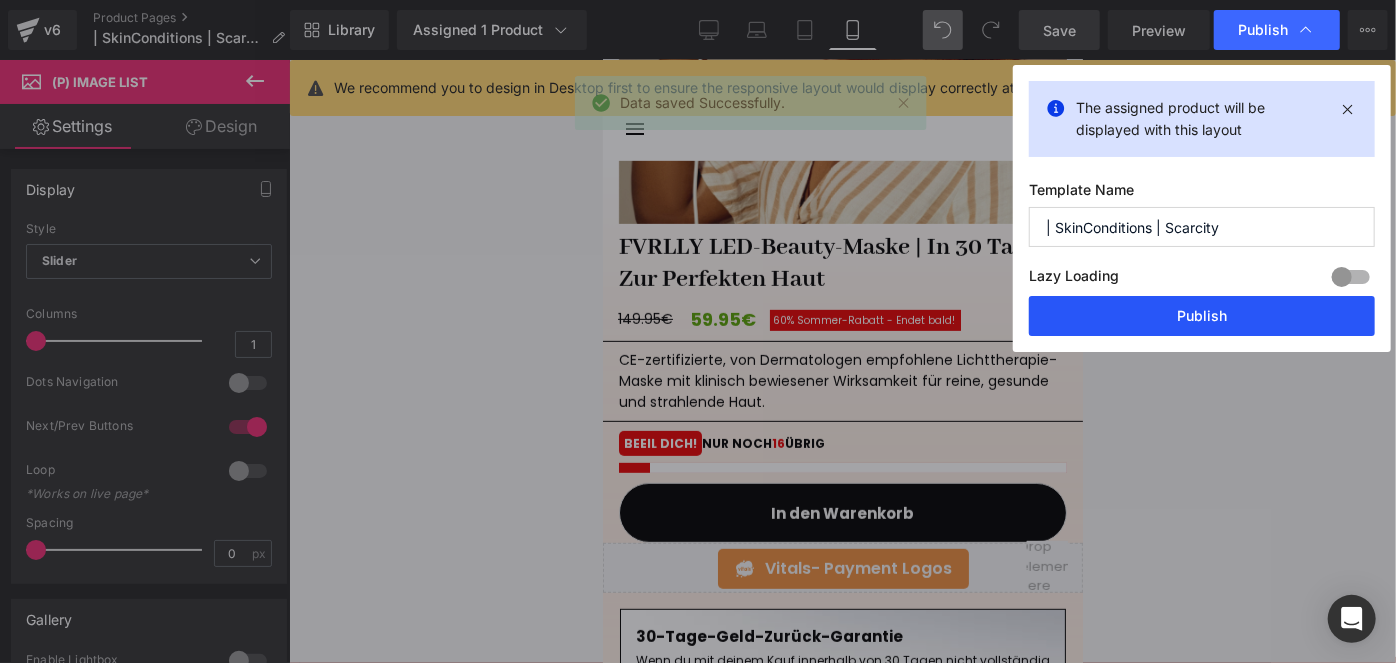 click on "Publish" at bounding box center [1202, 316] 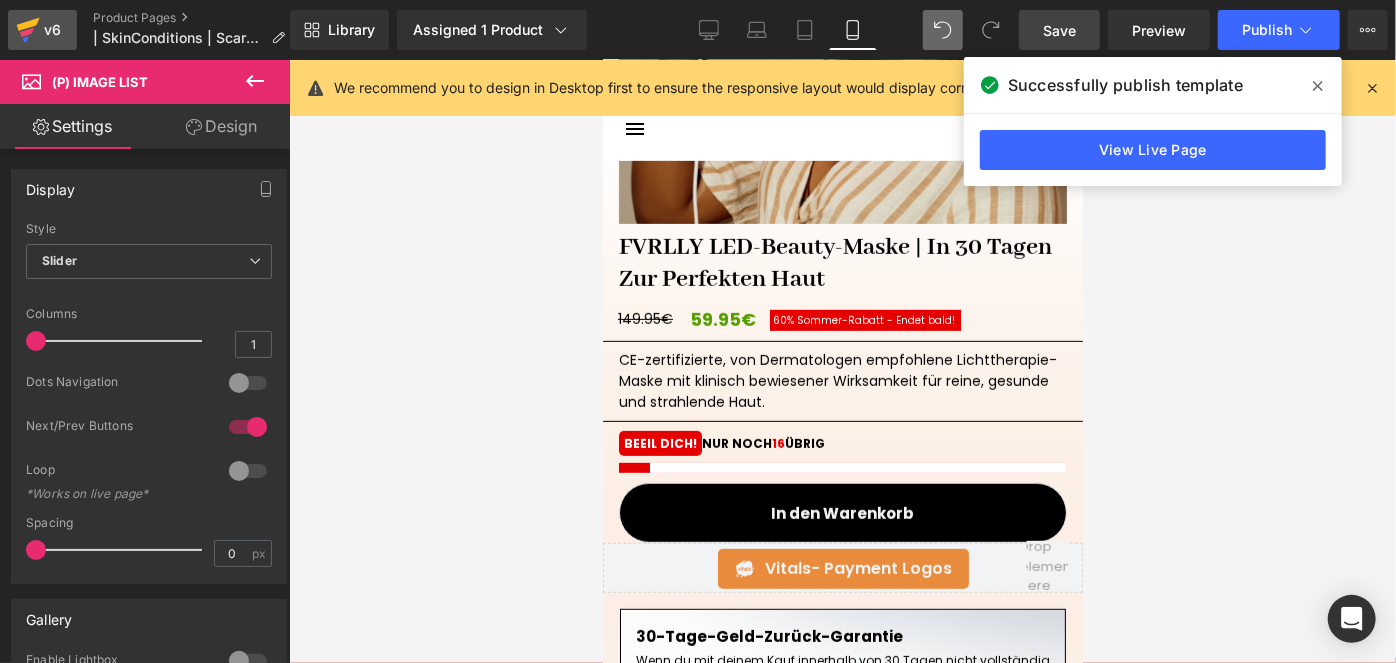 click on "v6" at bounding box center (52, 30) 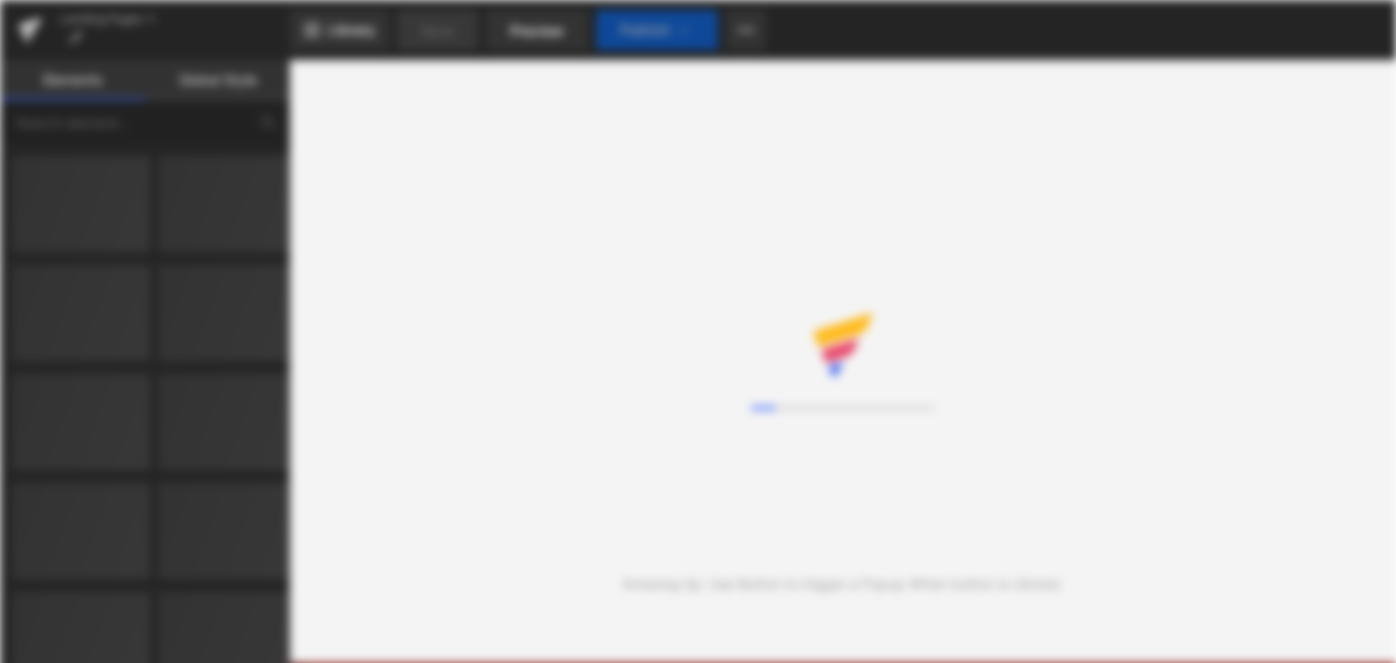 scroll, scrollTop: 0, scrollLeft: 0, axis: both 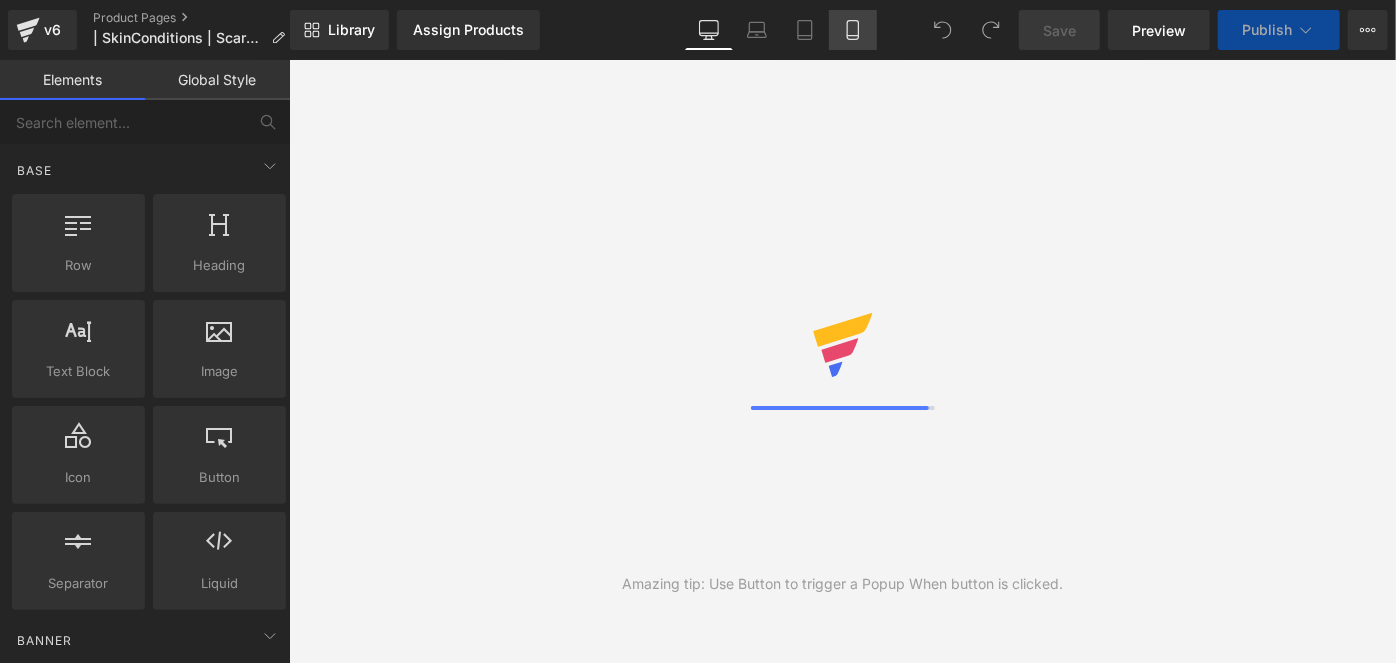 click on "Mobile" at bounding box center (853, 30) 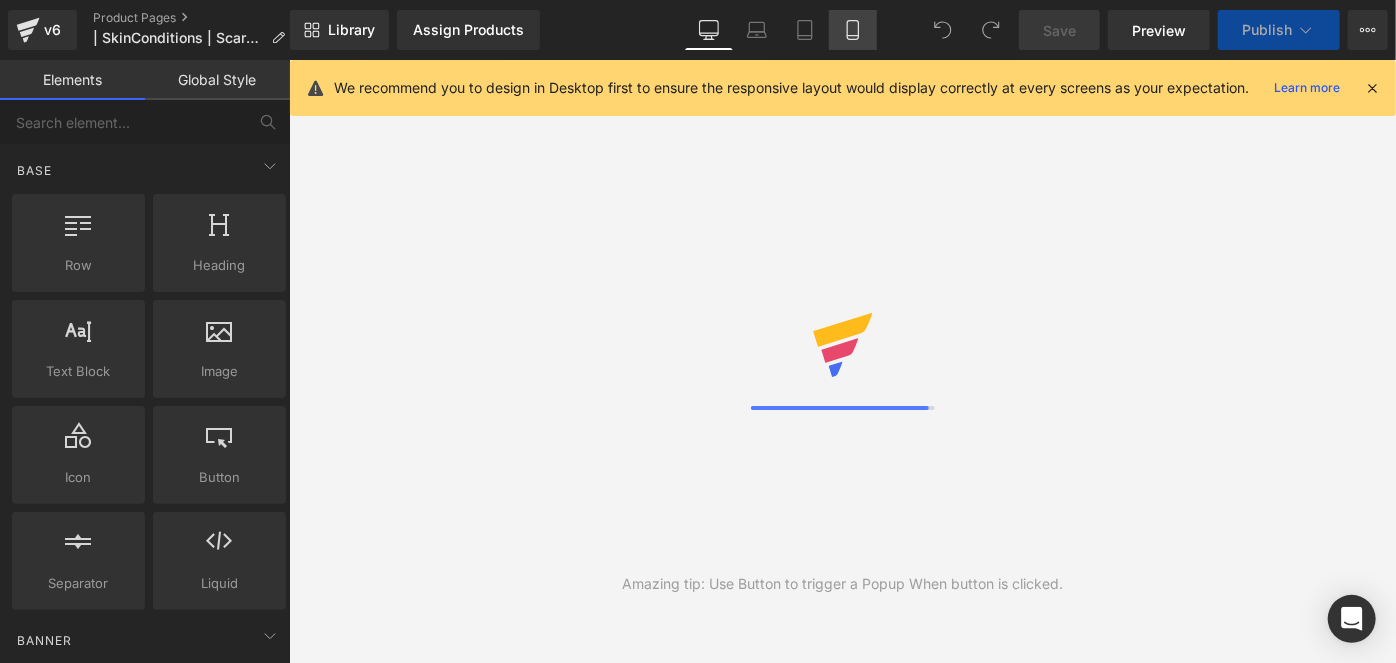 click on "Mobile" at bounding box center (853, 30) 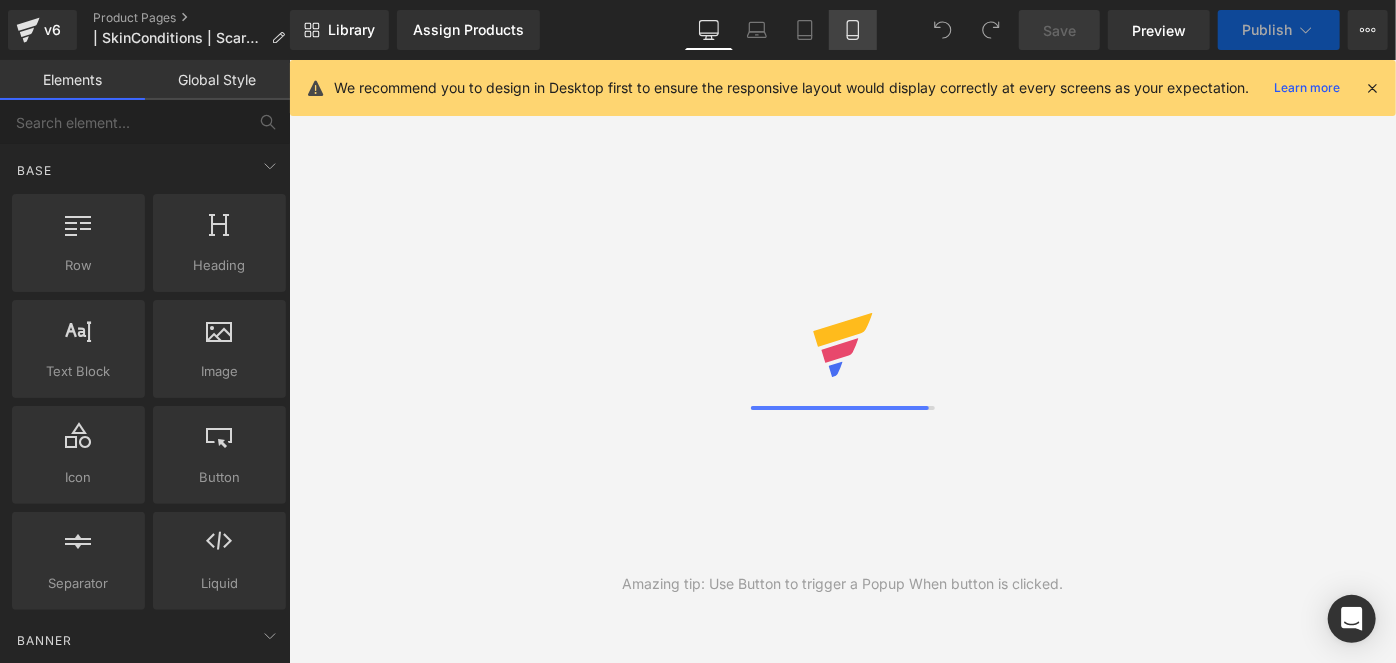 click 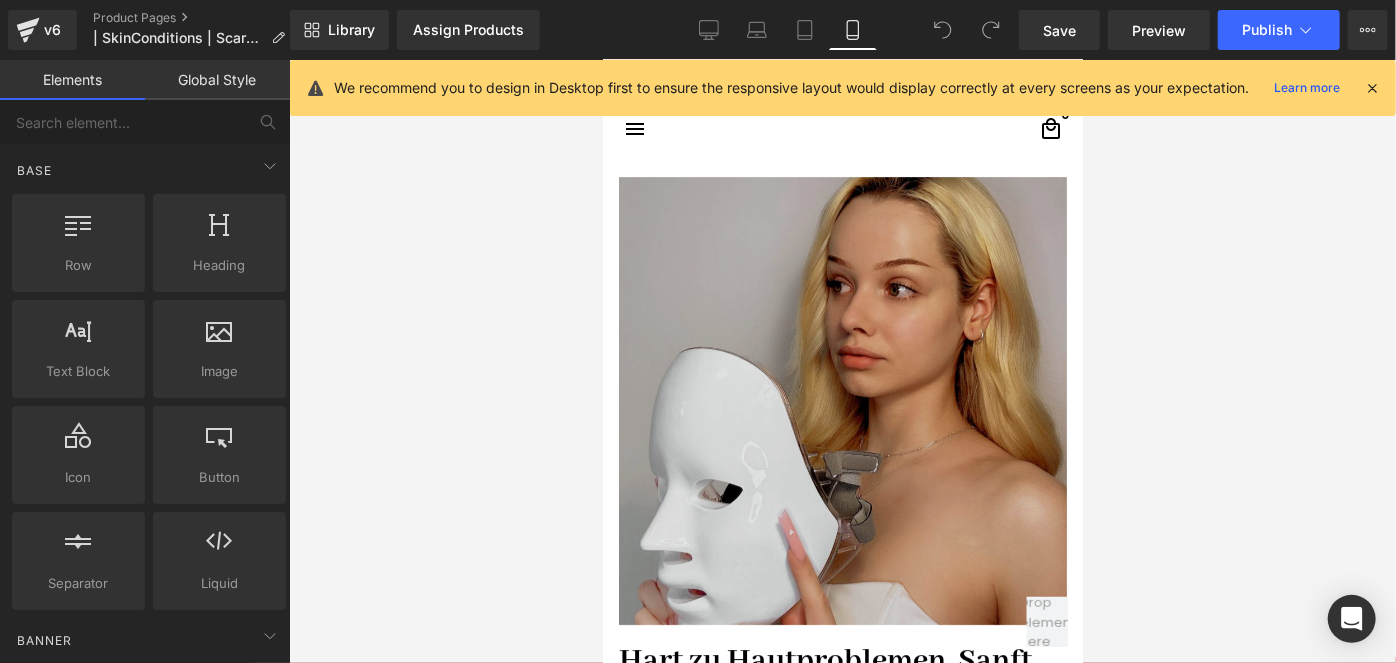 scroll, scrollTop: 3835, scrollLeft: 0, axis: vertical 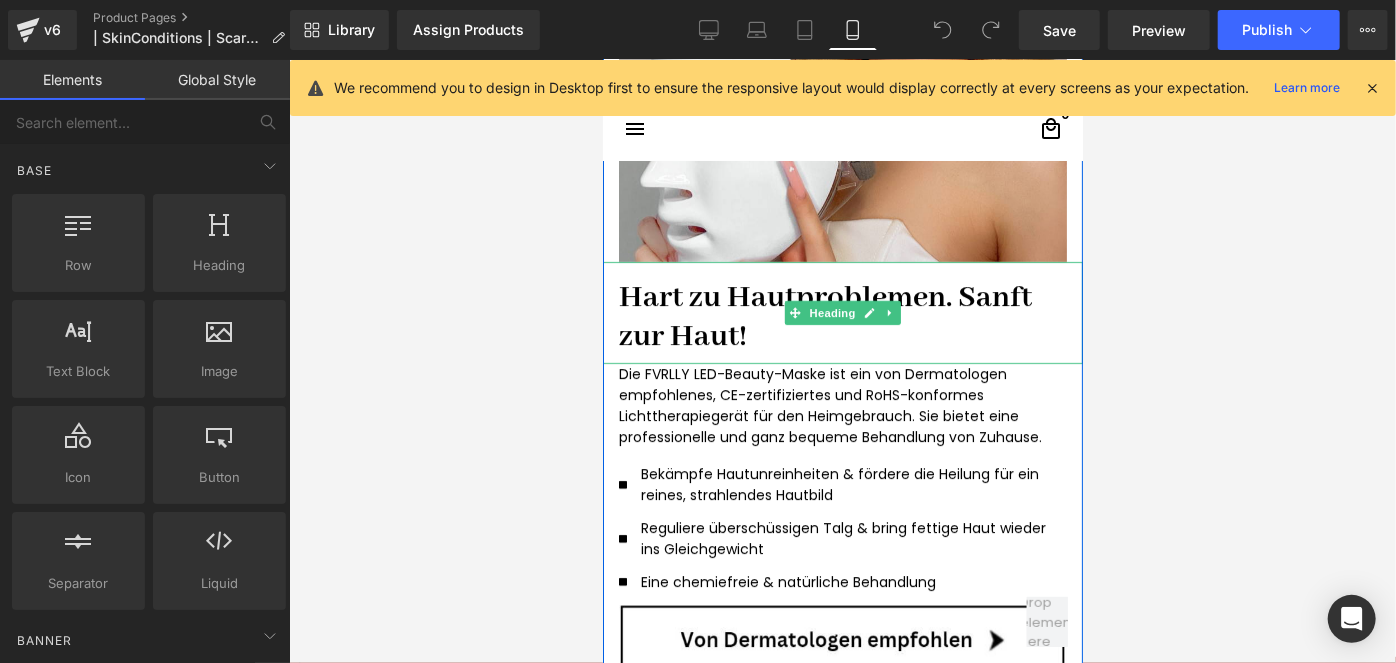 click on "Hart zu Hautproblemen. Sanft zur Haut!" at bounding box center [842, 316] 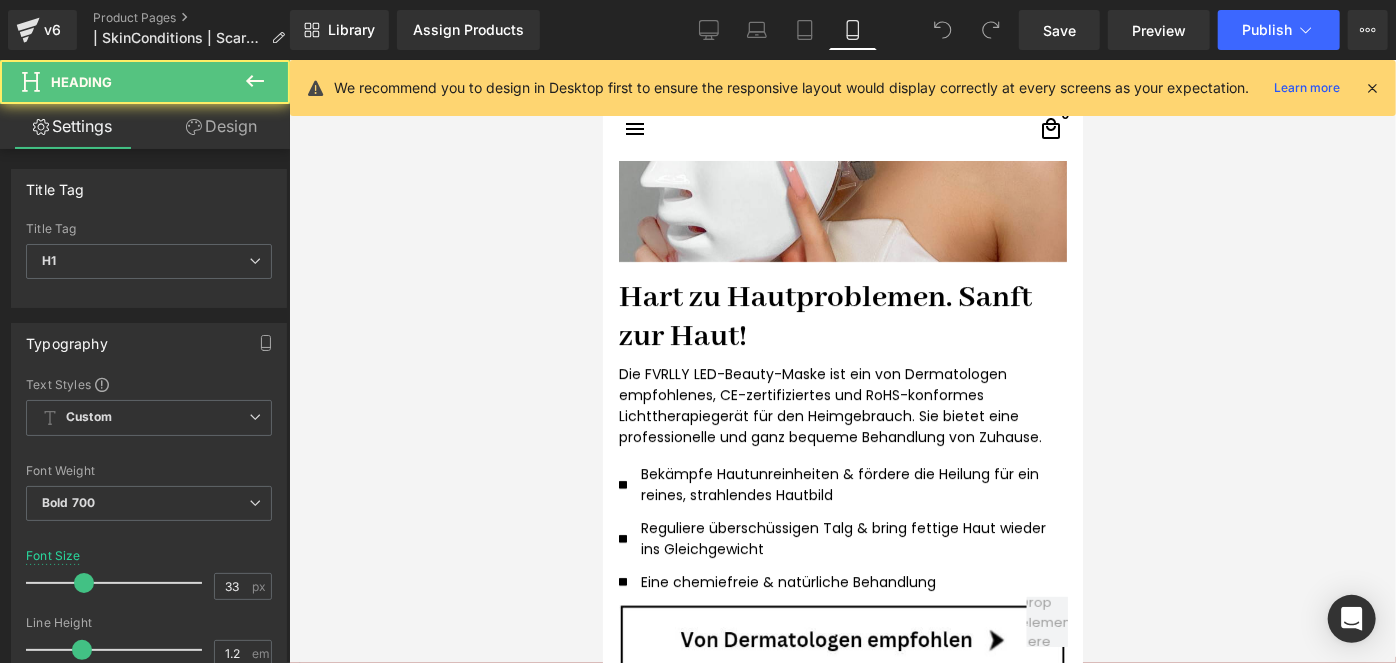 click on "Design" at bounding box center [221, 126] 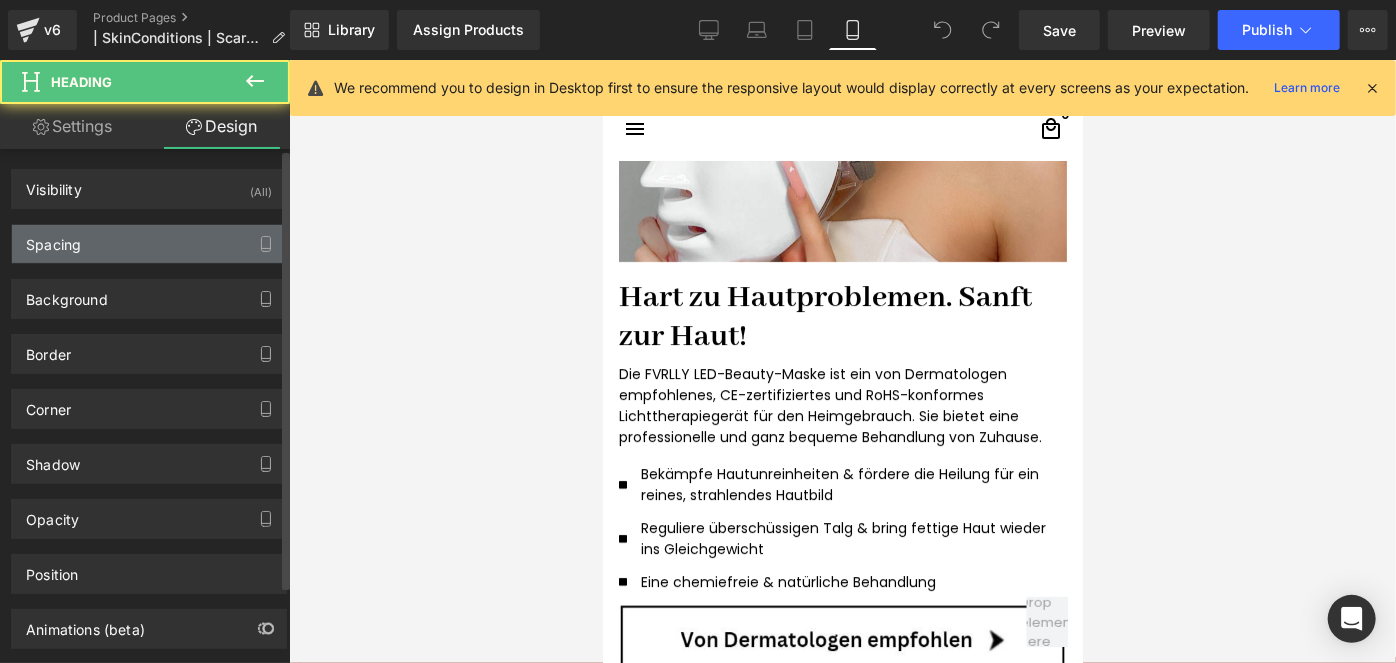 click on "Spacing" at bounding box center [149, 244] 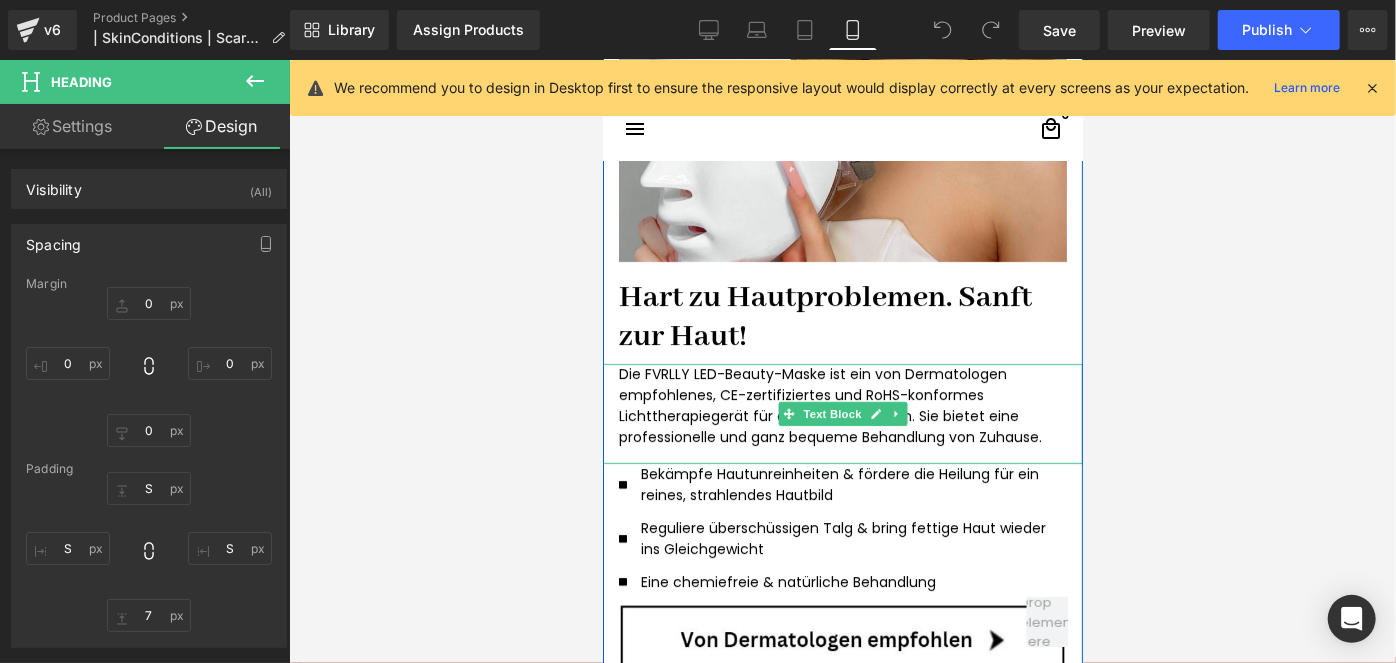 click on "Die FVRLLY LED-Beauty-Maske ist ein von Dermatologen empfohlenes, CE-zertifiziertes und RoHS-konformes Lichttherapiegerät für den Heimgebrauch. Sie bietet eine professionelle und ganz bequeme Behandlung von Zuhause." at bounding box center (842, 405) 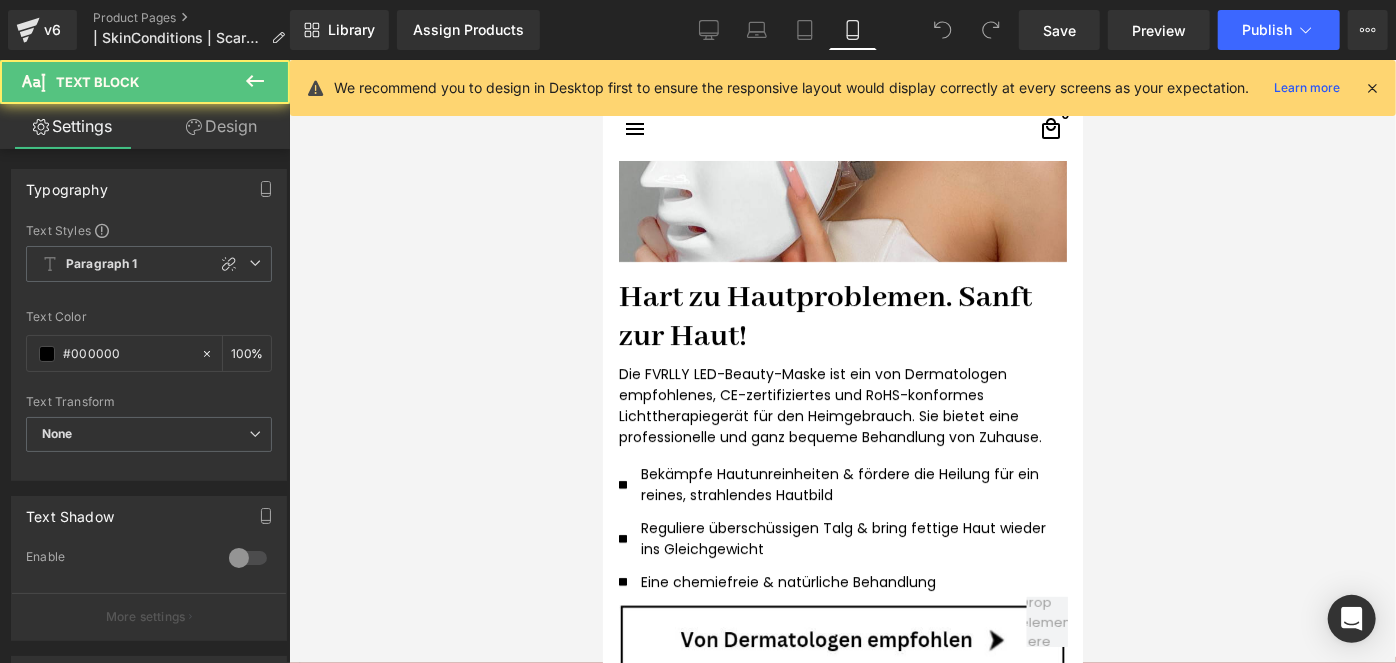 click on "Design" at bounding box center (221, 126) 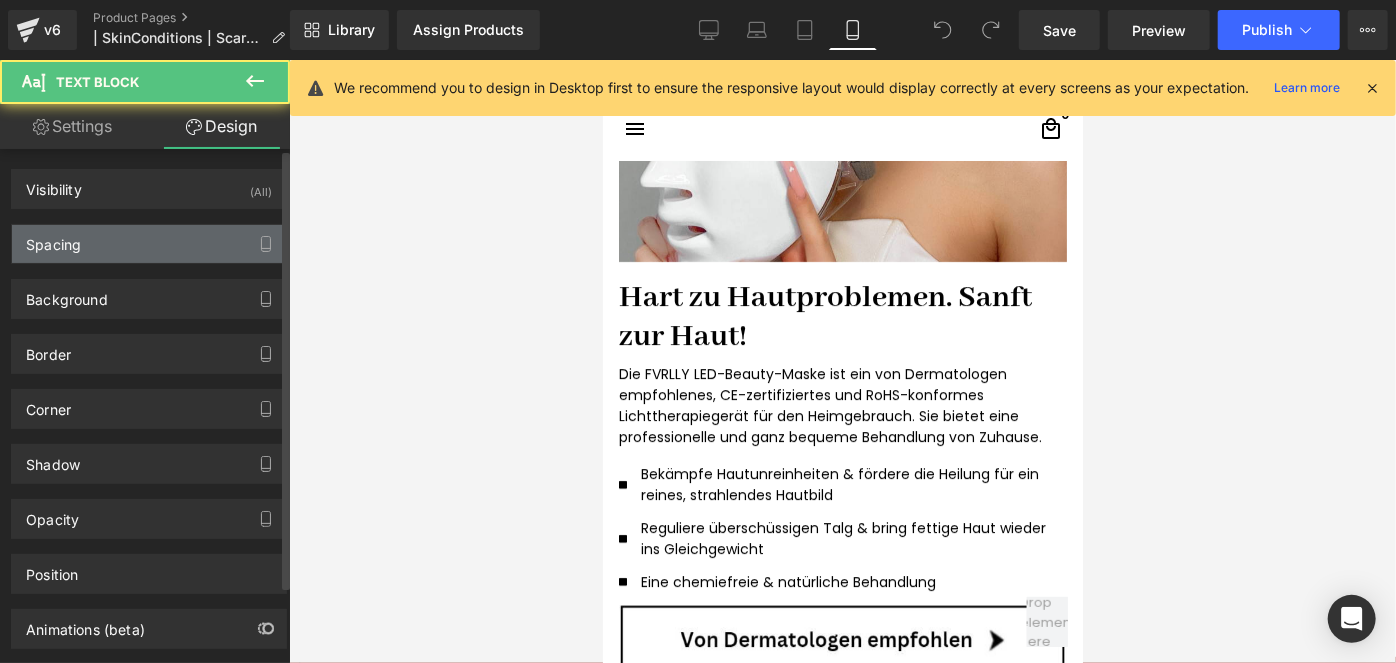 click on "Spacing" at bounding box center [149, 244] 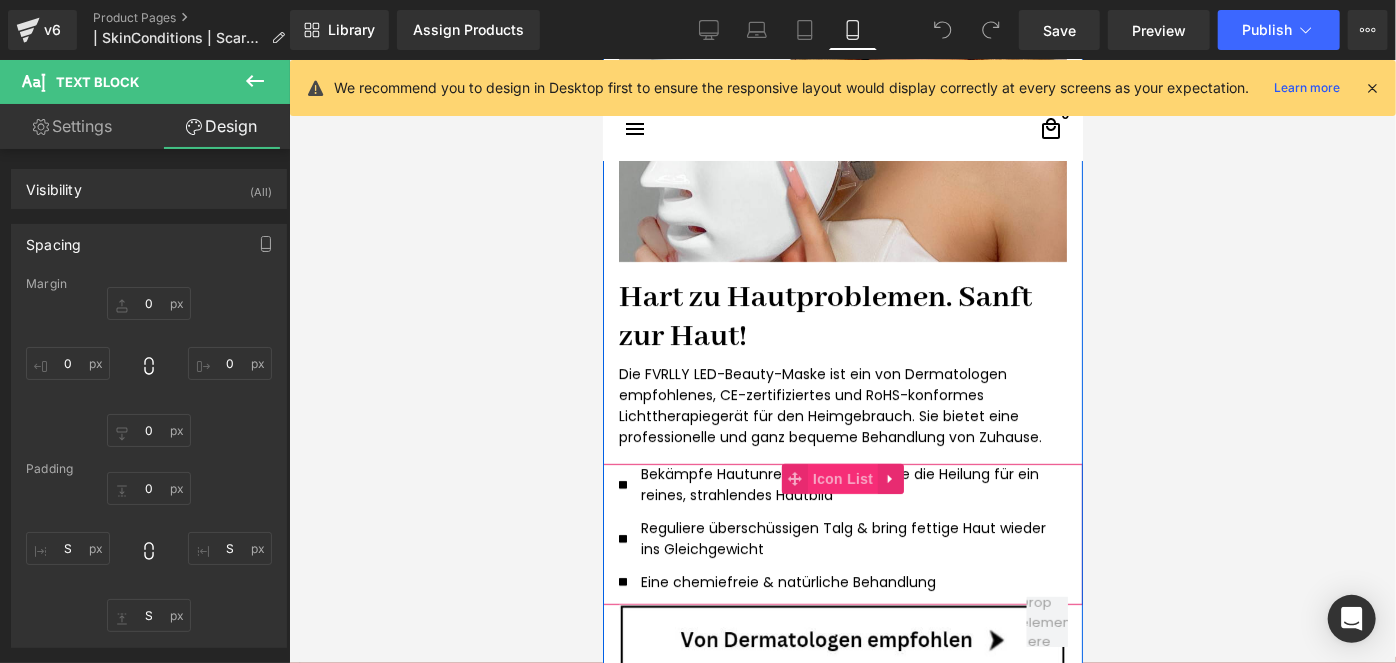 click on "Icon List" at bounding box center (842, 478) 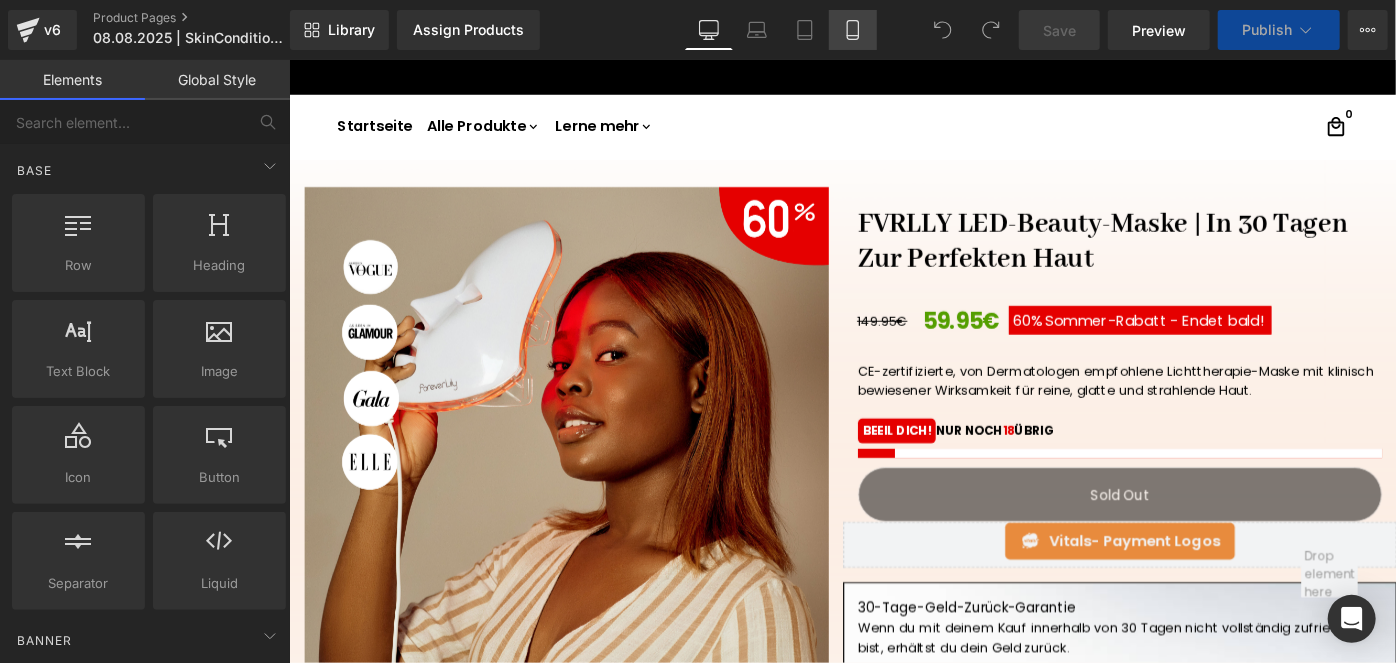 scroll, scrollTop: 0, scrollLeft: 0, axis: both 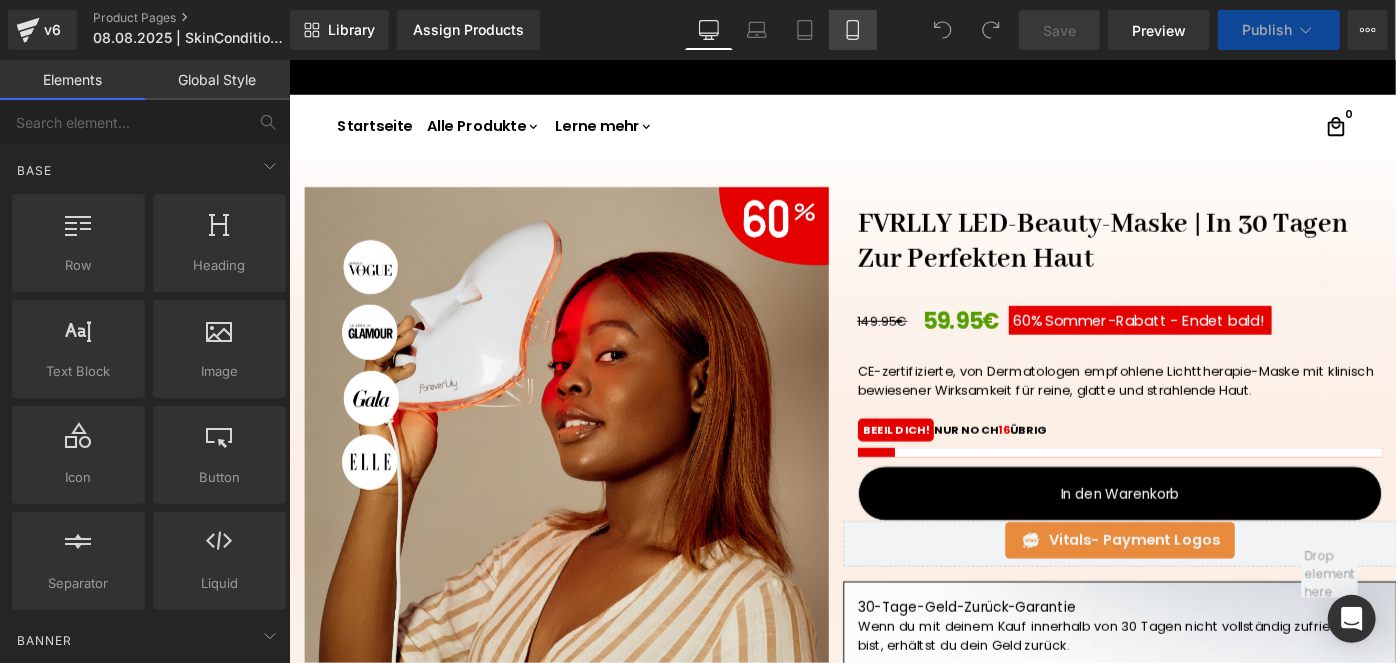 click on "Mobile" at bounding box center [853, 30] 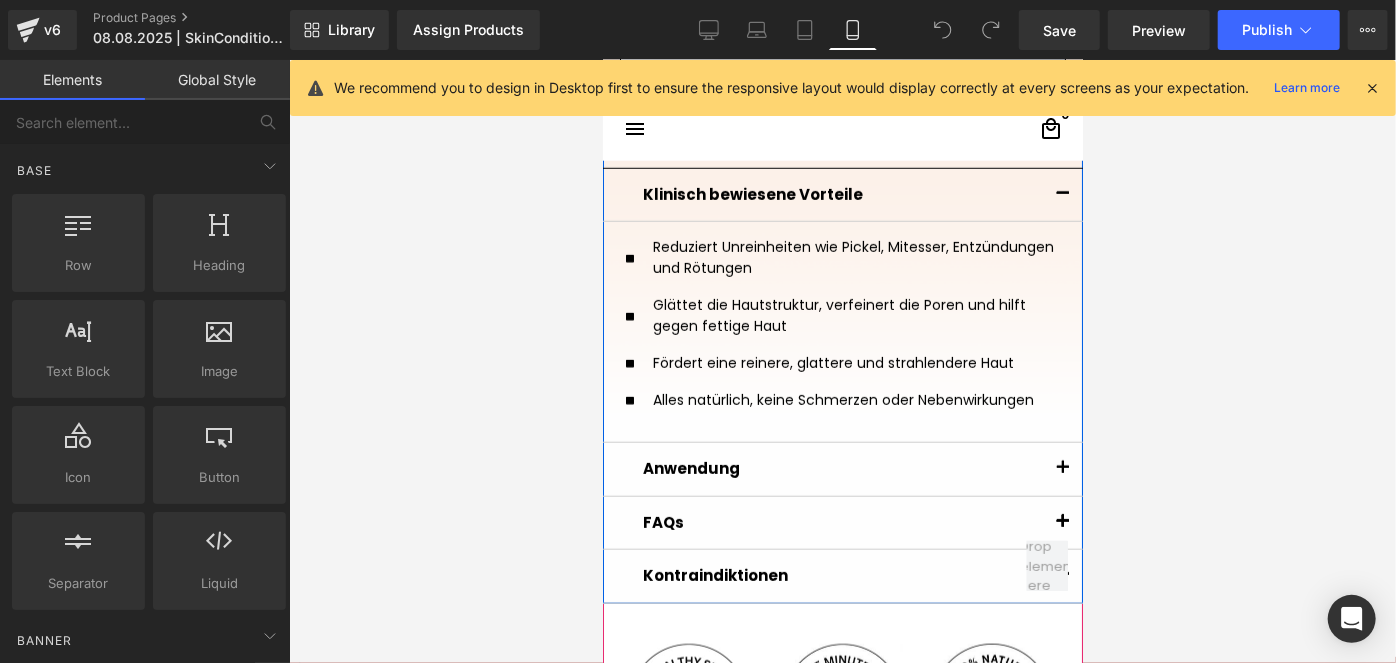 scroll, scrollTop: 1108, scrollLeft: 0, axis: vertical 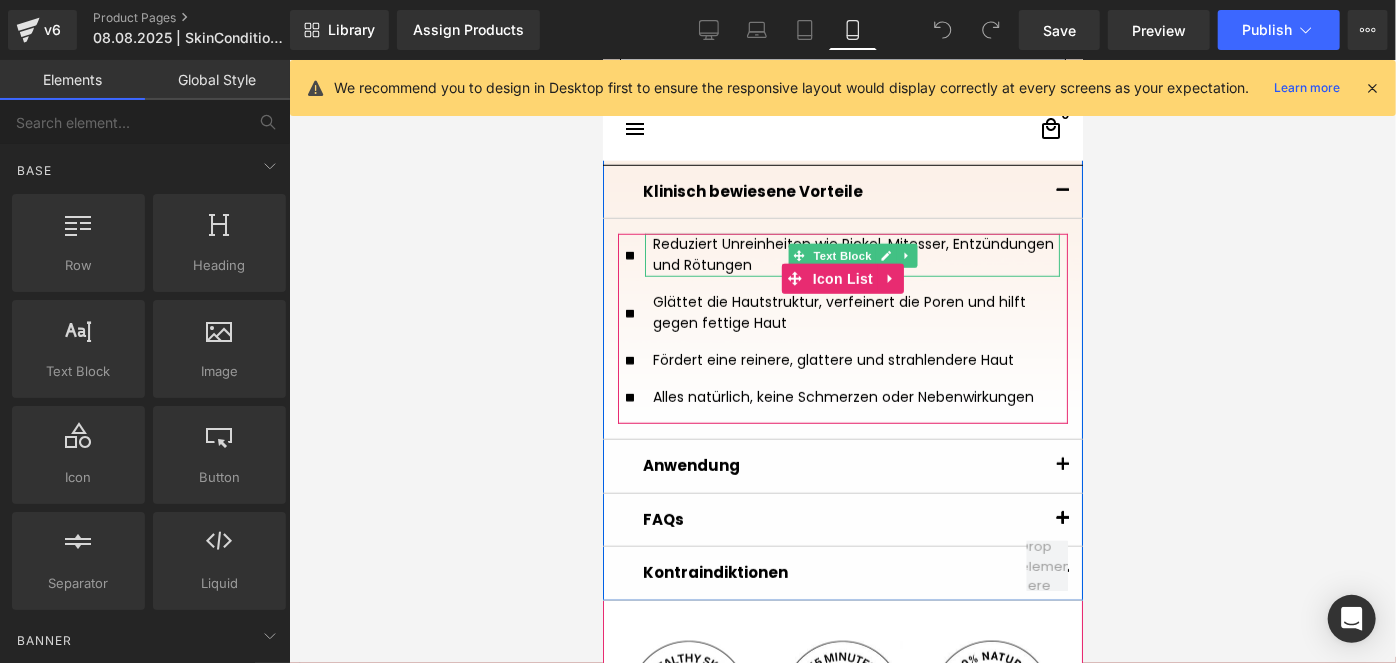 click on "Reduziert Unreinheiten wie Pickel, Mitesser, Entzündungen und Rötungen" at bounding box center (851, 254) 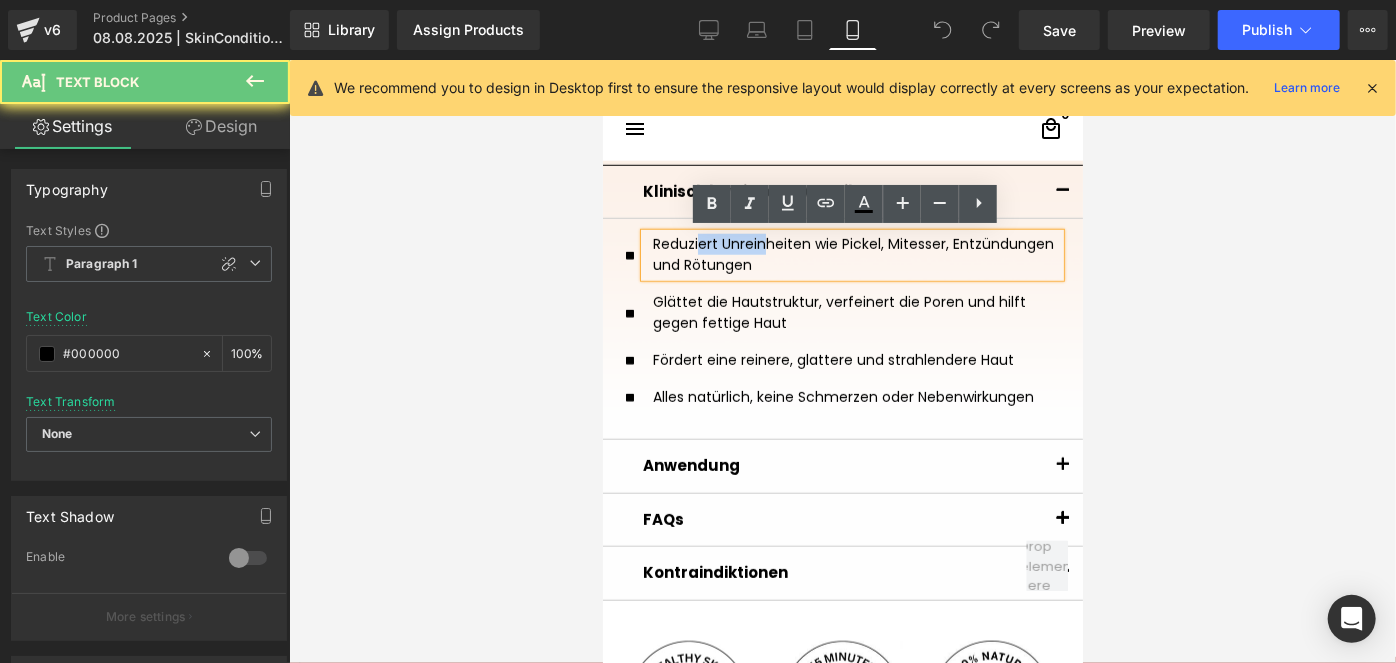 click on "Reduziert Unreinheiten wie Pickel, Mitesser, Entzündungen und Rötungen" at bounding box center [851, 254] 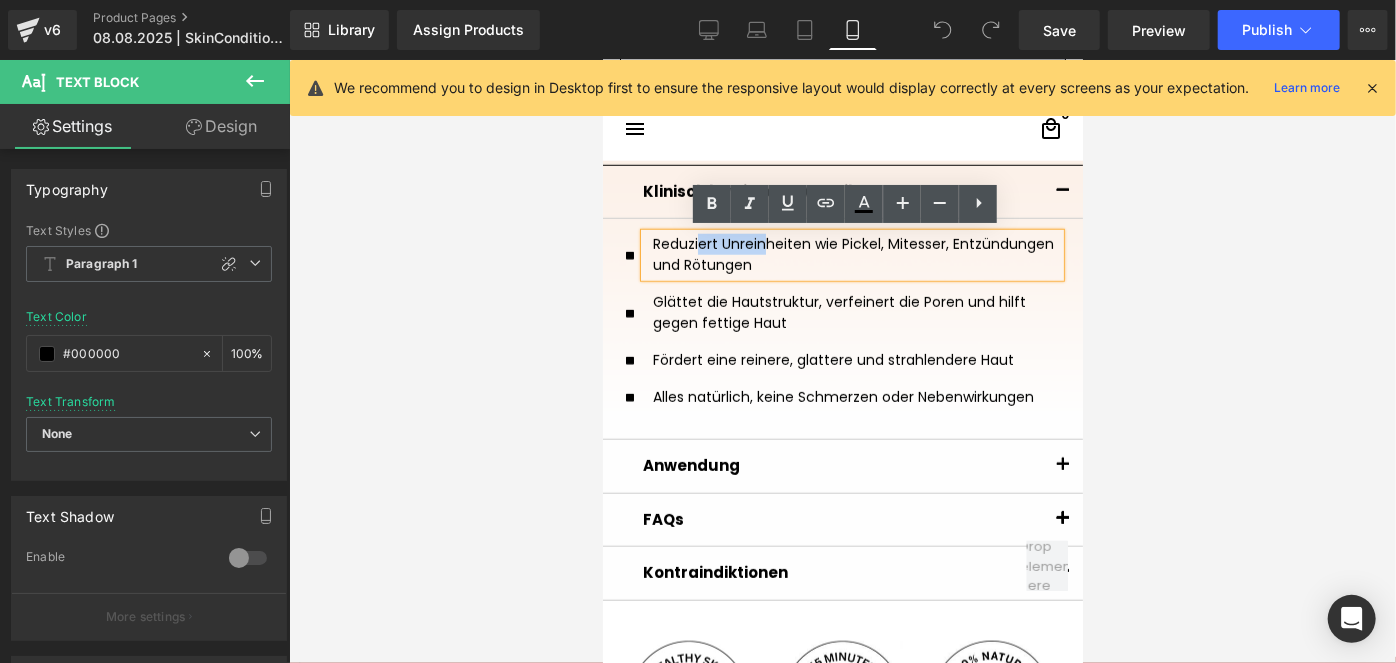 copy on "Reduziert Unreinheiten wie Pickel, Mitesser, Entzündungen und Rötungen" 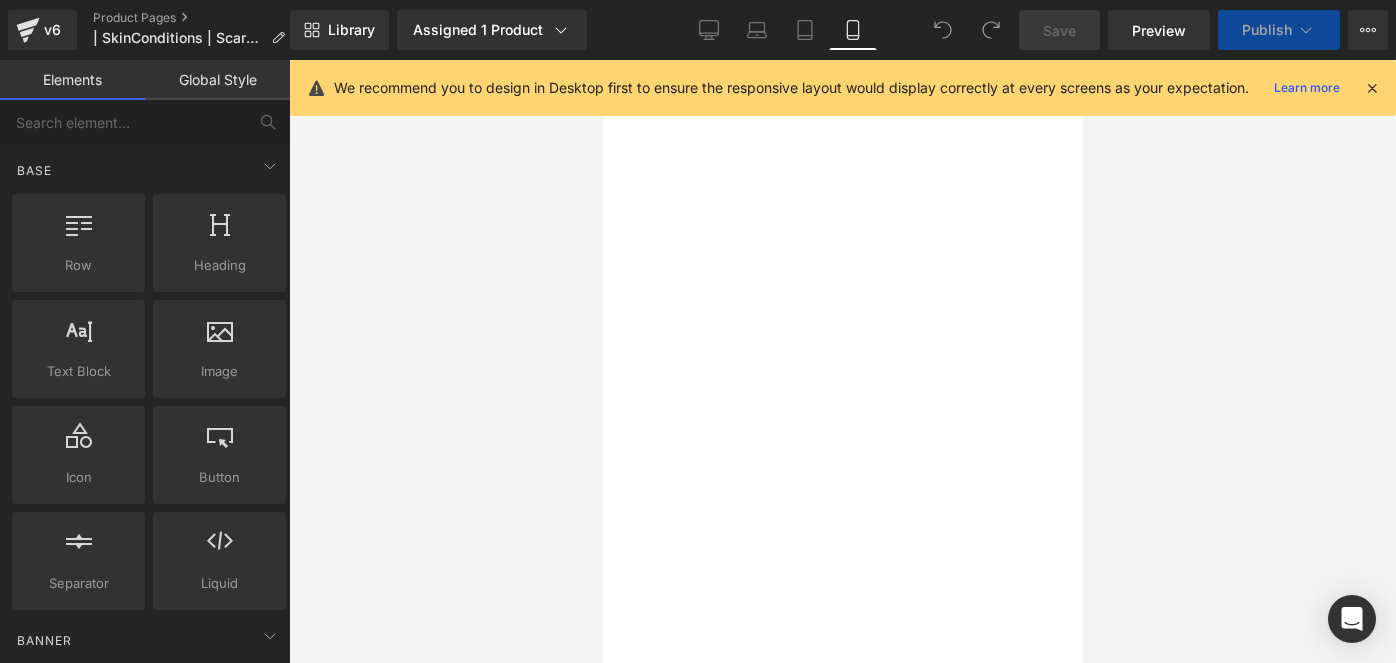click 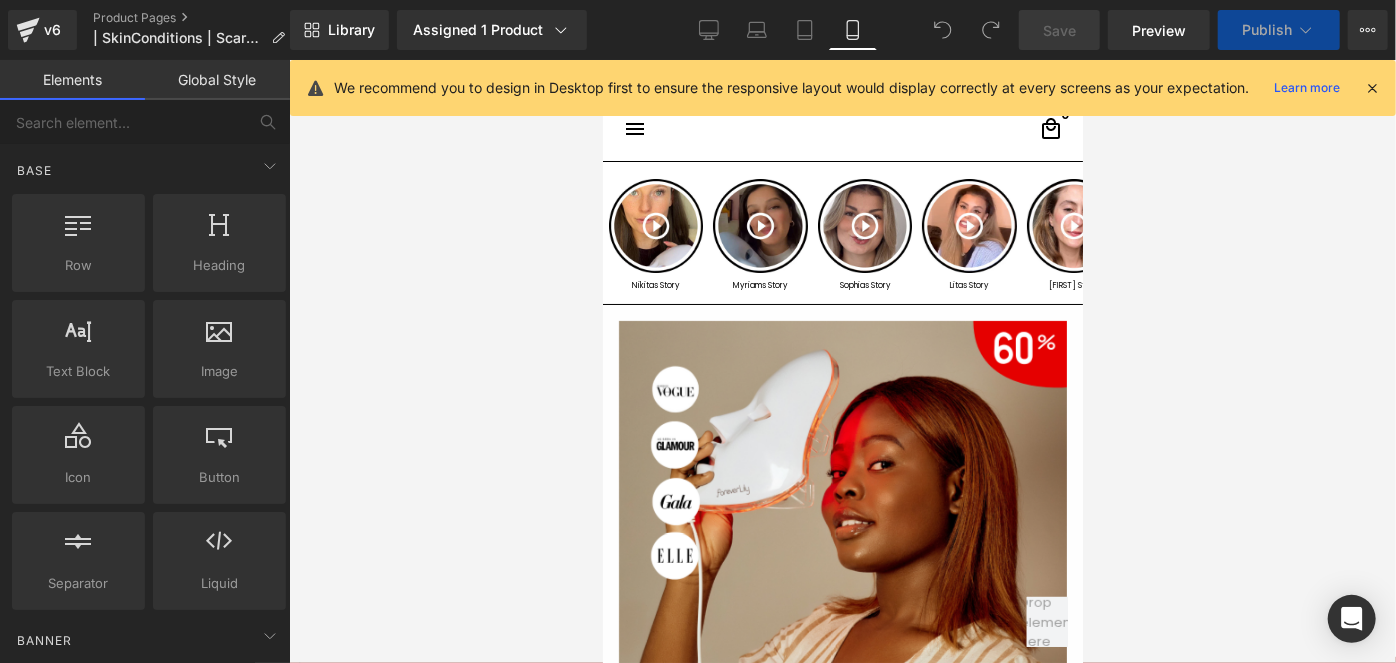 scroll, scrollTop: 562, scrollLeft: 0, axis: vertical 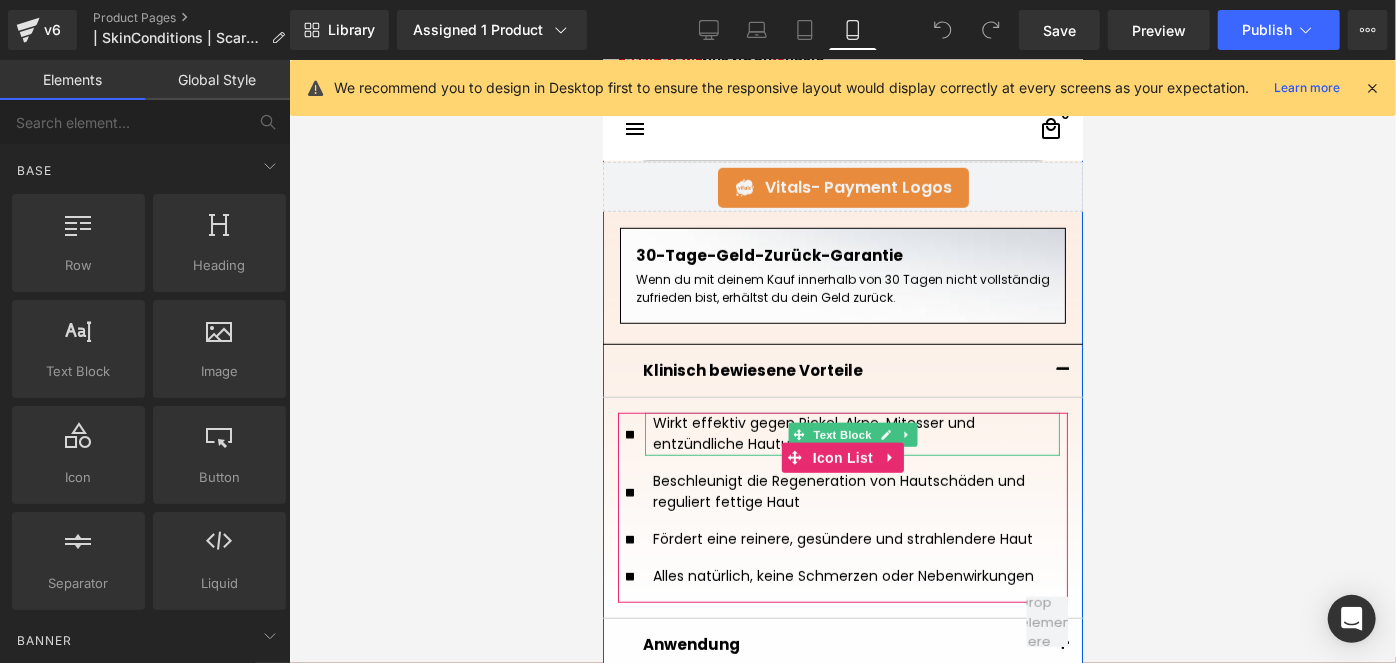 click on "Wirkt effektiv gegen Pickel, Akne, Mitesser und entzündliche Hautunreinheiten" at bounding box center [851, 433] 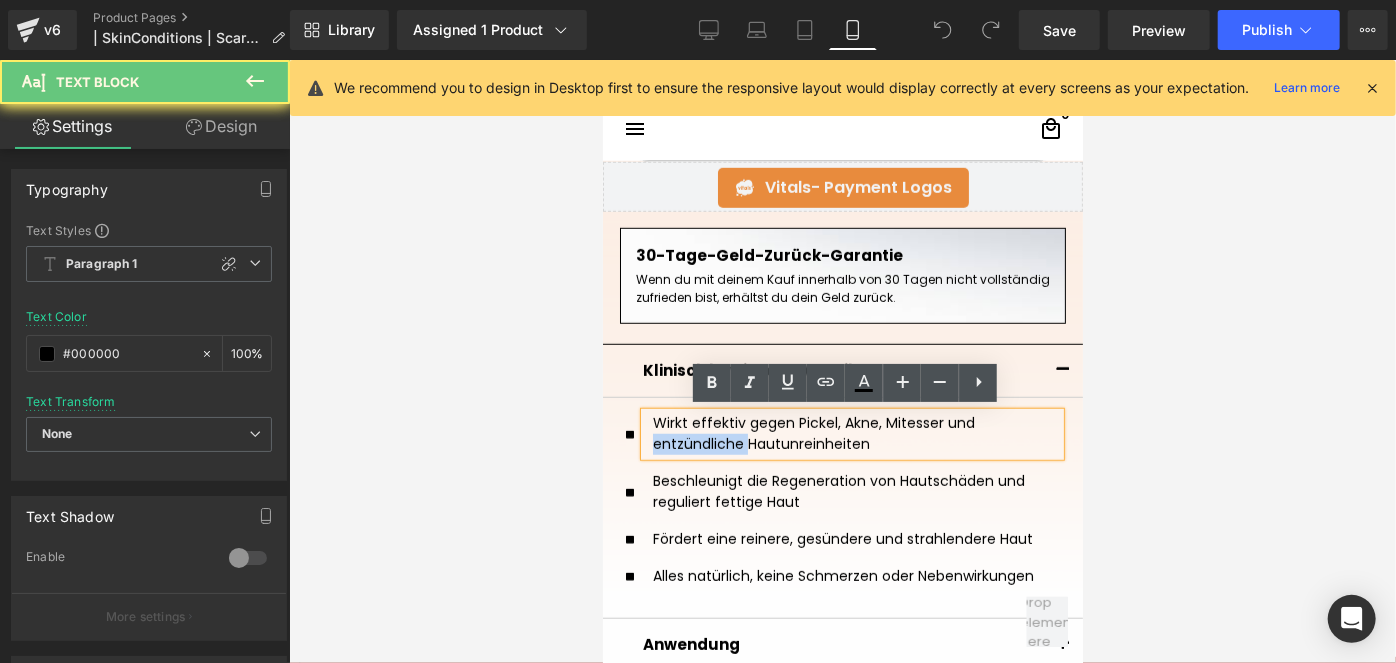 click on "Wirkt effektiv gegen Pickel, Akne, Mitesser und entzündliche Hautunreinheiten" at bounding box center [851, 433] 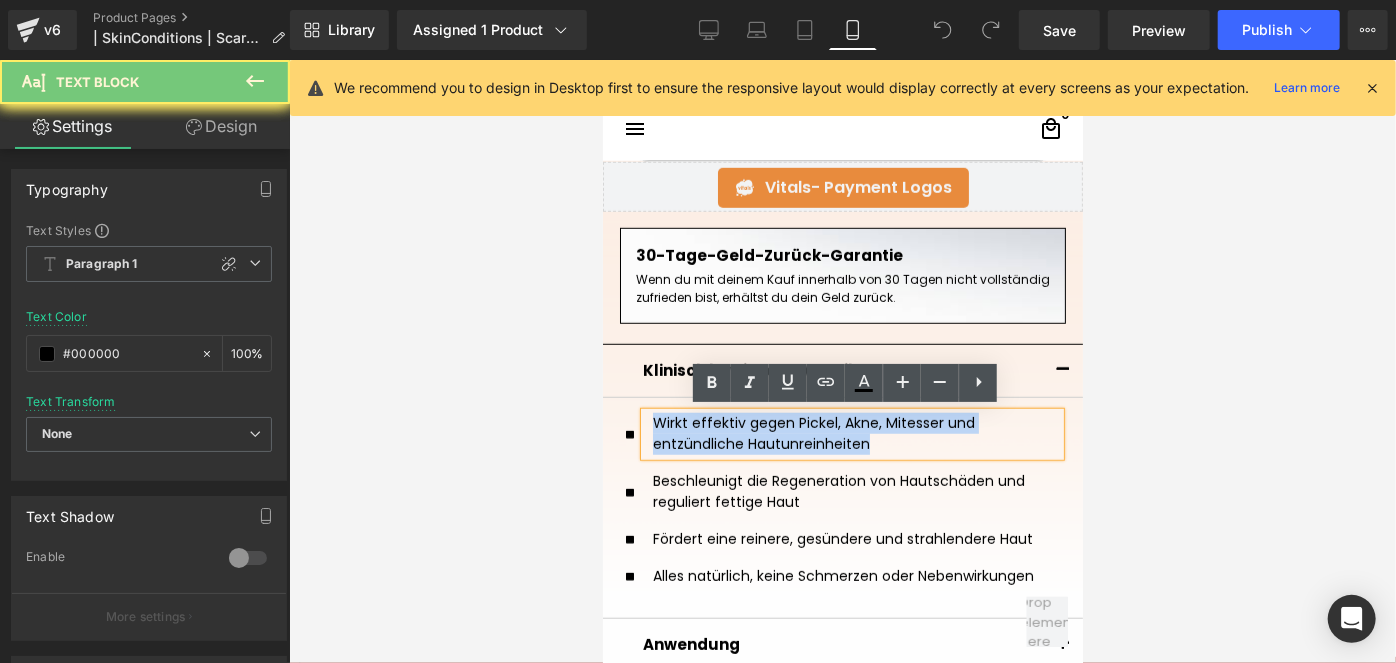 click on "Wirkt effektiv gegen Pickel, Akne, Mitesser und entzündliche Hautunreinheiten" at bounding box center [851, 433] 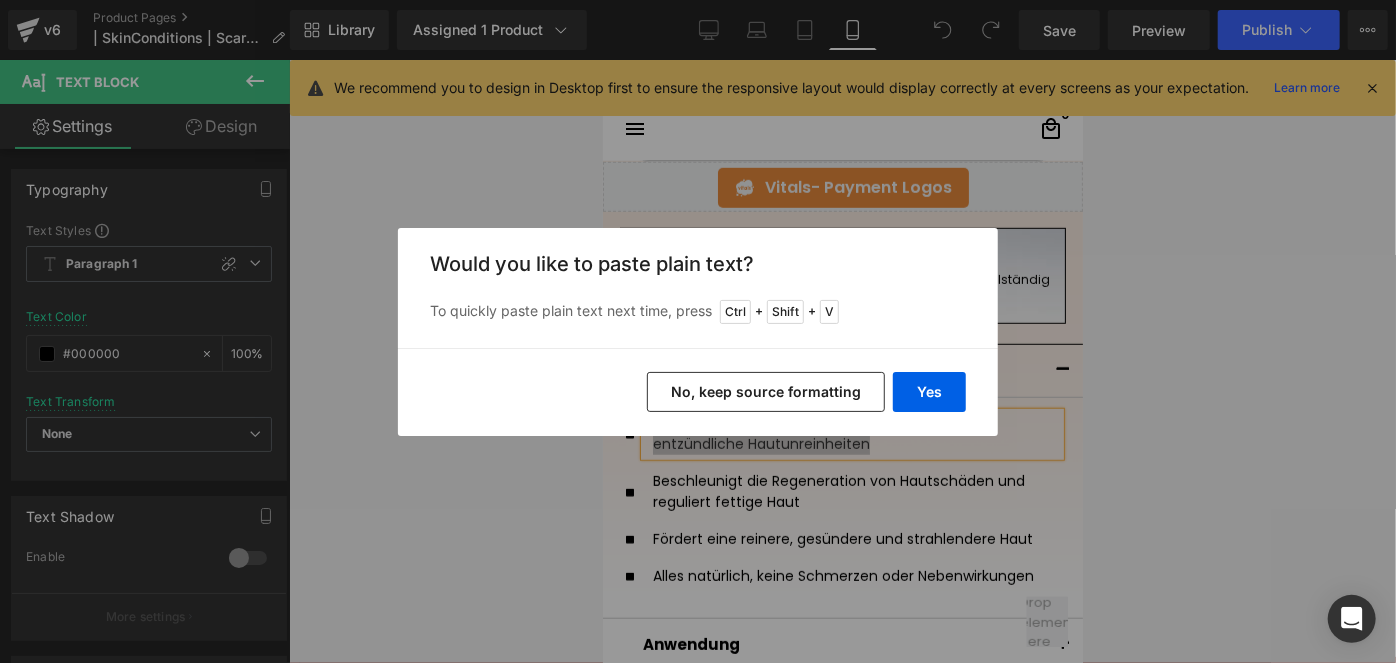 click on "No, keep source formatting" at bounding box center [766, 392] 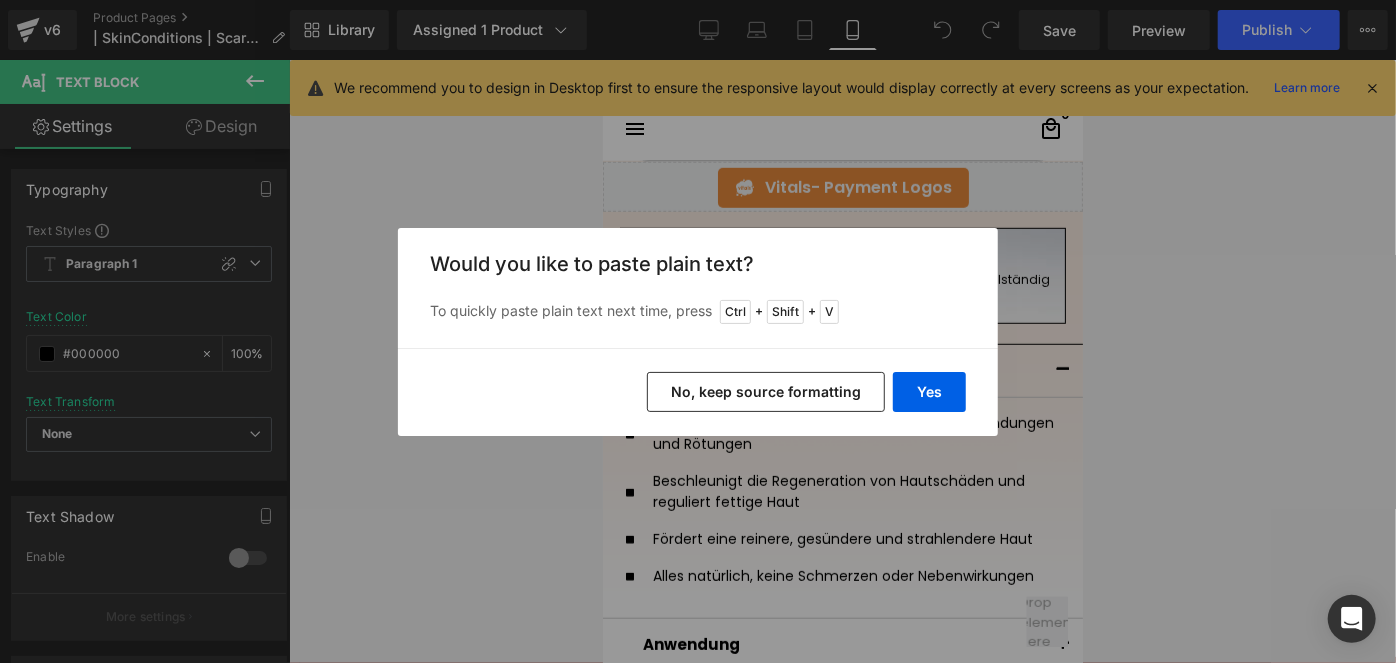type 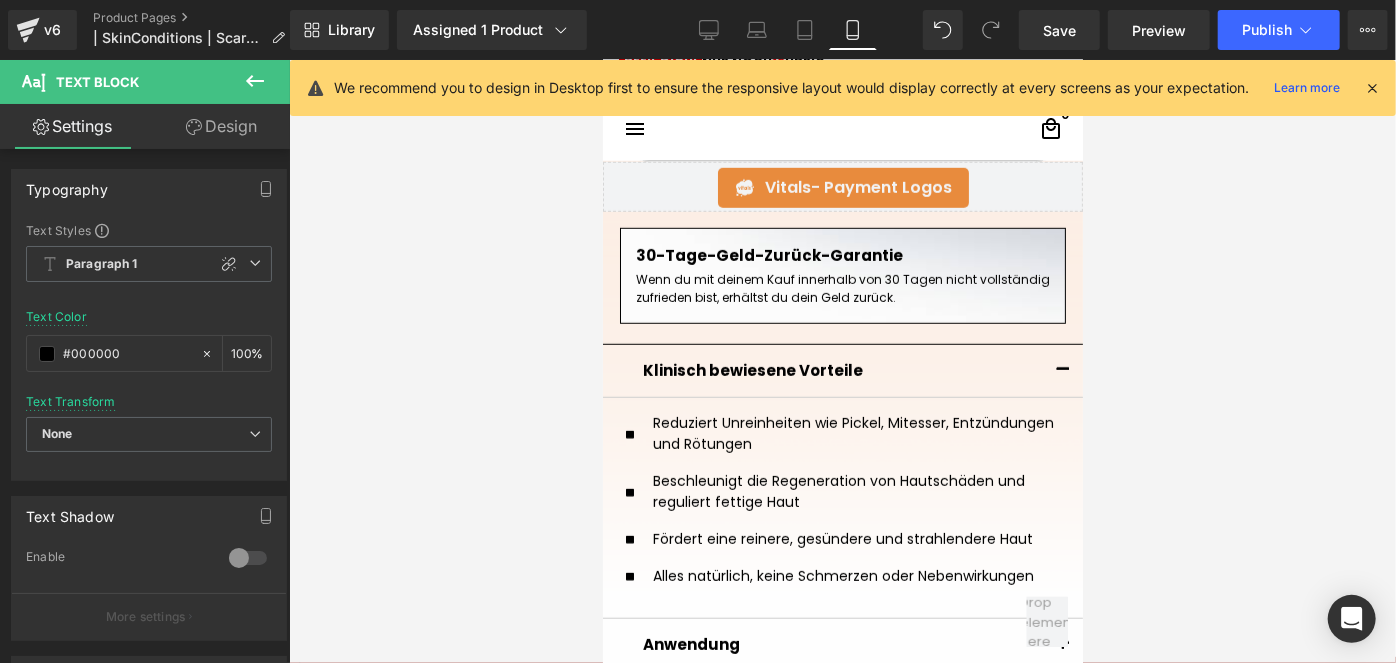 click at bounding box center [842, 361] 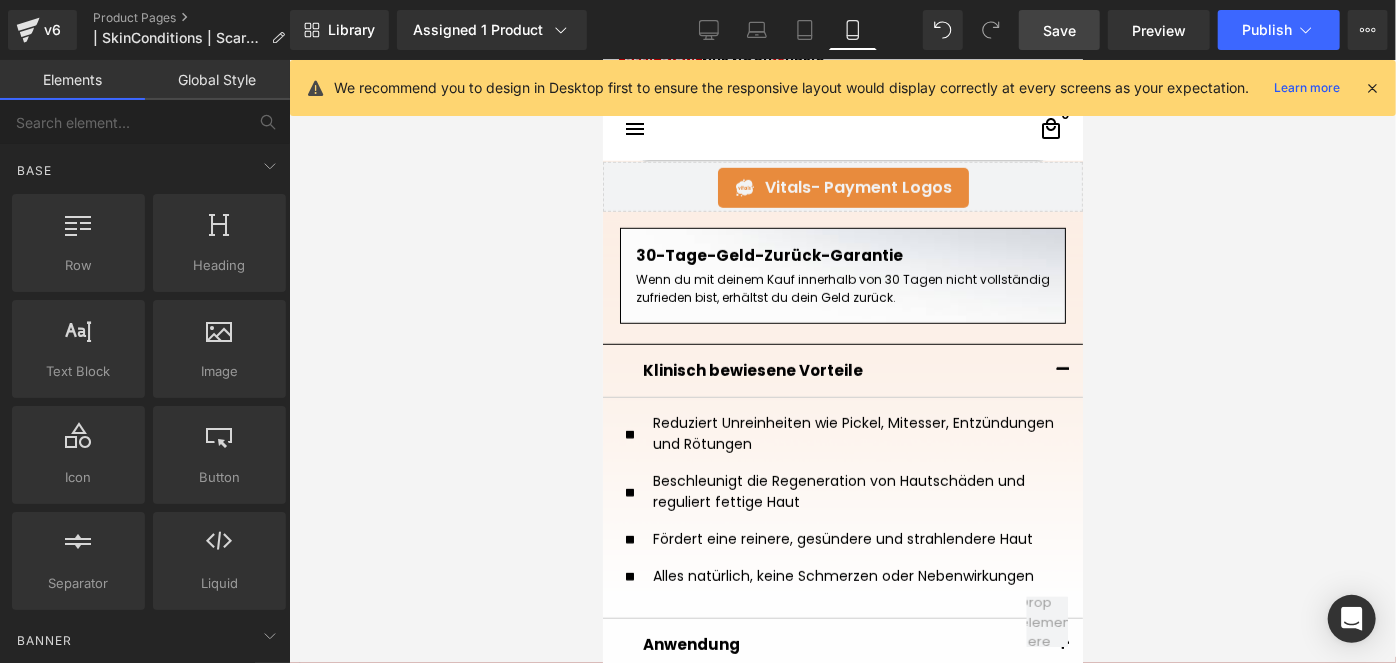 click on "Save" at bounding box center [1059, 30] 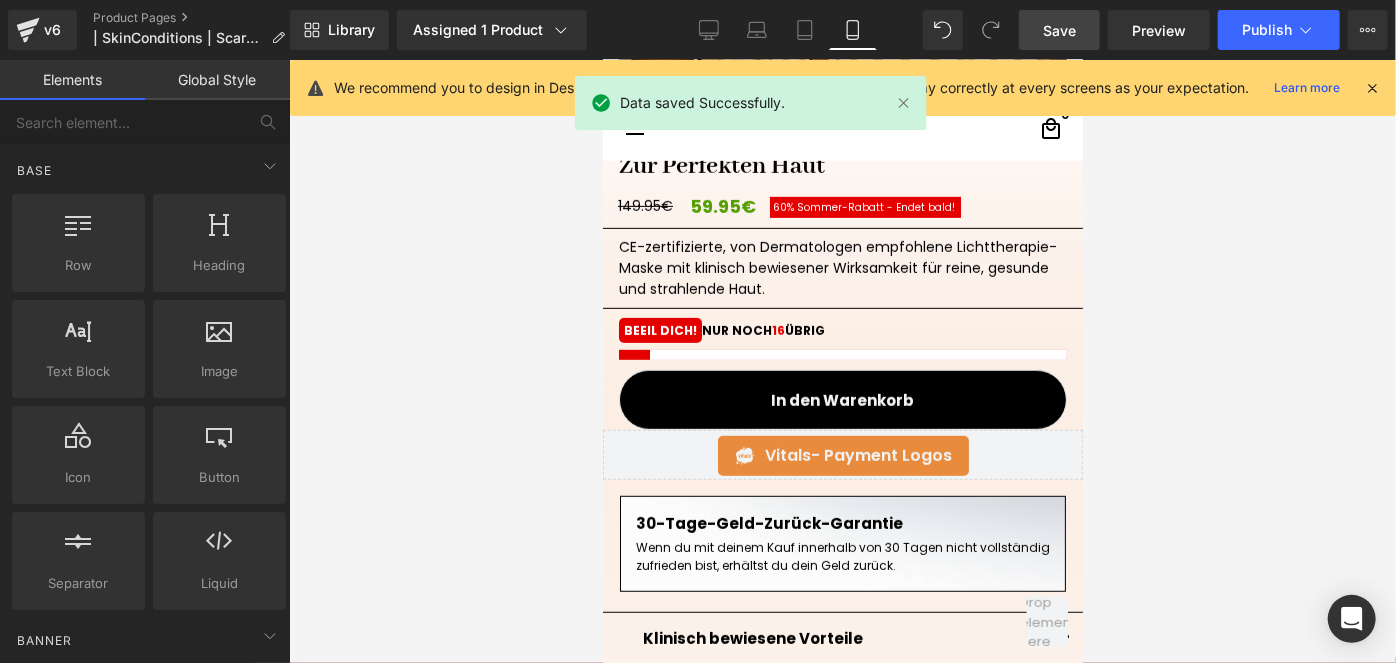 scroll, scrollTop: 472, scrollLeft: 0, axis: vertical 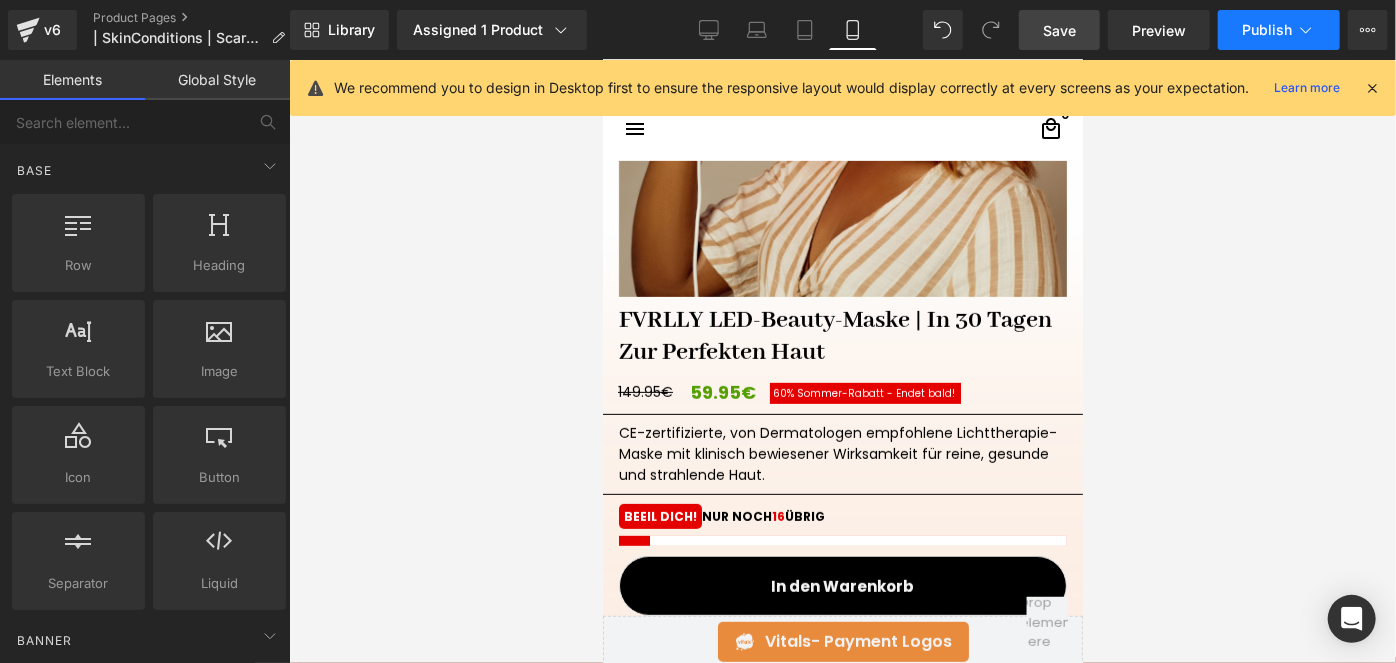 click on "Publish" at bounding box center (1267, 30) 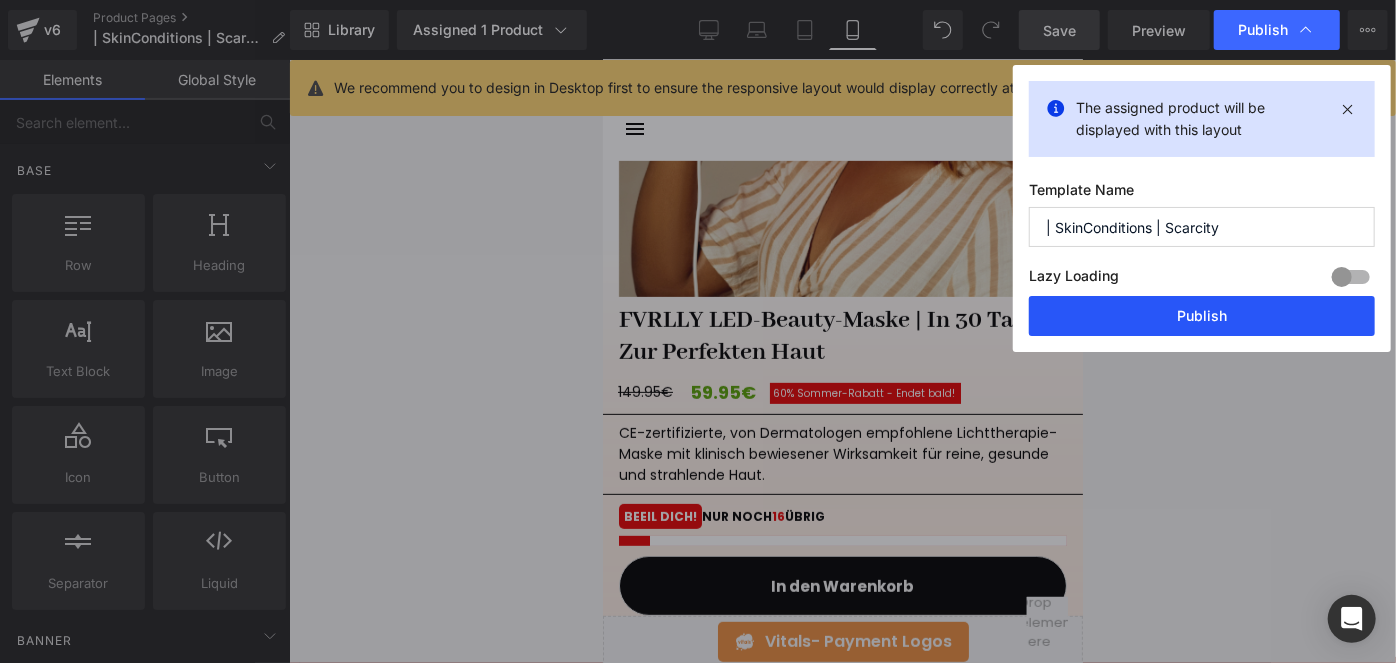 click on "Publish" at bounding box center (1202, 316) 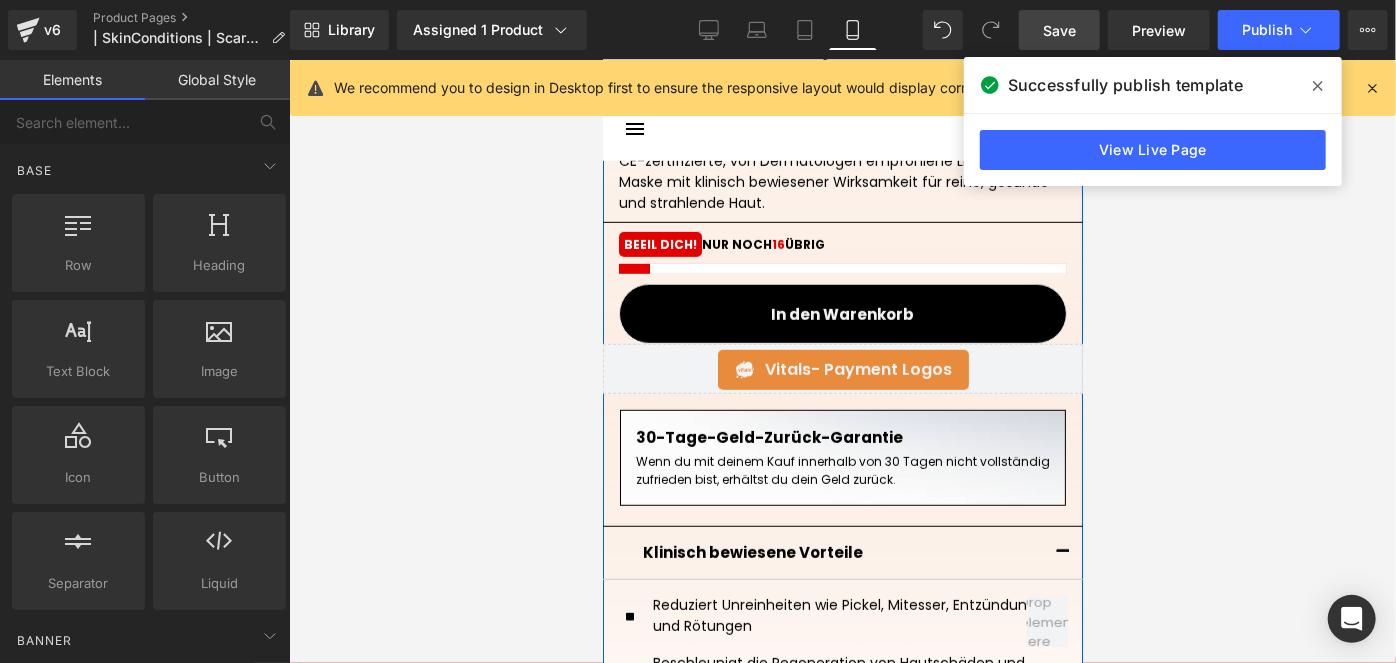 scroll, scrollTop: 835, scrollLeft: 0, axis: vertical 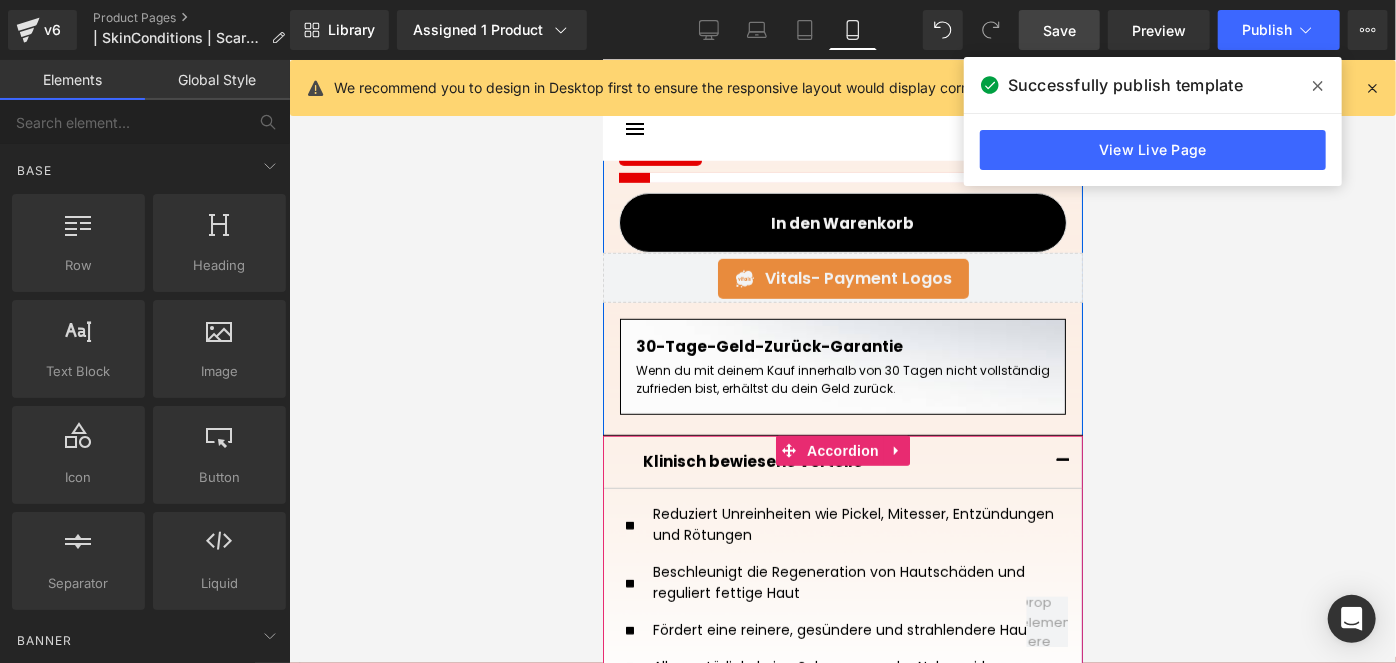click on "Reduziert Unreinheiten wie Pickel, Mitesser, Entzündungen und Rötungen" at bounding box center (851, 524) 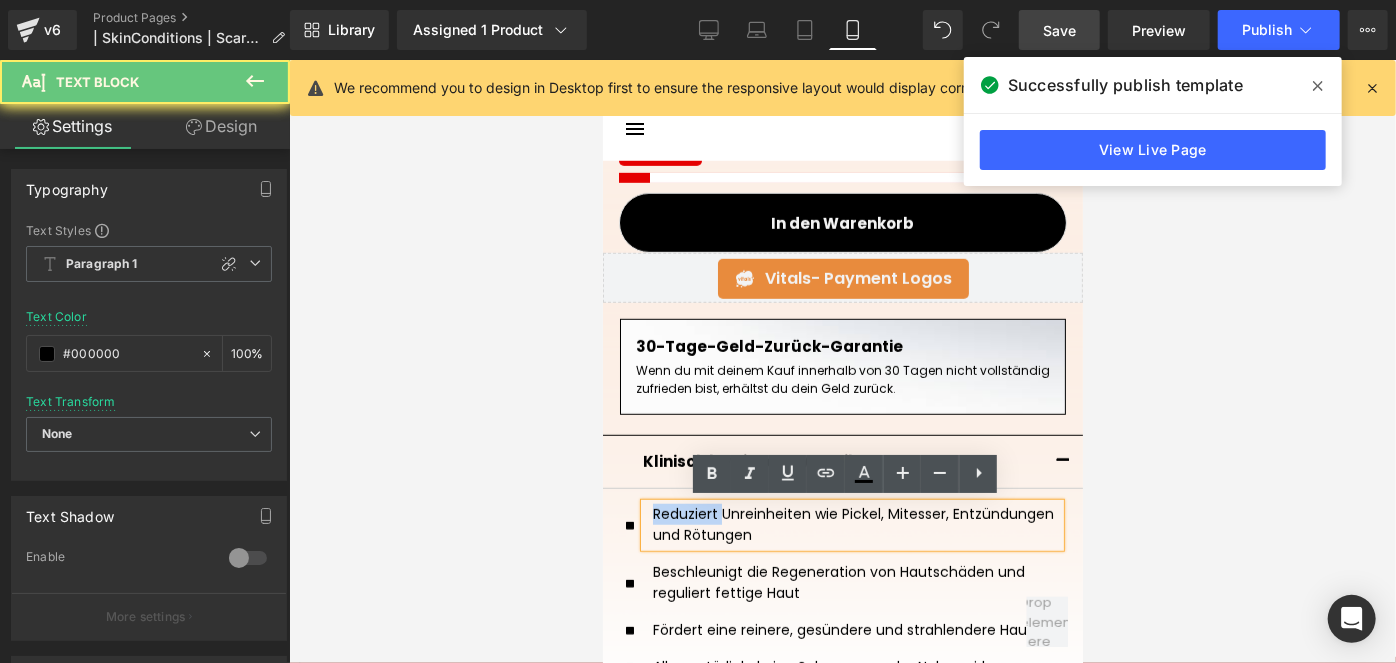 click on "Reduziert Unreinheiten wie Pickel, Mitesser, Entzündungen und Rötungen" at bounding box center (851, 524) 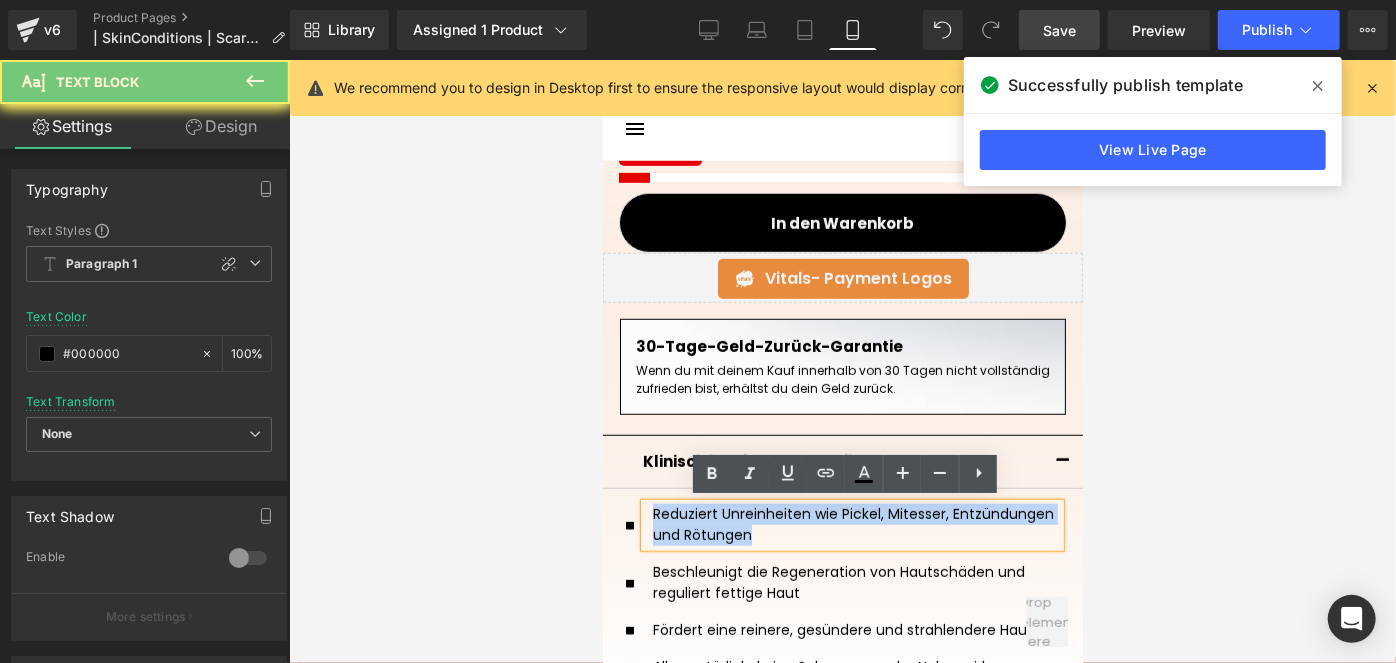 click on "Reduziert Unreinheiten wie Pickel, Mitesser, Entzündungen und Rötungen" at bounding box center (851, 524) 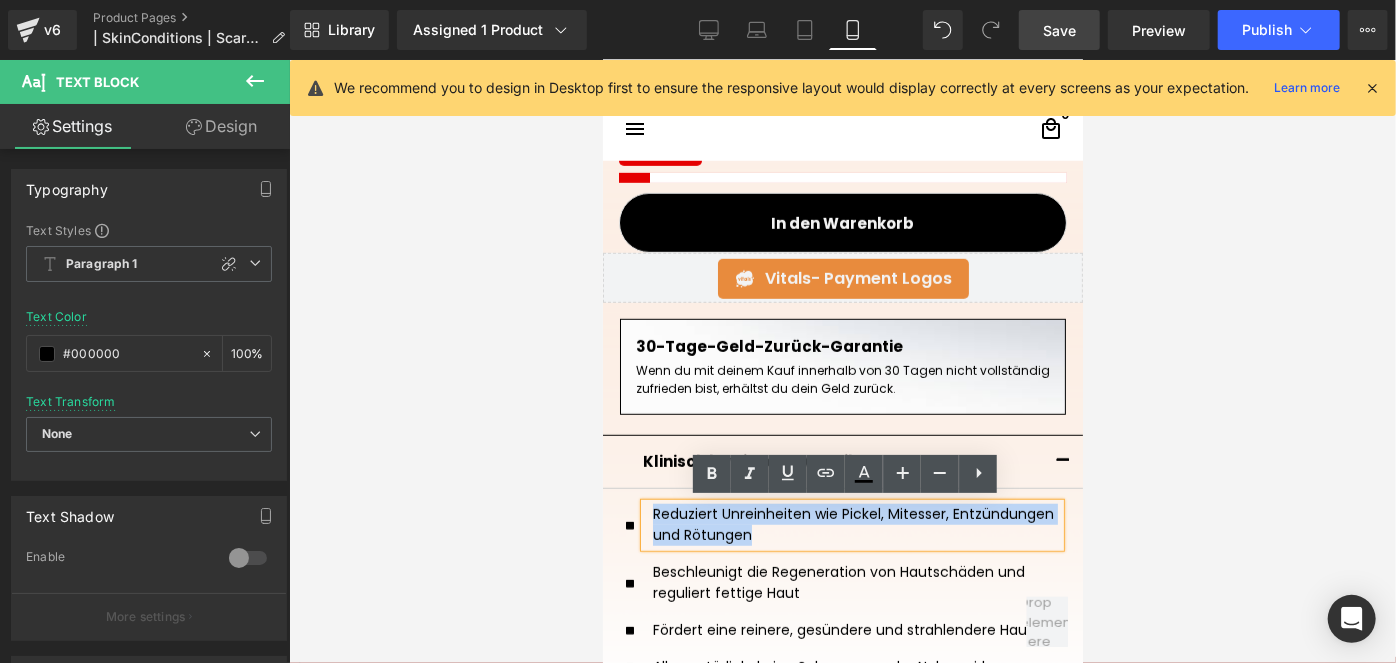 click on "Reduziert Unreinheiten wie Pickel, Mitesser, Entzündungen und Rötungen" at bounding box center [851, 524] 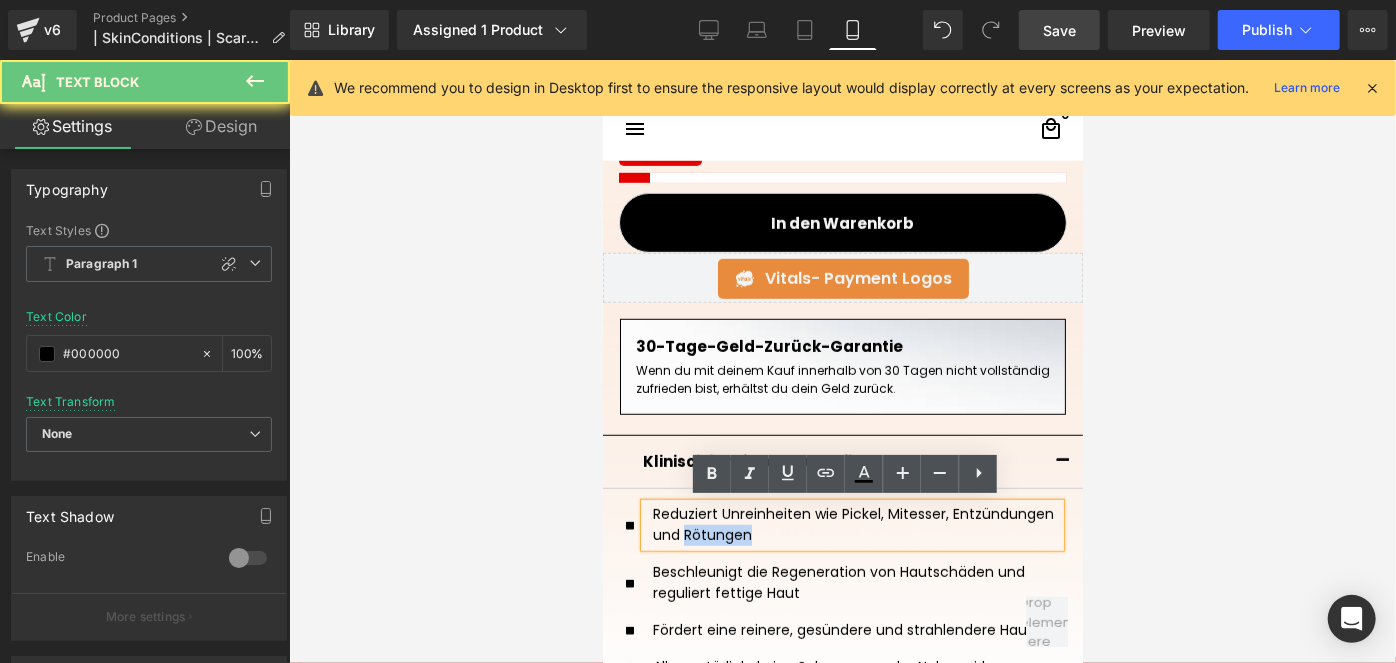 click on "Reduziert Unreinheiten wie Pickel, Mitesser, Entzündungen und Rötungen" at bounding box center (851, 524) 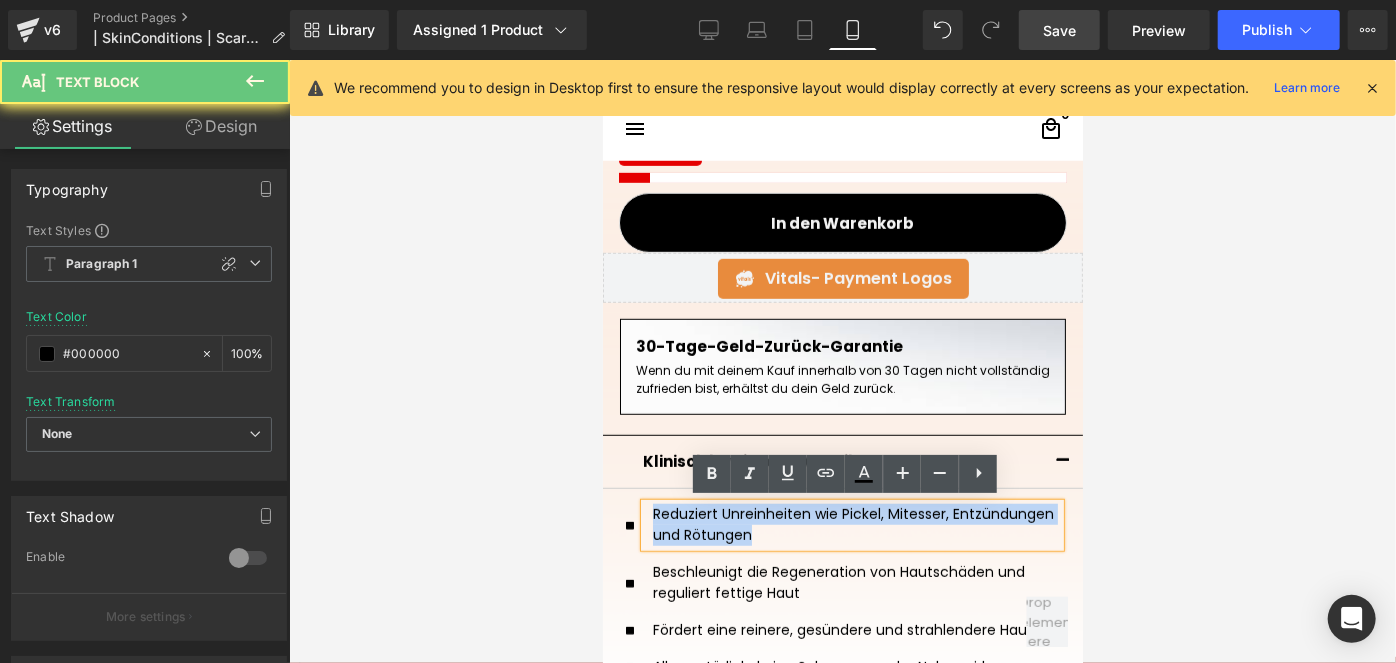 click on "Reduziert Unreinheiten wie Pickel, Mitesser, Entzündungen und Rötungen" at bounding box center [851, 524] 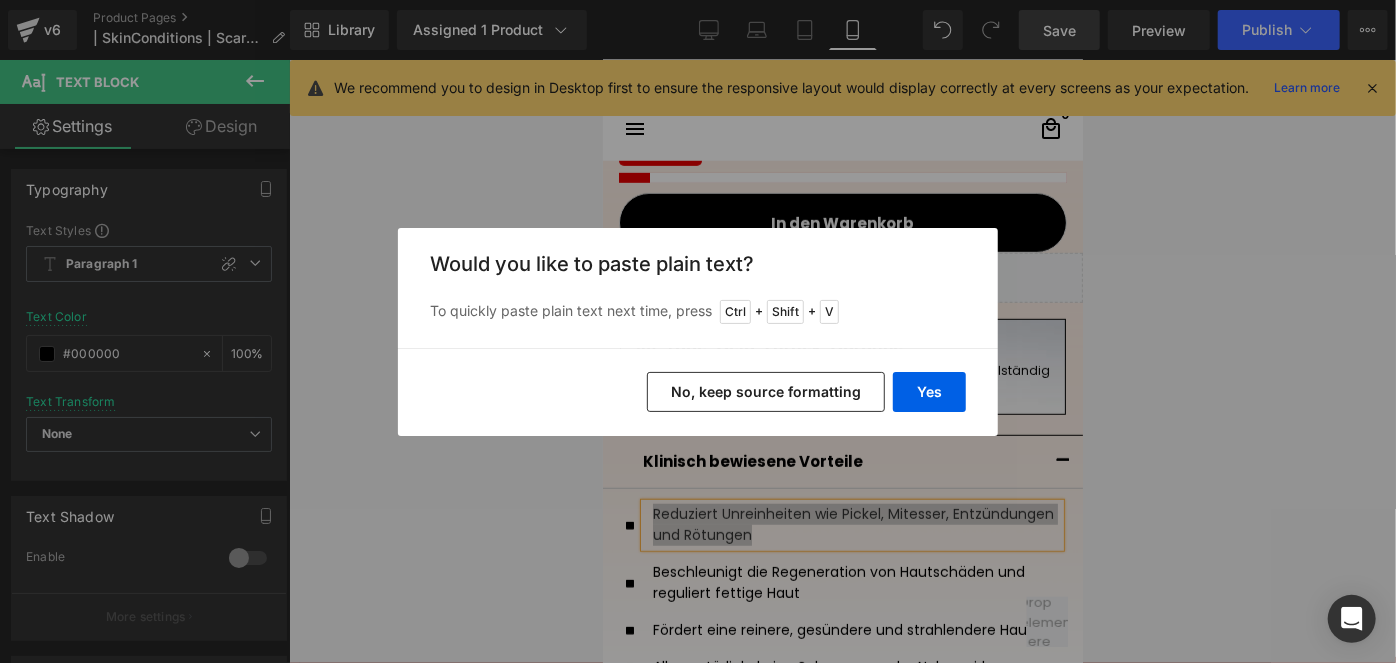 click on "No, keep source formatting" at bounding box center (766, 392) 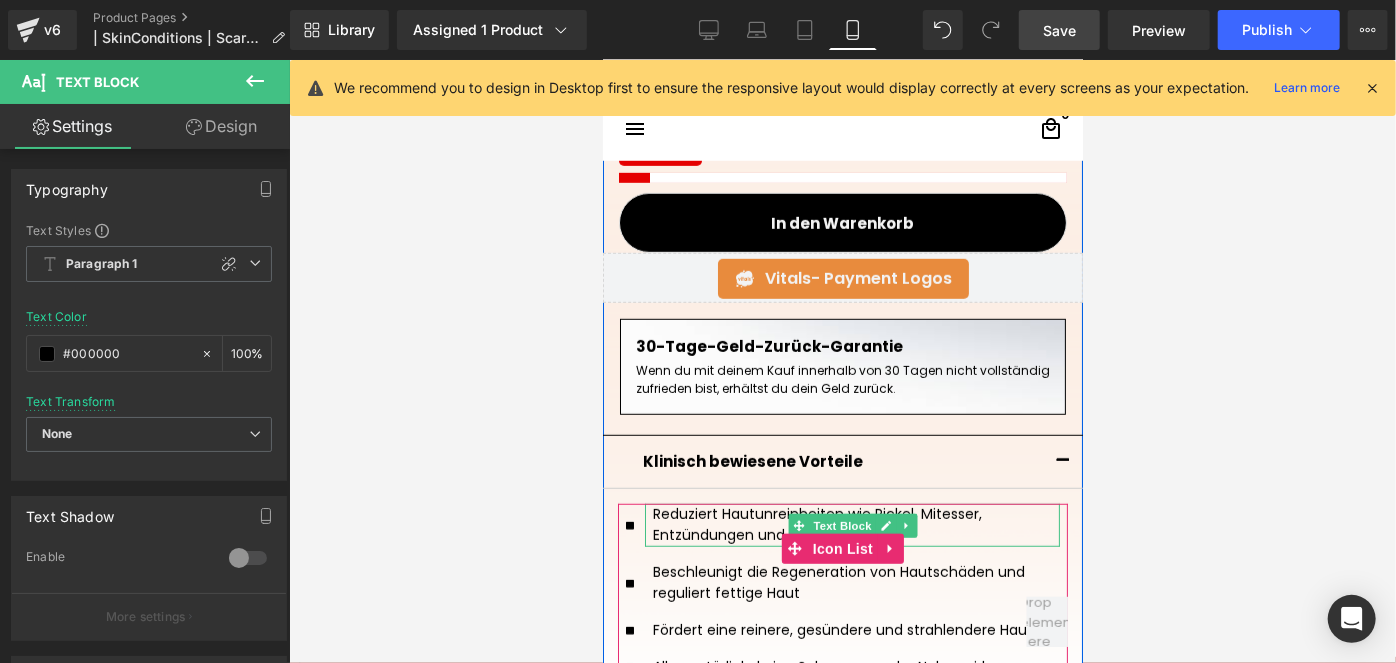 click on "Reduziert Hautunreinheiten wie Pickel, Mitesser, Entzündungen und Rötungen." at bounding box center (851, 524) 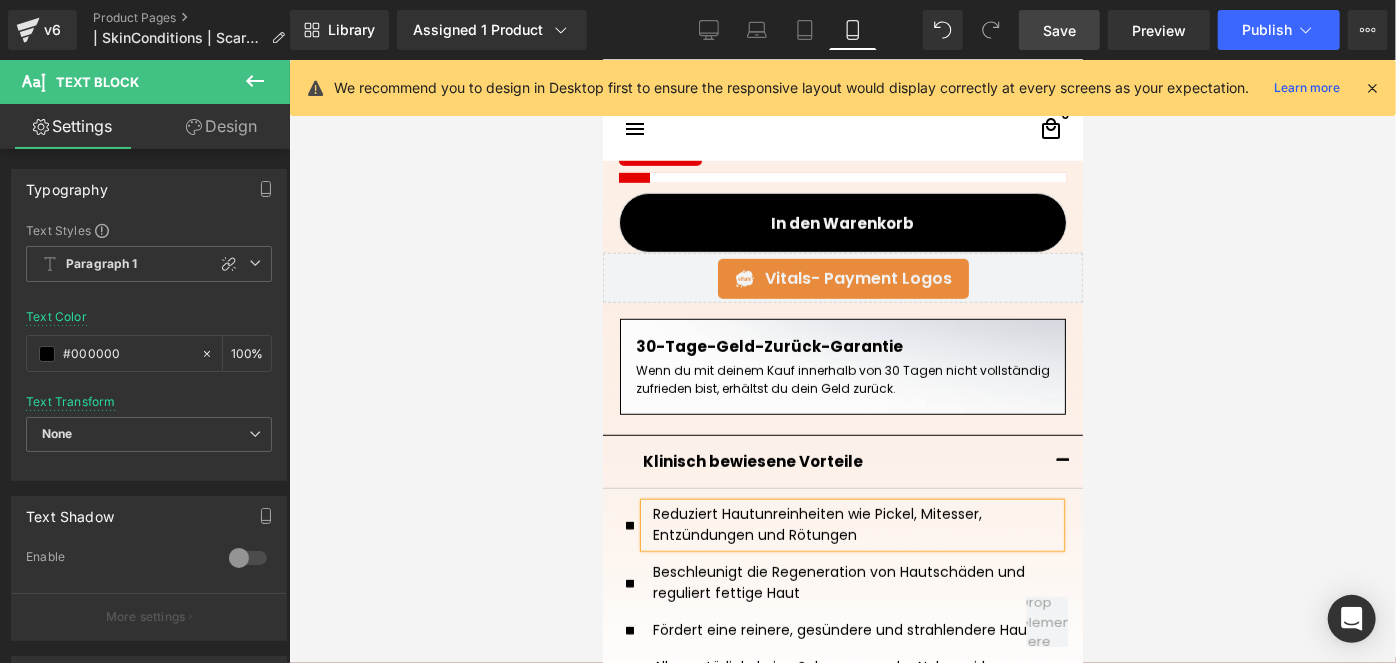 click on "Save" at bounding box center [1059, 30] 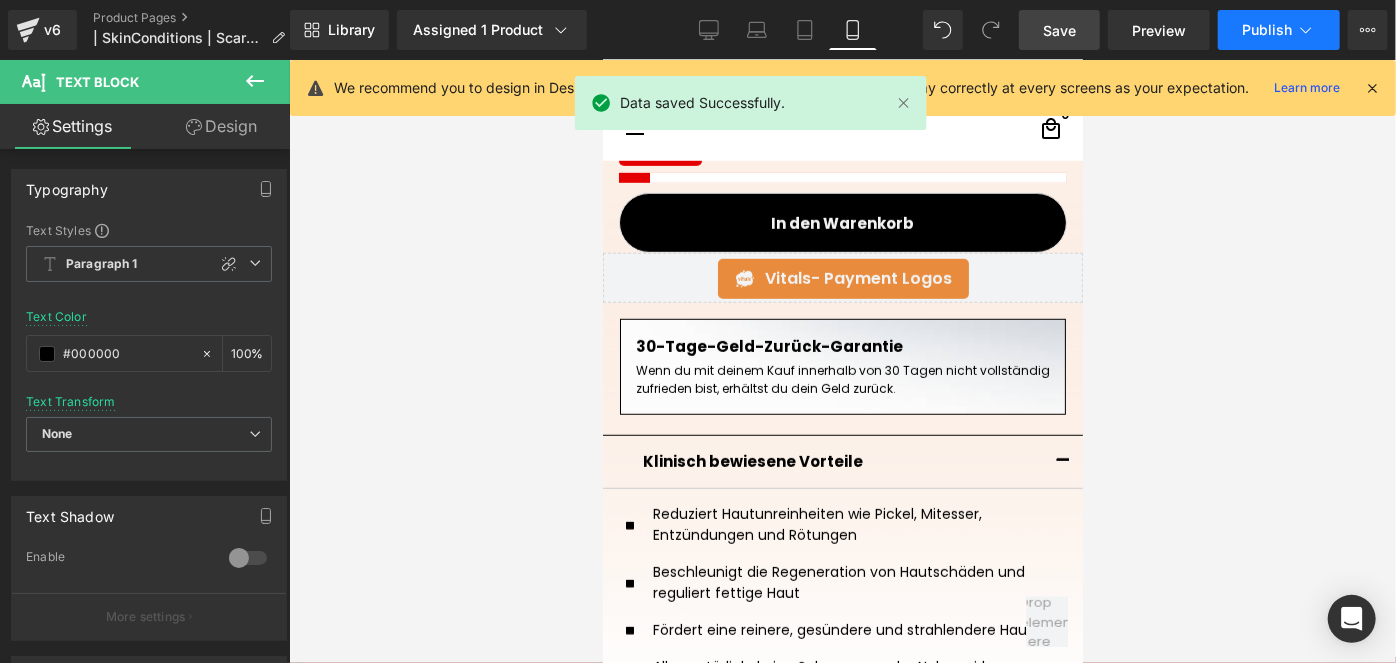 click on "Publish" at bounding box center (1267, 30) 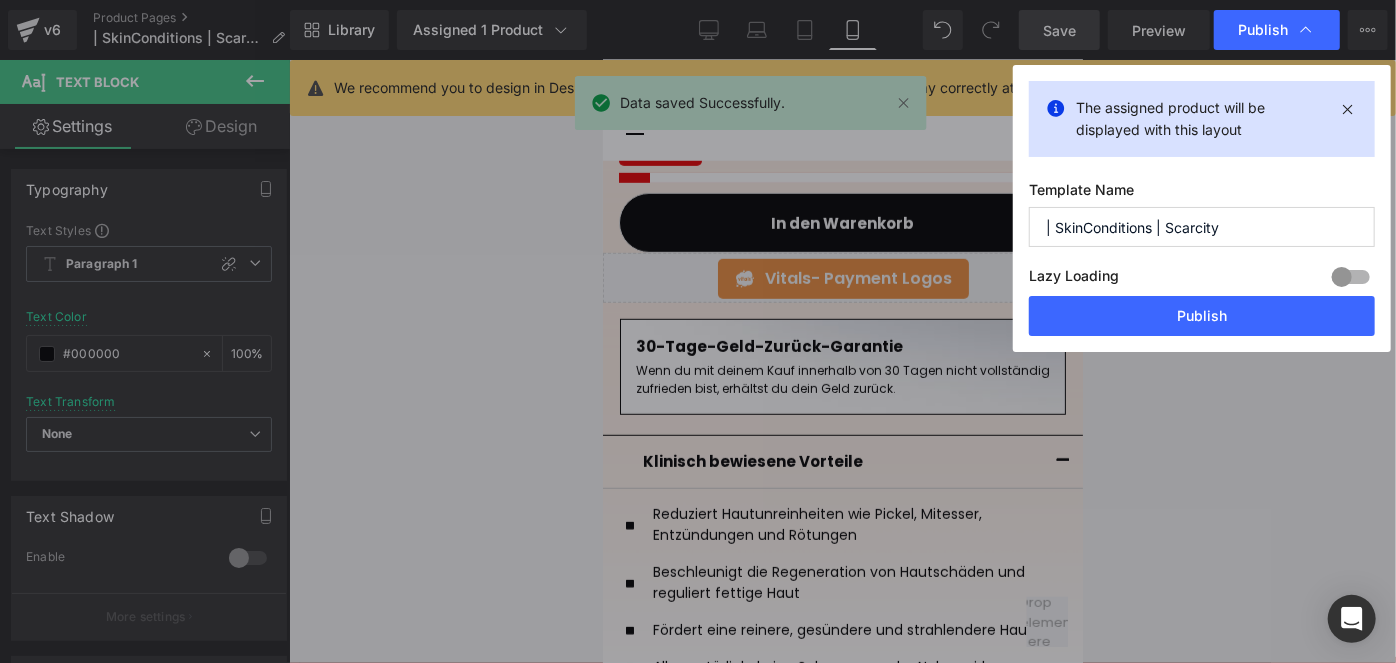 click on "Publish" at bounding box center [1202, 316] 